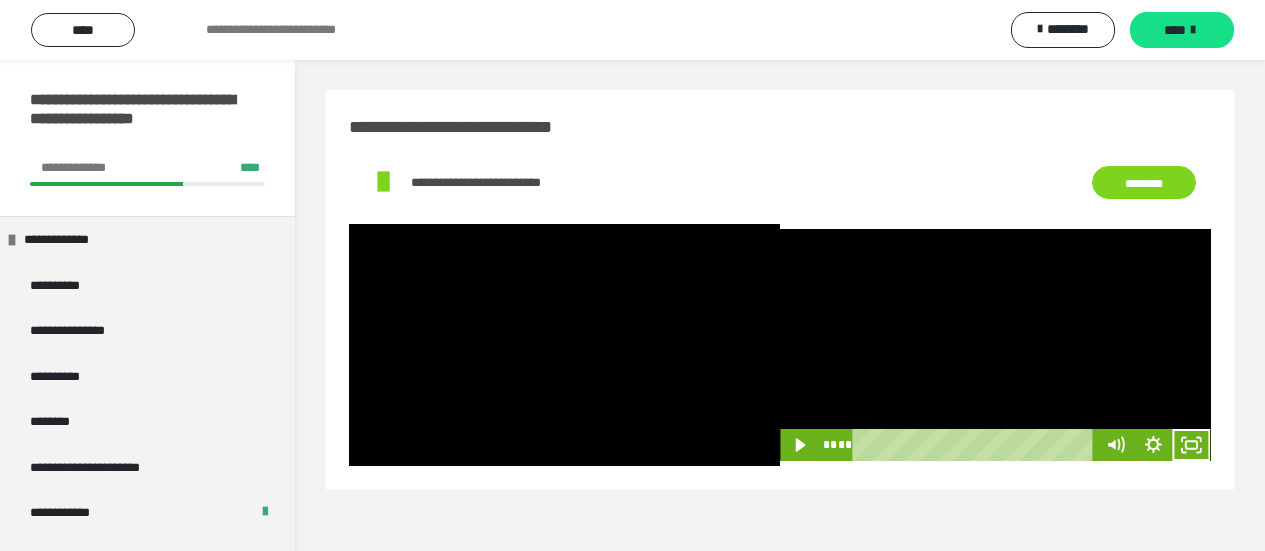 scroll, scrollTop: 60, scrollLeft: 0, axis: vertical 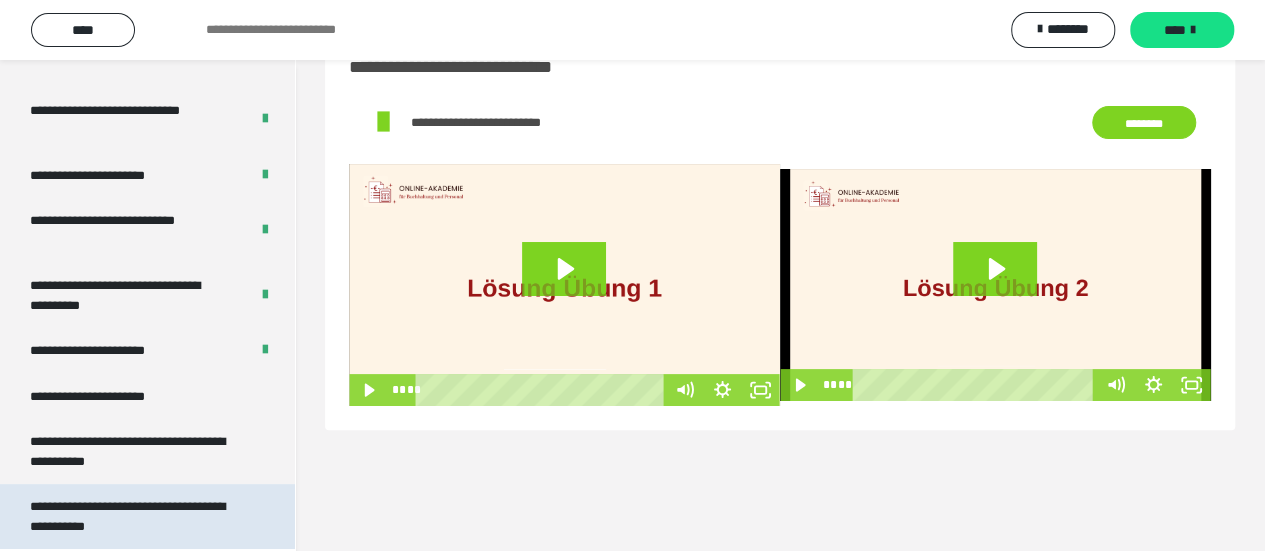 click on "**********" at bounding box center [132, 516] 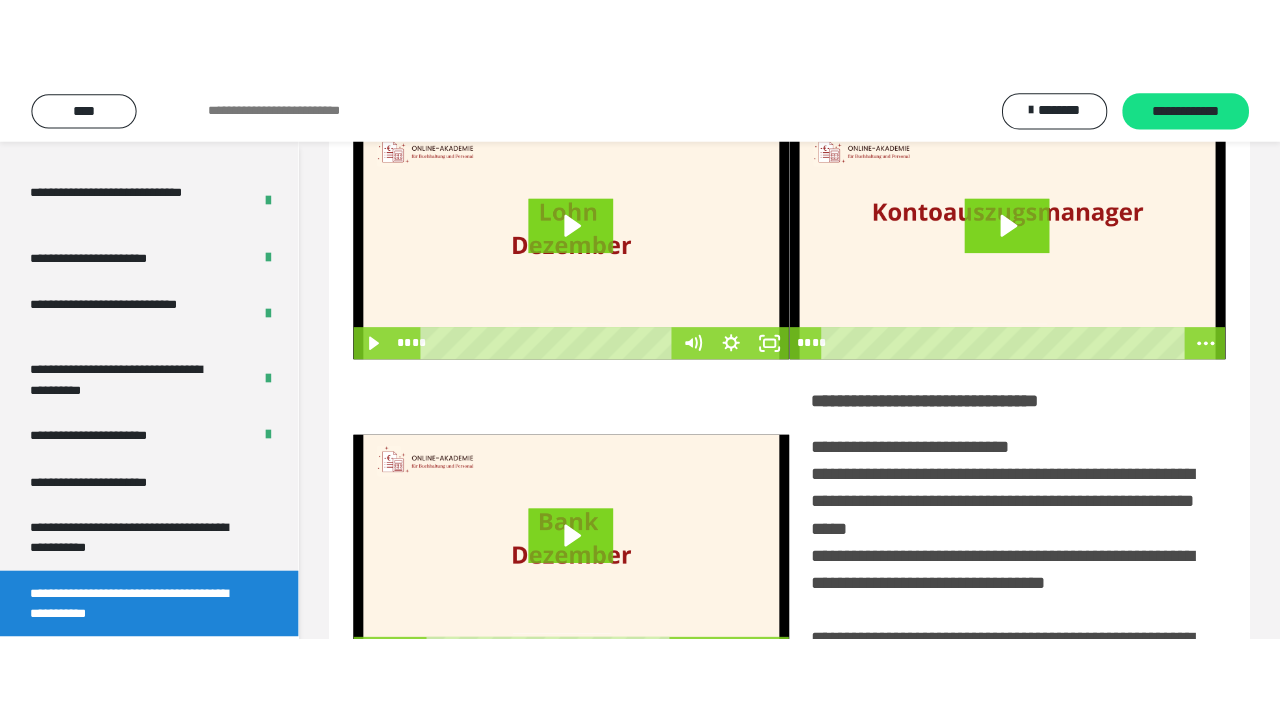 scroll, scrollTop: 0, scrollLeft: 0, axis: both 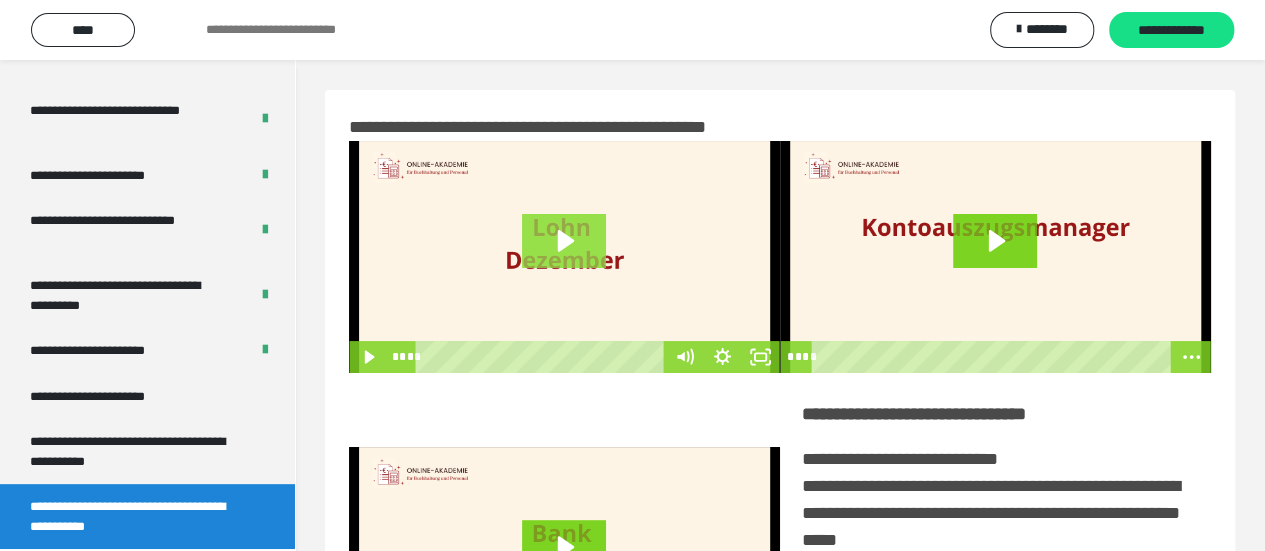 click 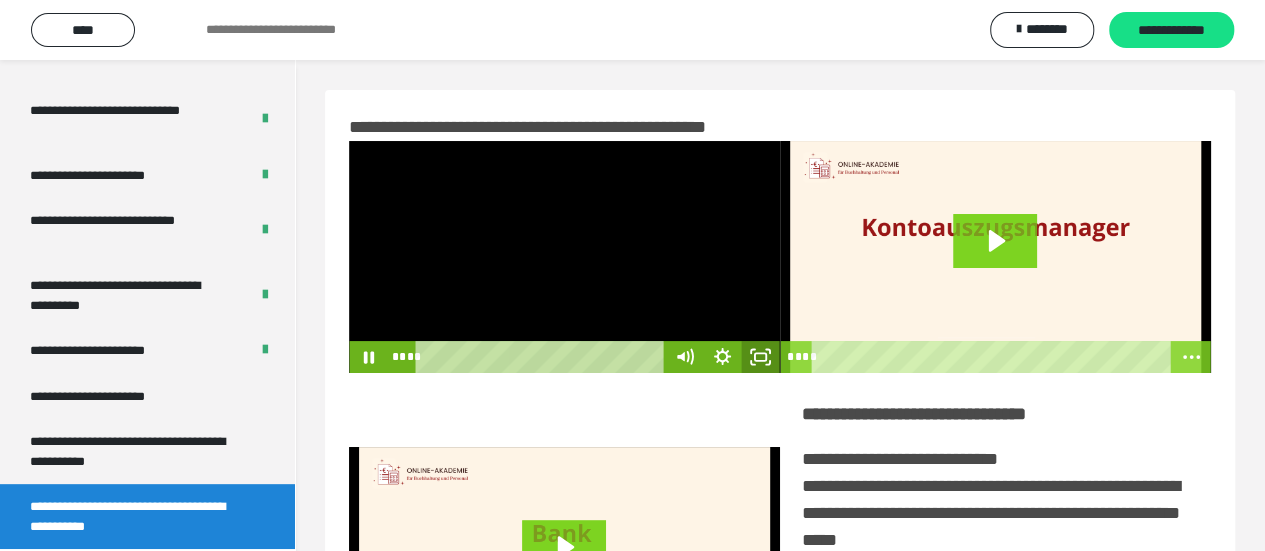 click 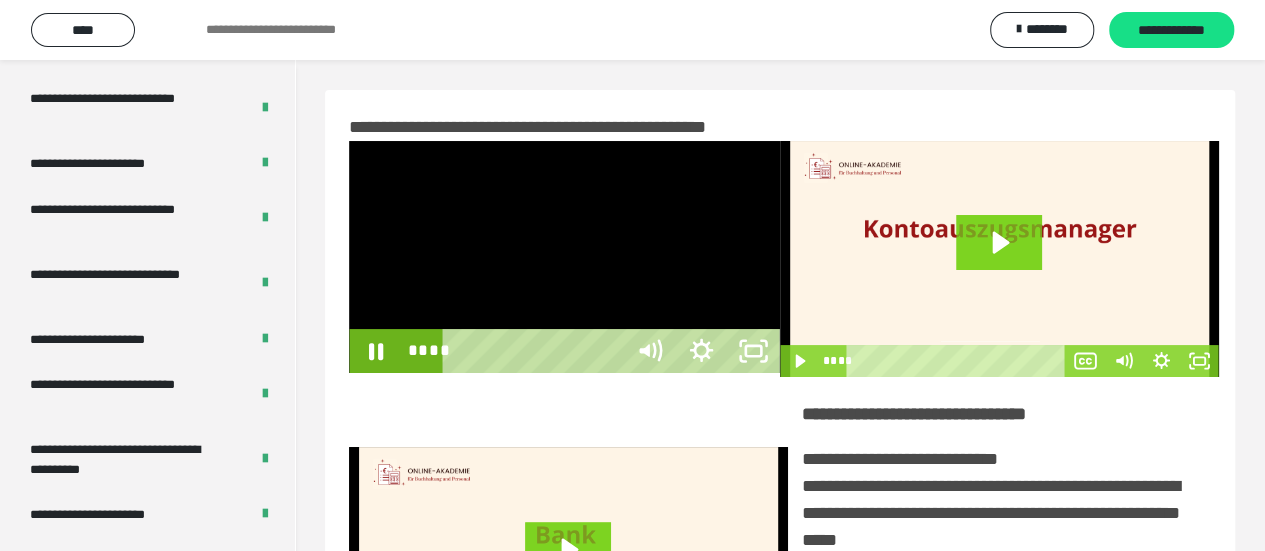 scroll, scrollTop: 3836, scrollLeft: 0, axis: vertical 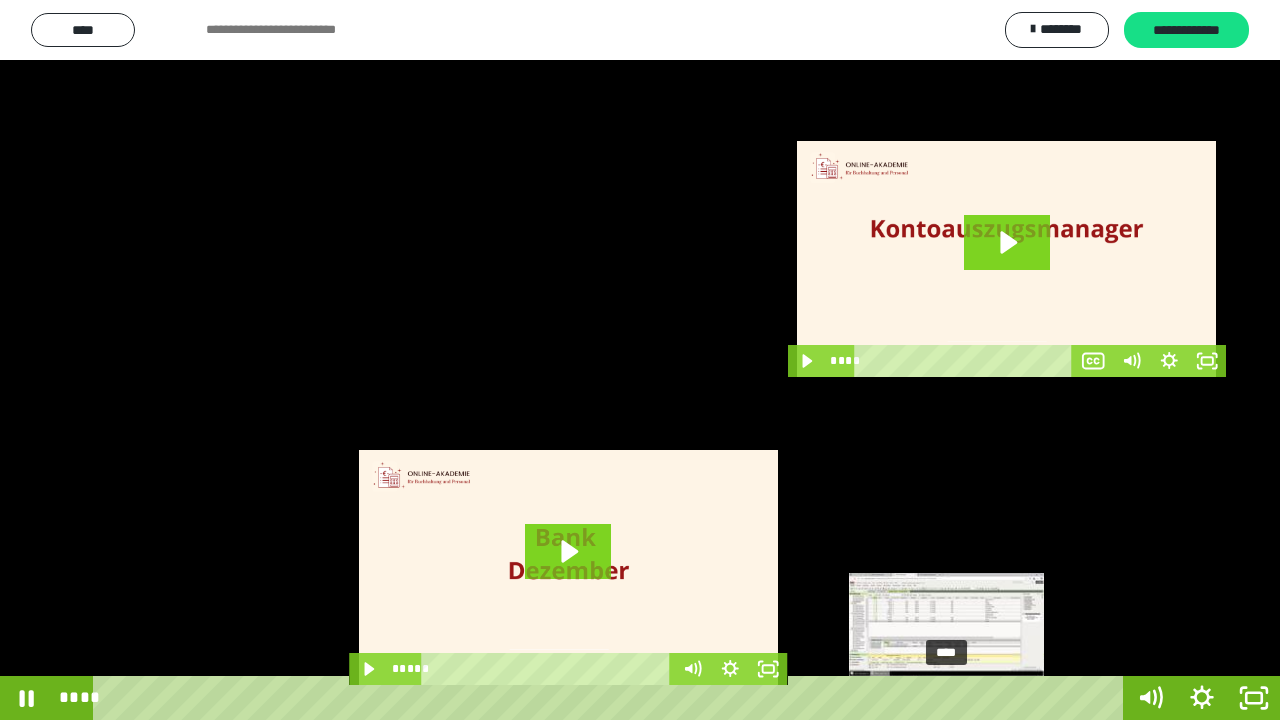 click on "****" at bounding box center (612, 698) 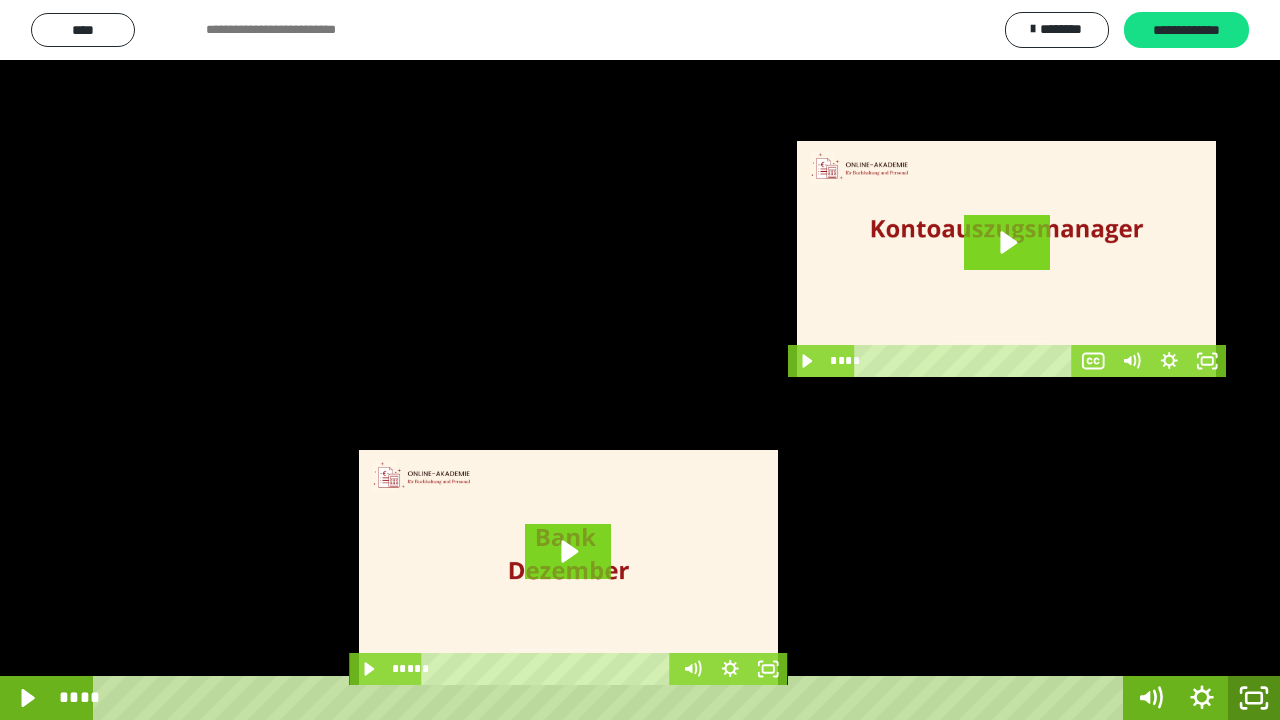 click 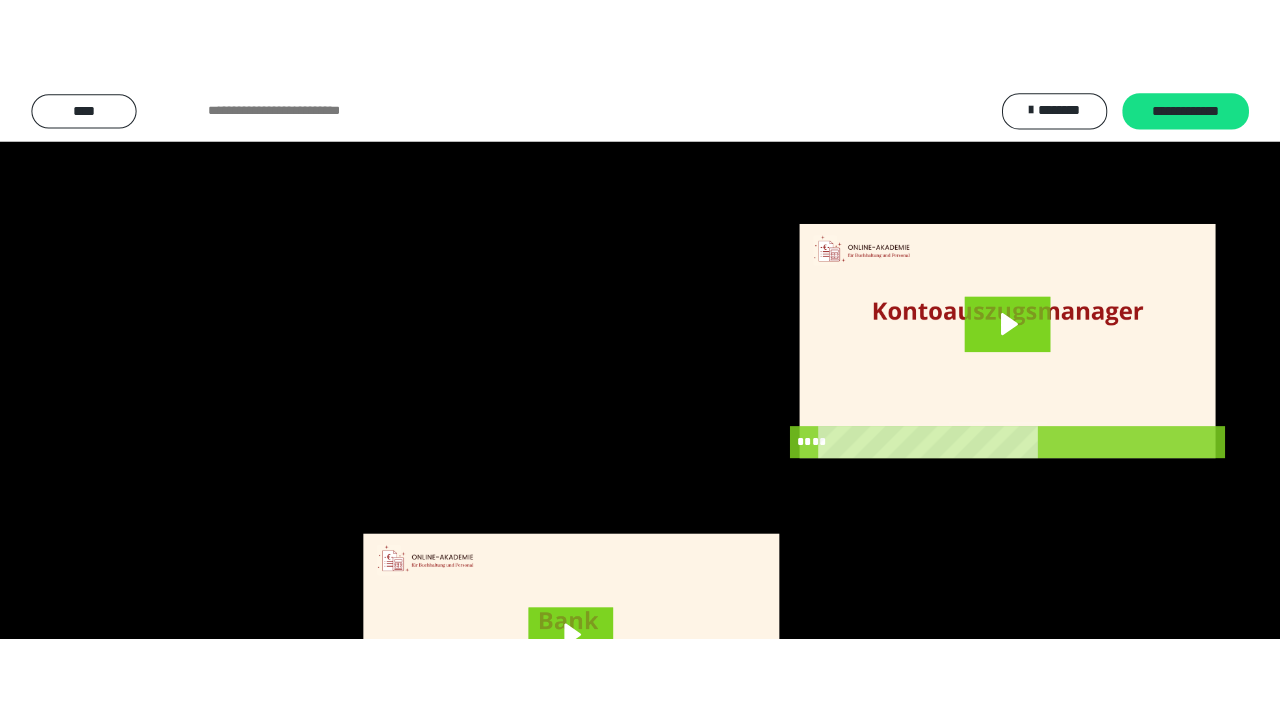 scroll, scrollTop: 4005, scrollLeft: 0, axis: vertical 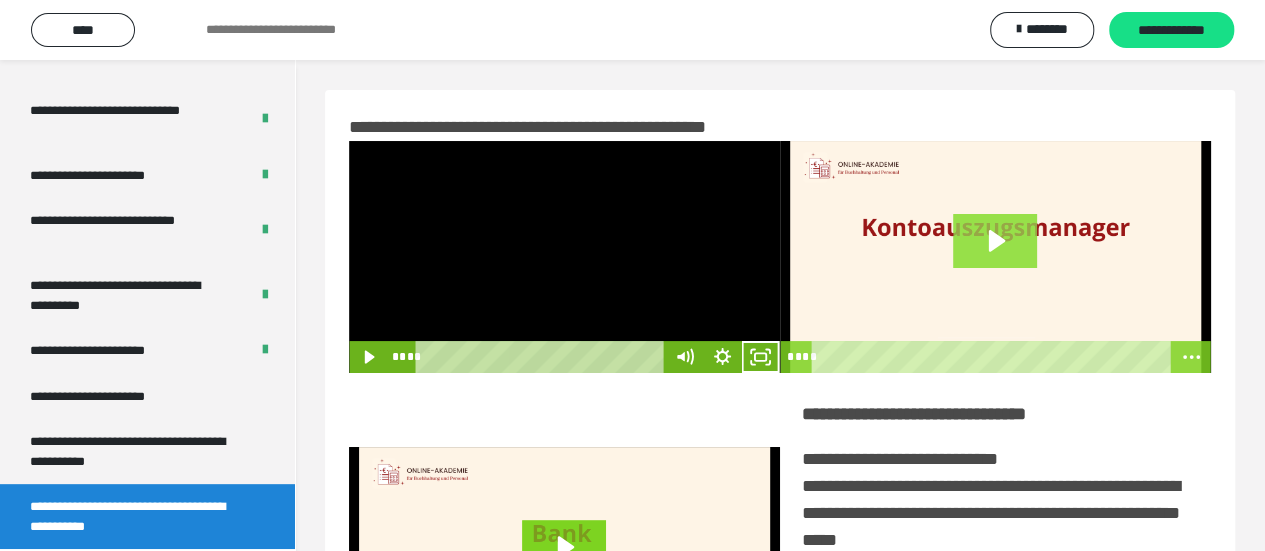 click 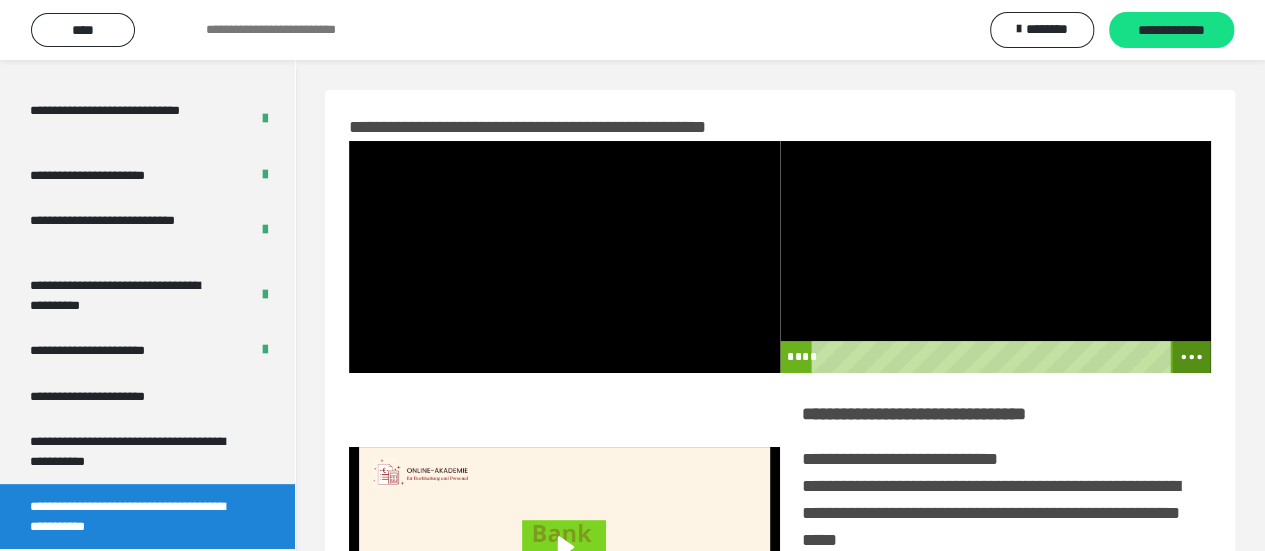 click 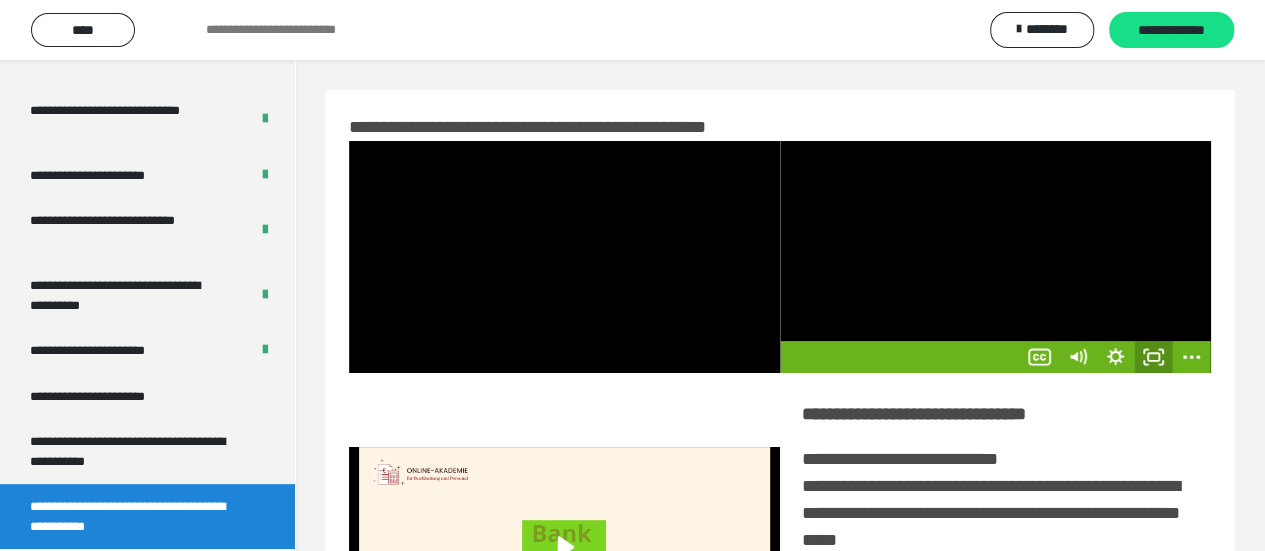 click 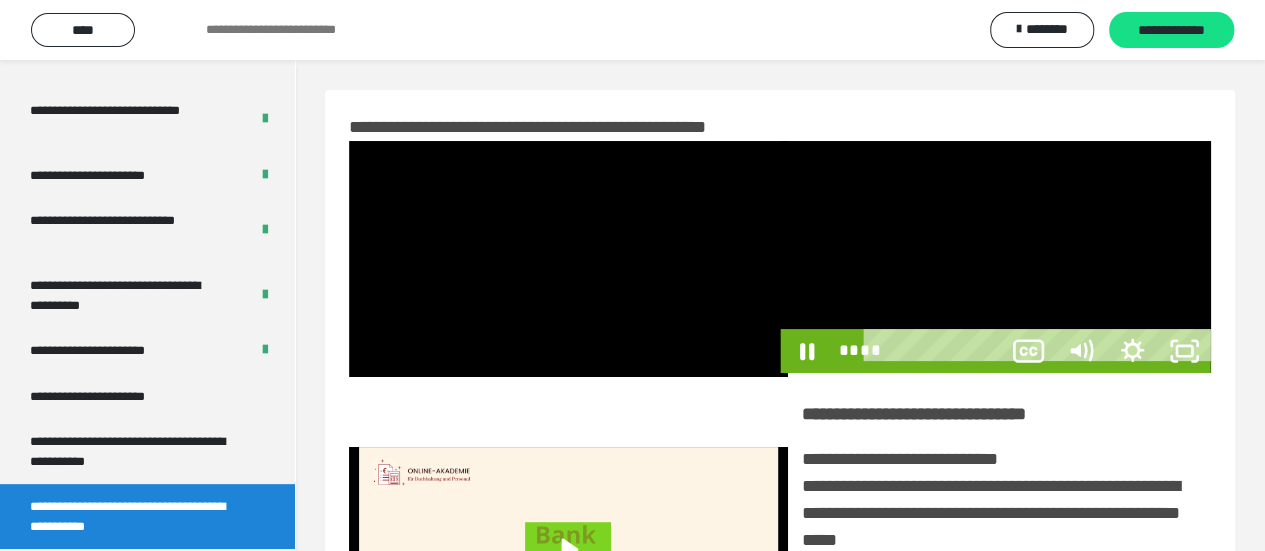 scroll, scrollTop: 3836, scrollLeft: 0, axis: vertical 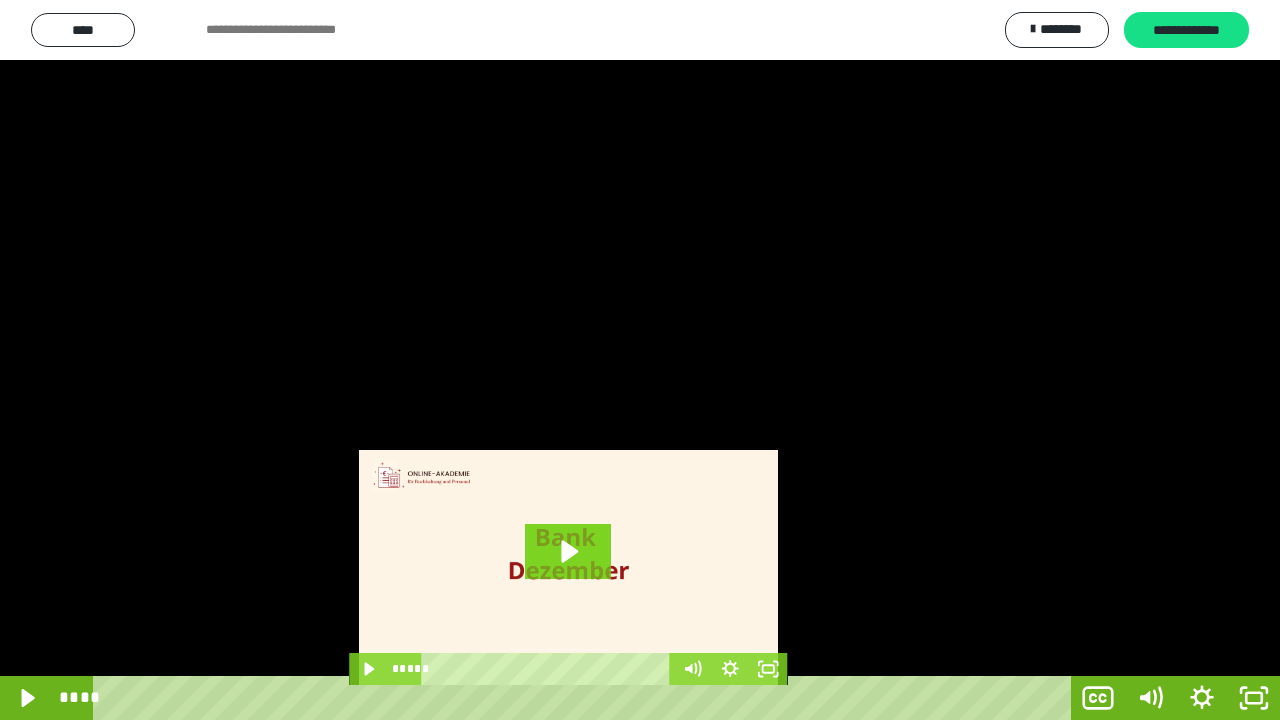 click at bounding box center [640, 360] 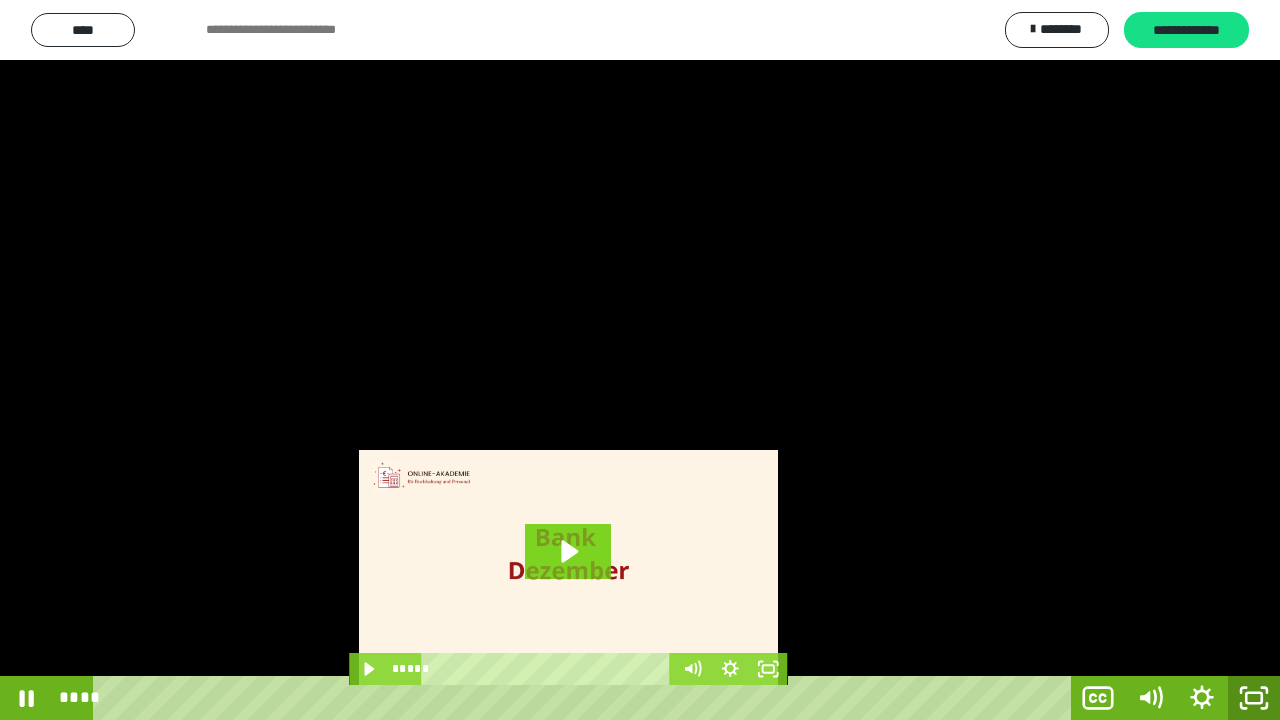 click 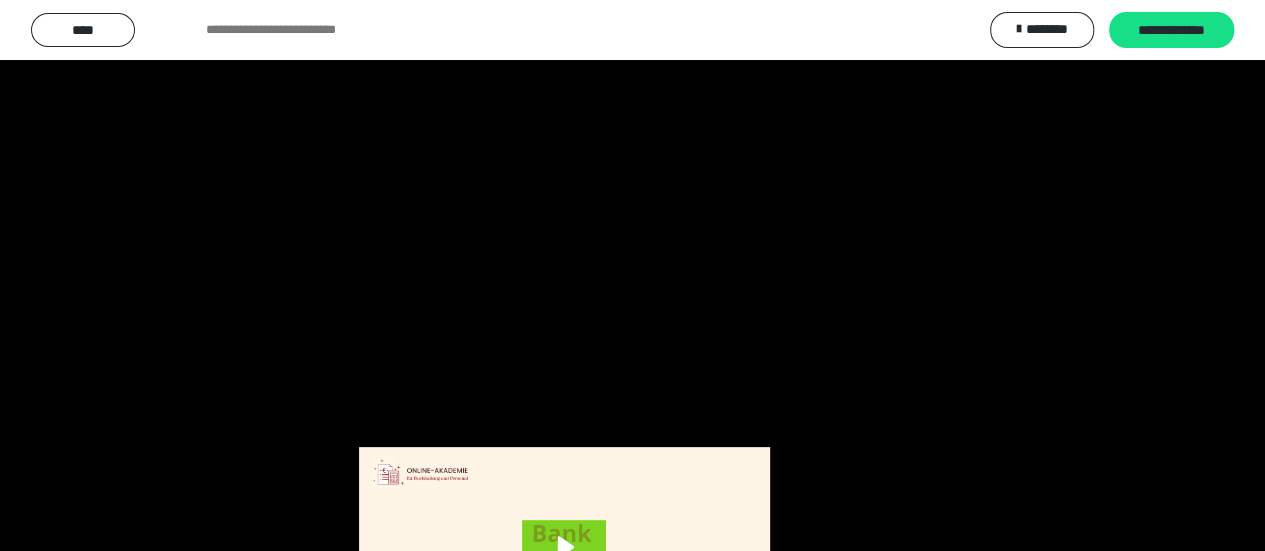 scroll, scrollTop: 4005, scrollLeft: 0, axis: vertical 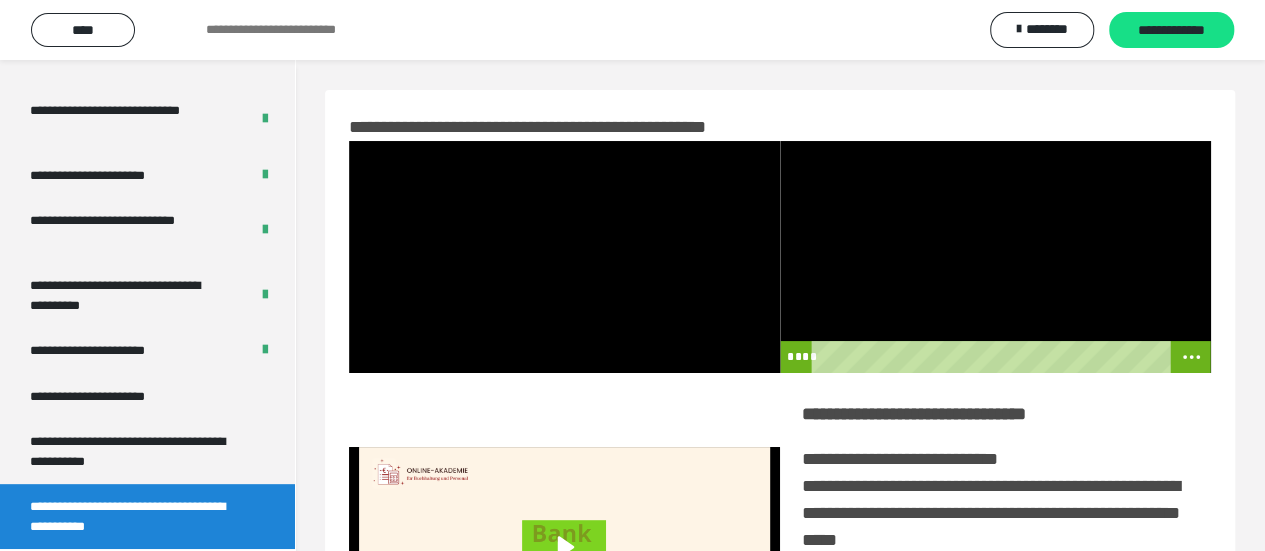 click at bounding box center (995, 257) 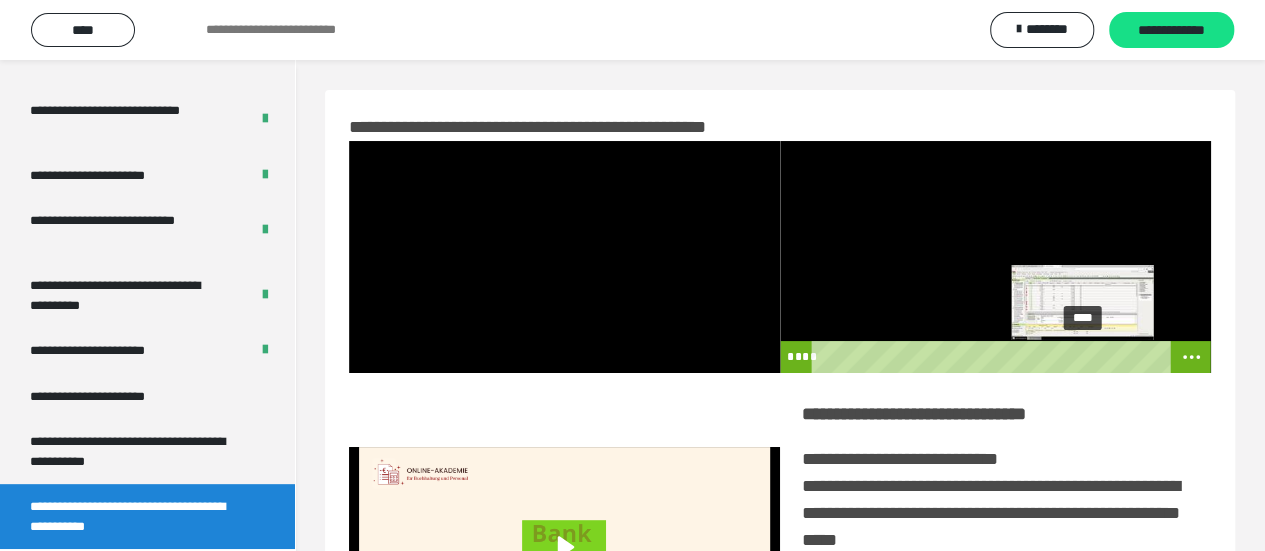 click on "****" at bounding box center [992, 357] 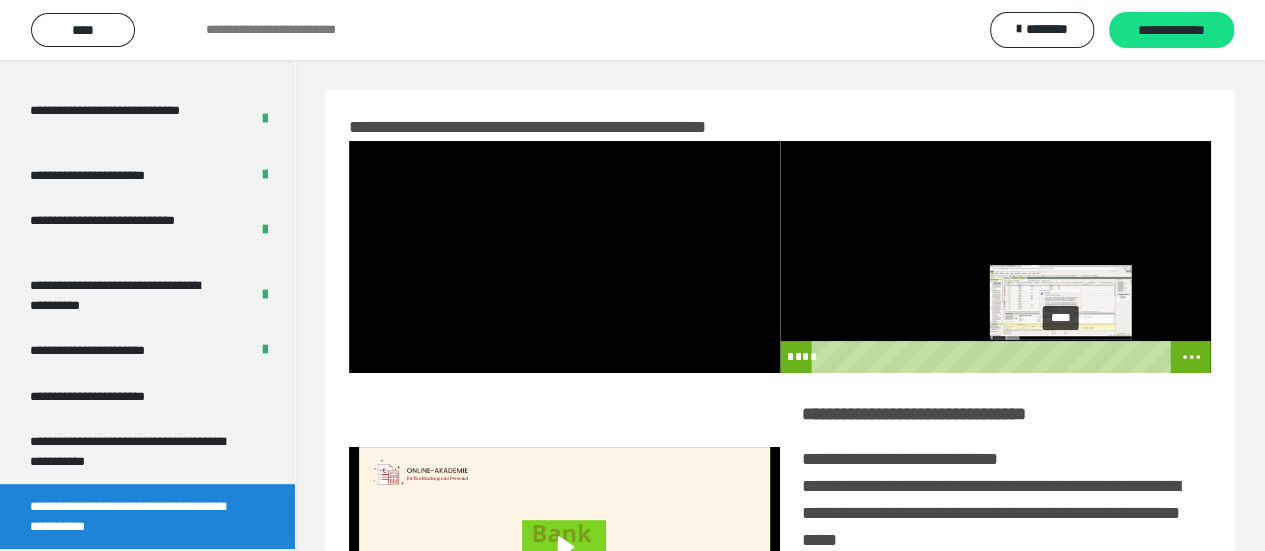 click on "****" at bounding box center [992, 357] 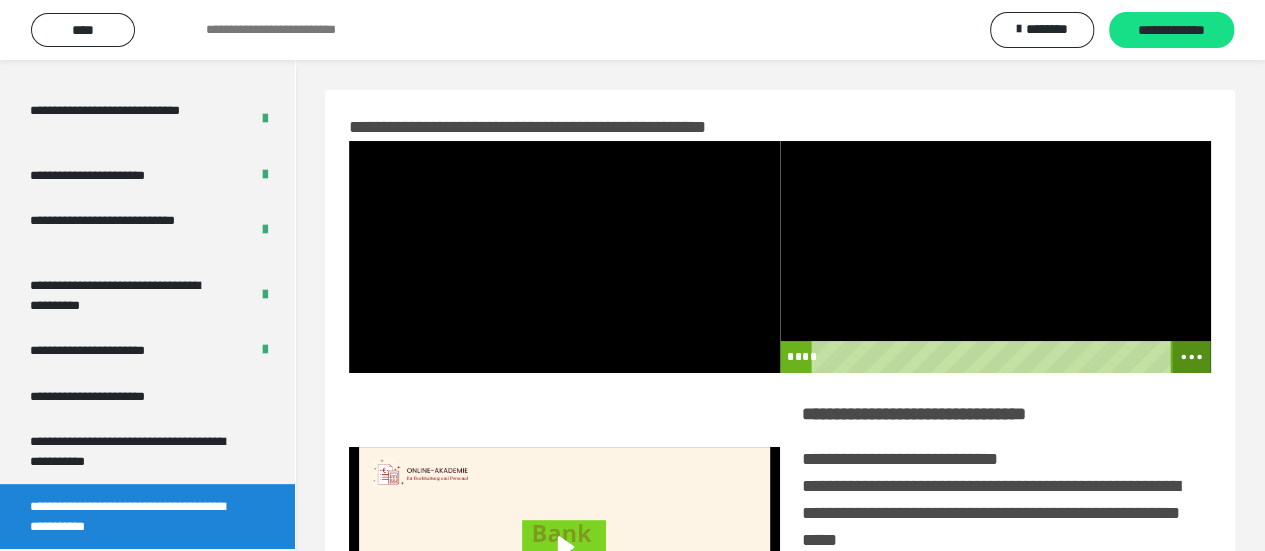 click 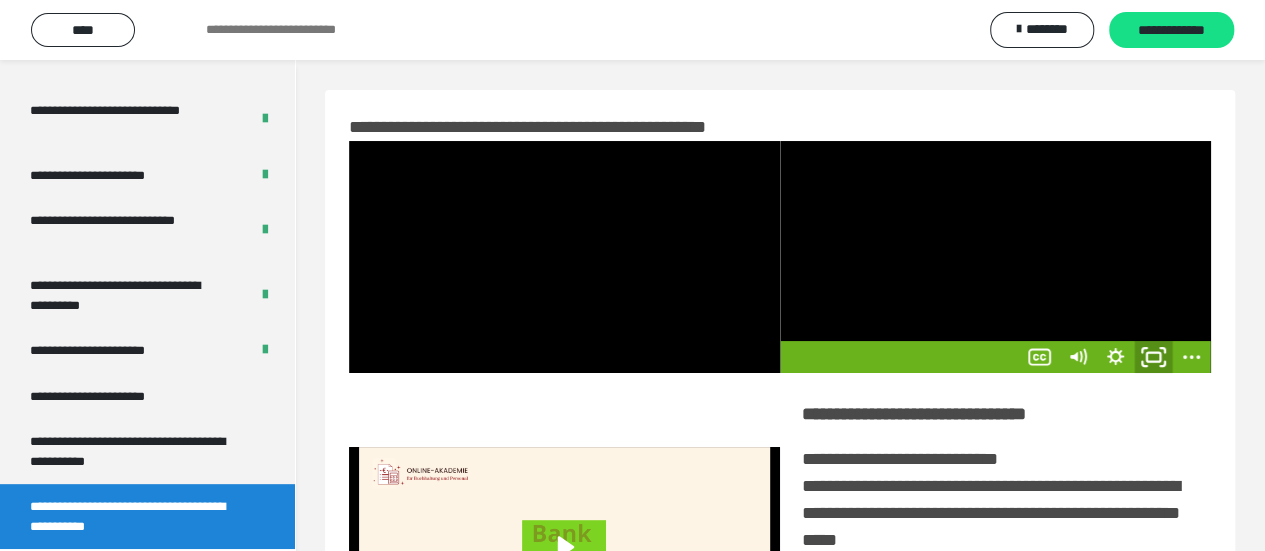 click 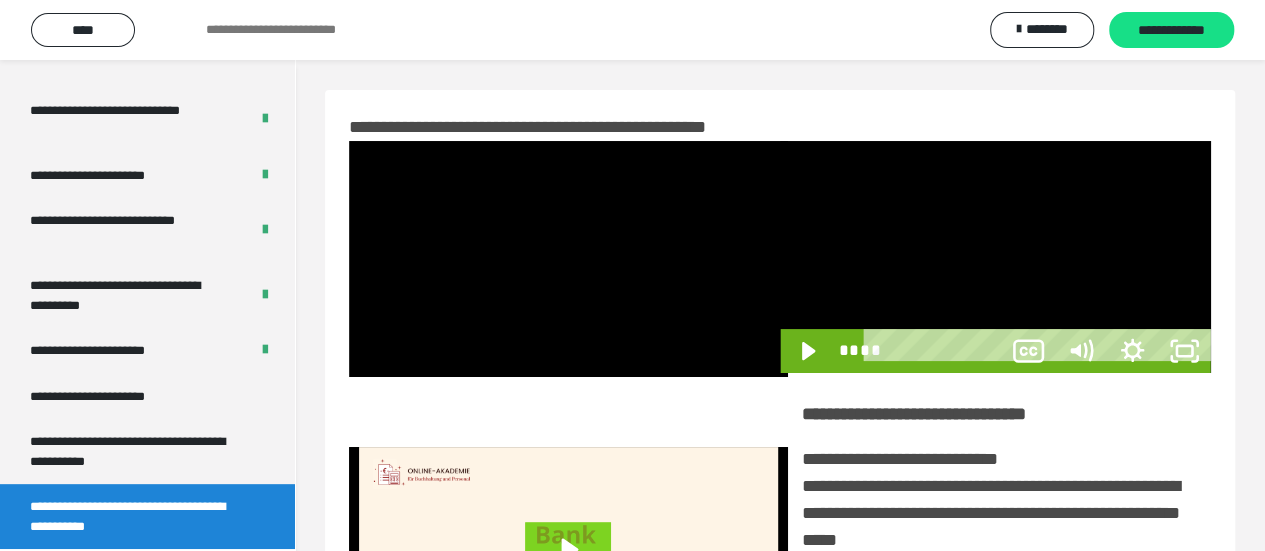 scroll, scrollTop: 3836, scrollLeft: 0, axis: vertical 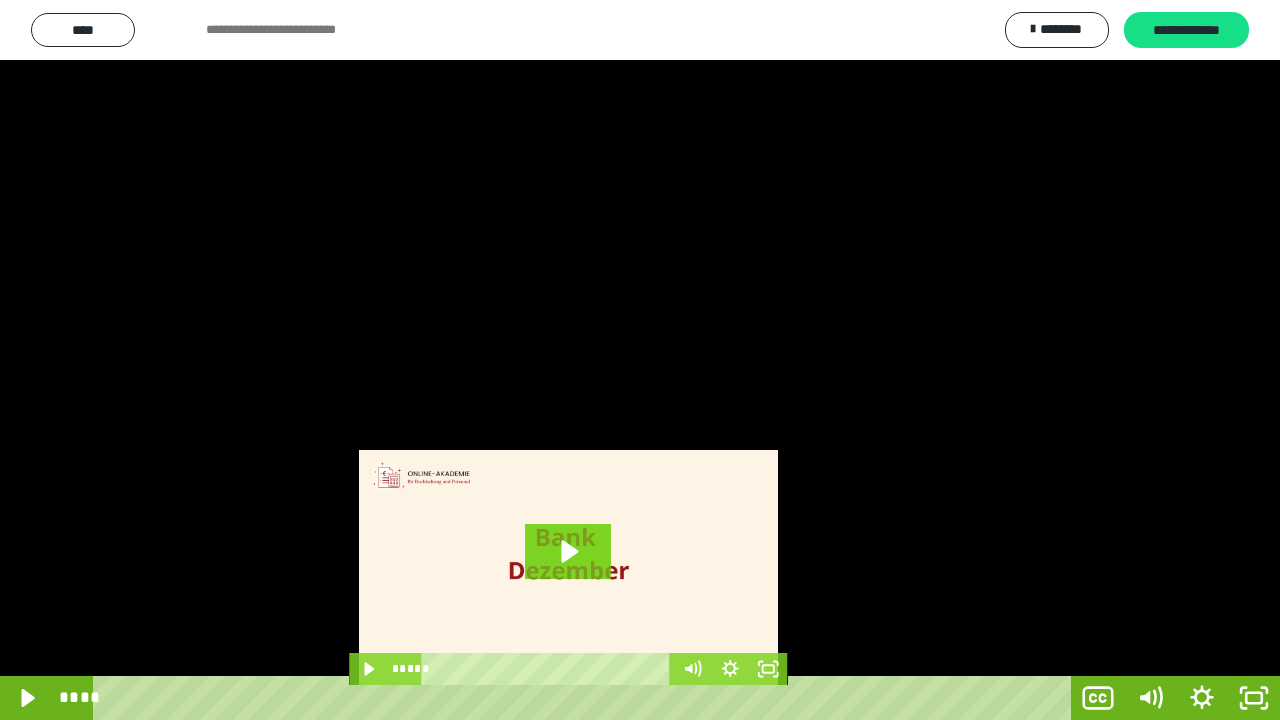 click at bounding box center (640, 360) 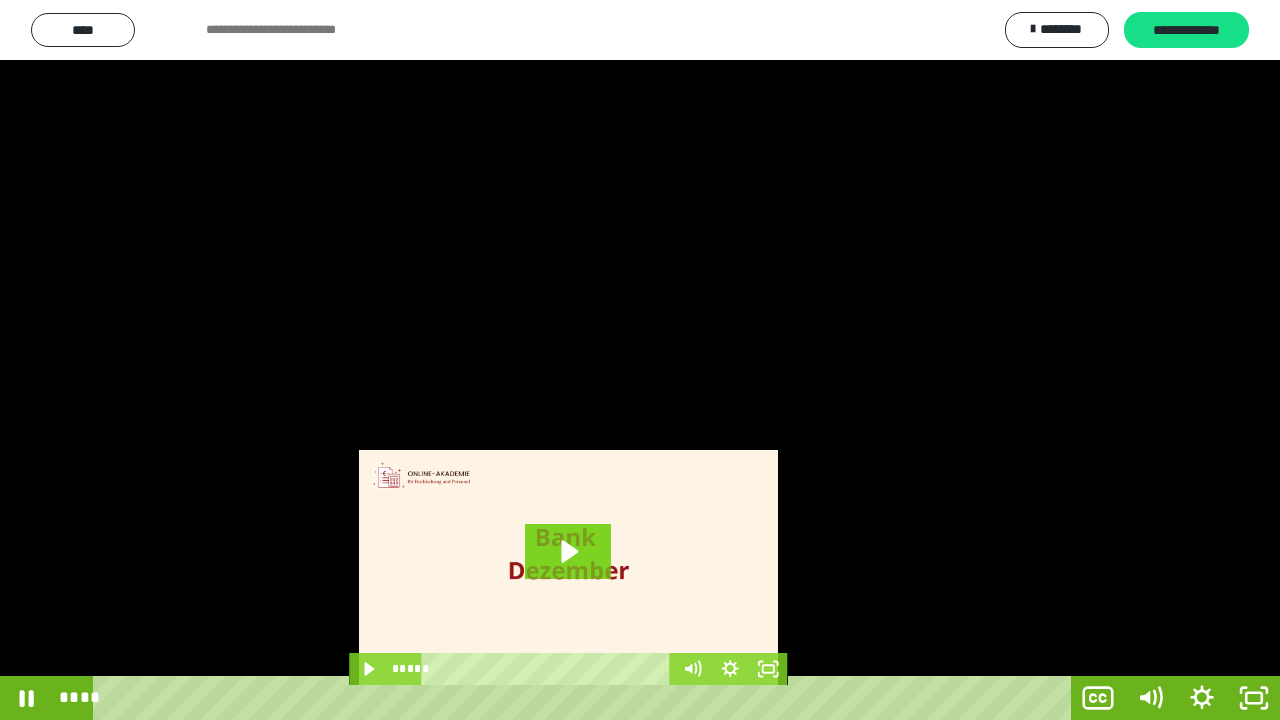 click at bounding box center (640, 360) 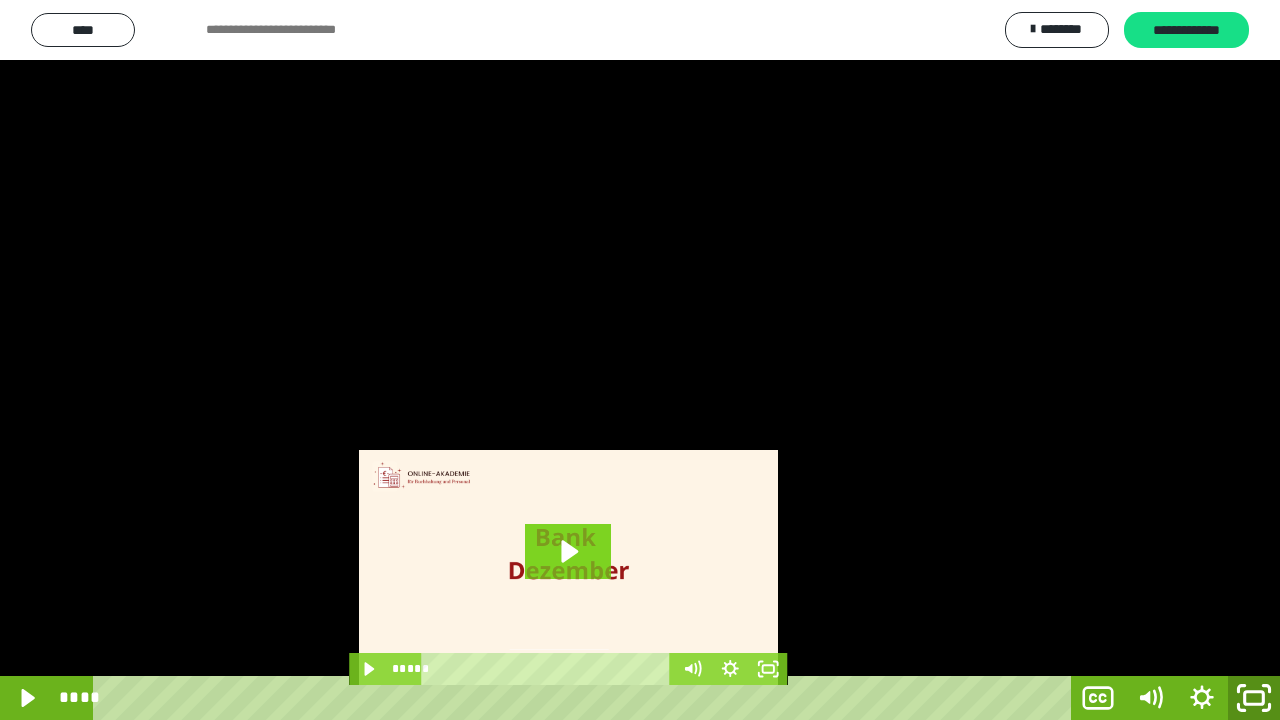 click 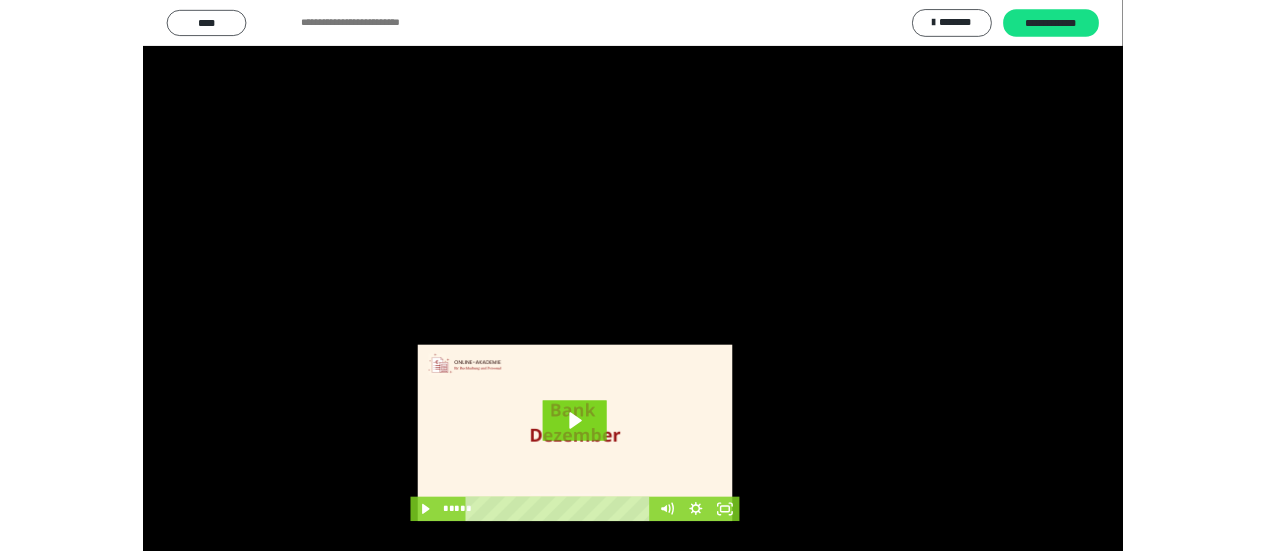 scroll, scrollTop: 4005, scrollLeft: 0, axis: vertical 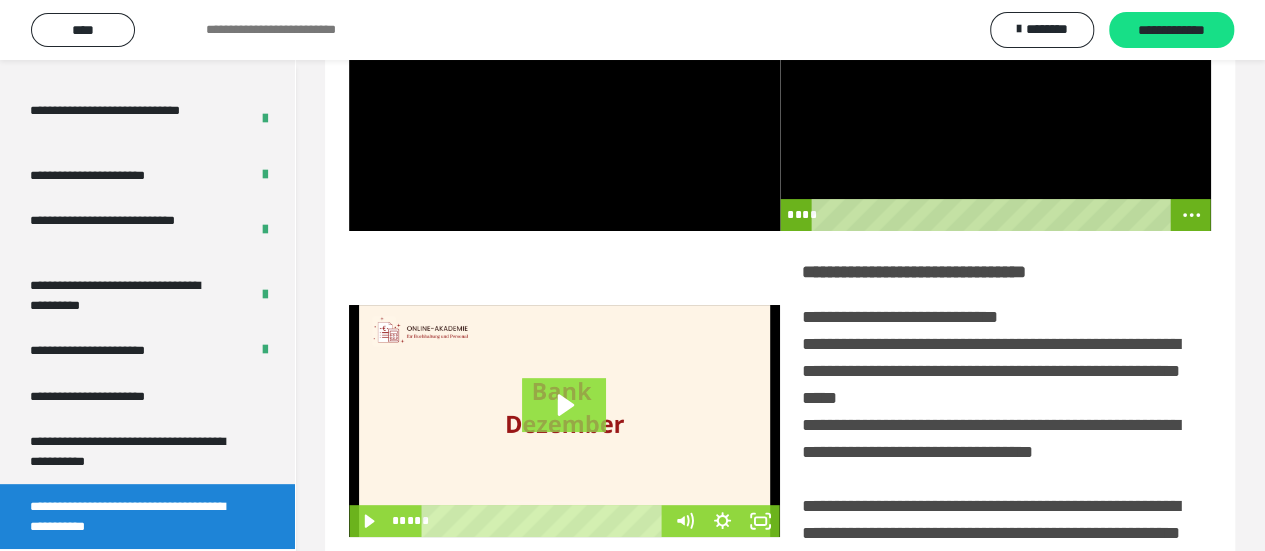 click 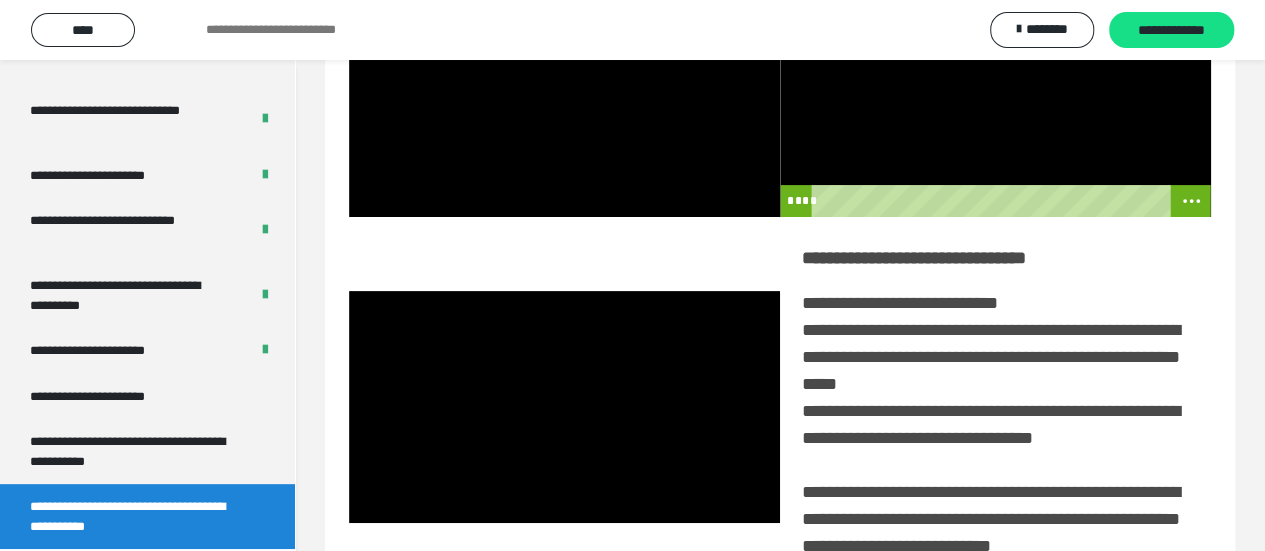 scroll, scrollTop: 442, scrollLeft: 0, axis: vertical 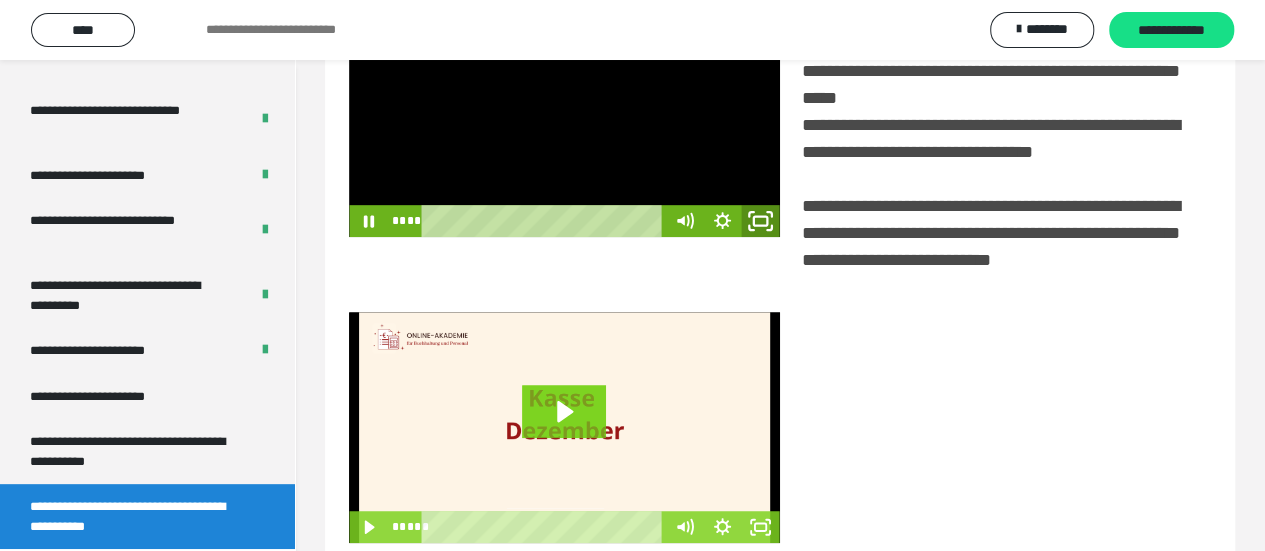 click 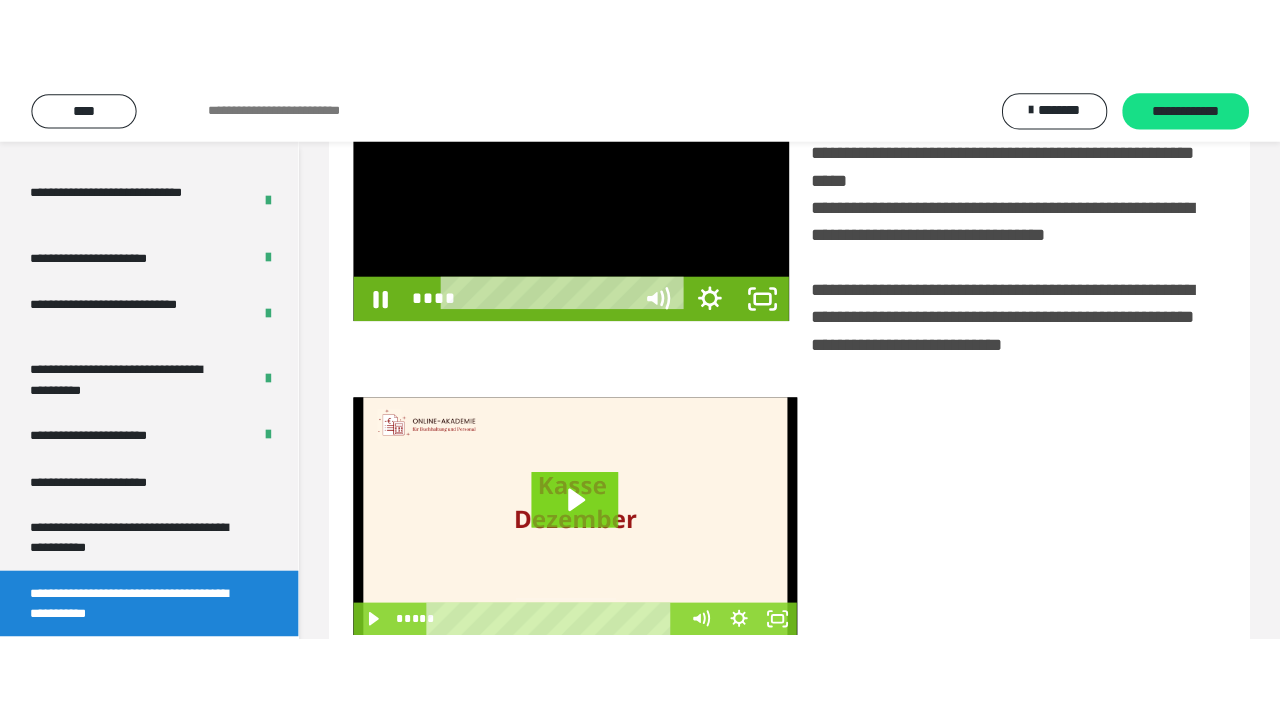 scroll, scrollTop: 382, scrollLeft: 0, axis: vertical 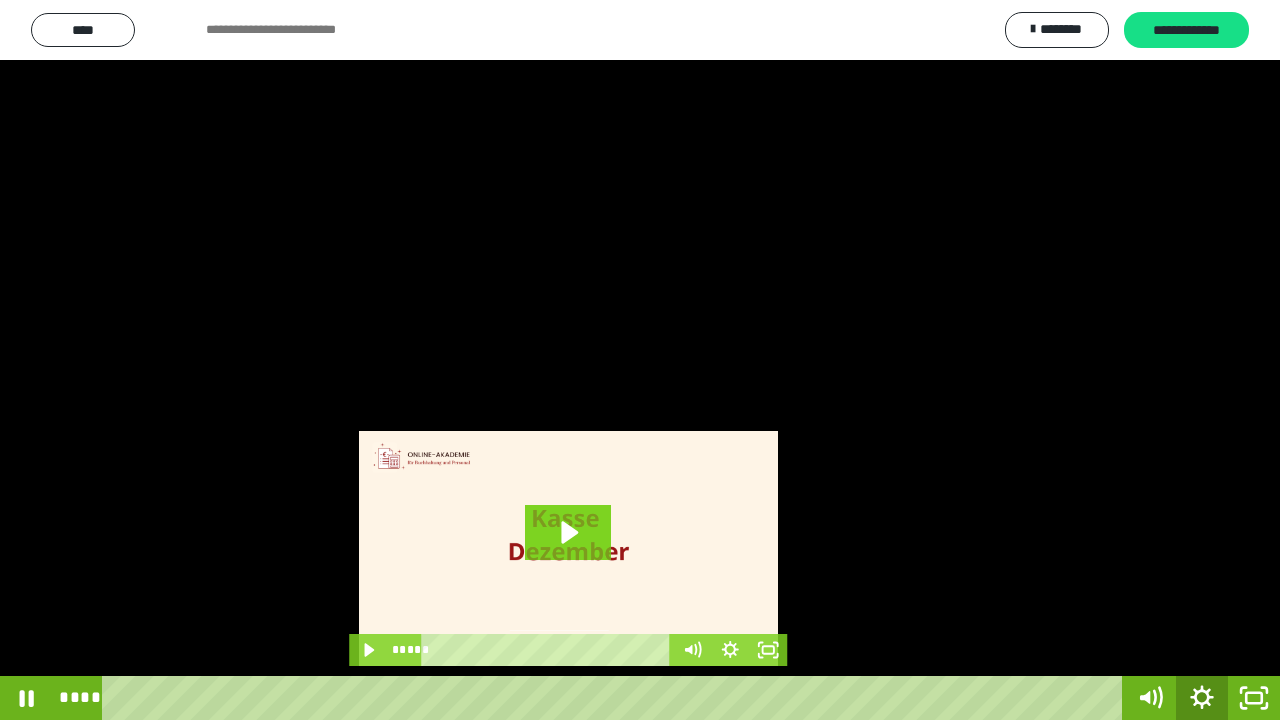 click 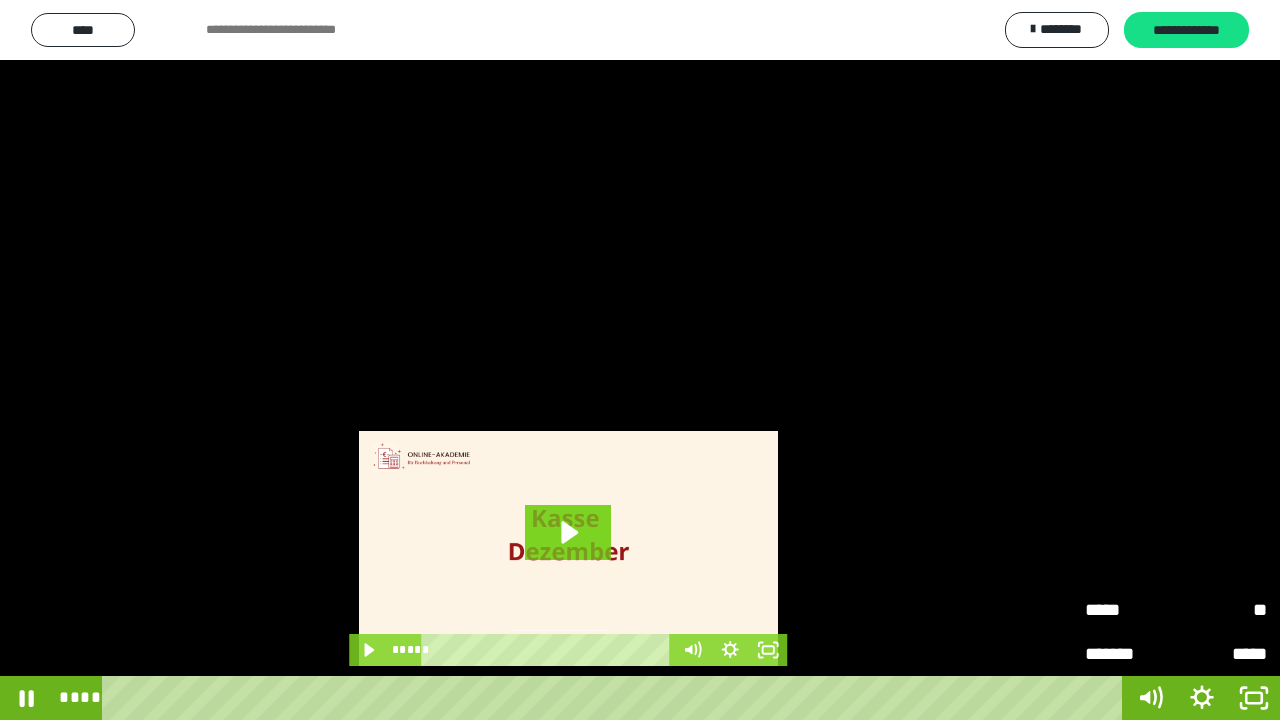 click on "*****" at bounding box center [1130, 610] 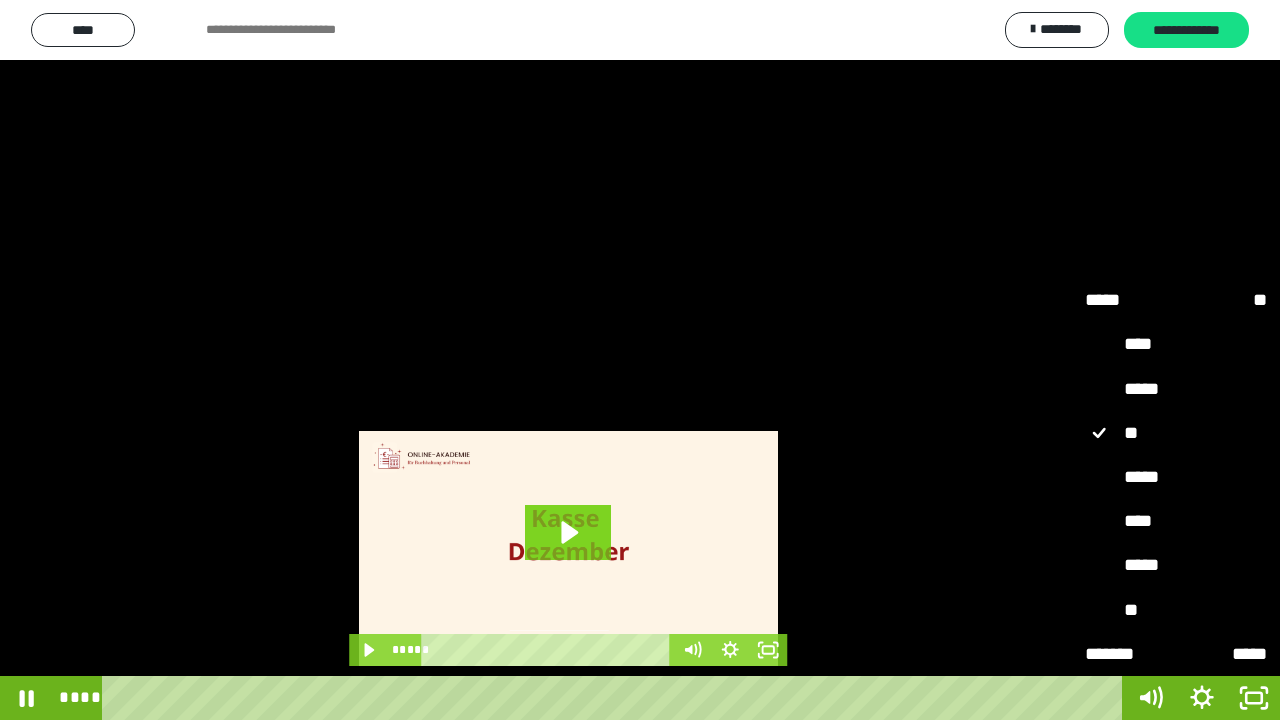 click on "****" at bounding box center (1176, 521) 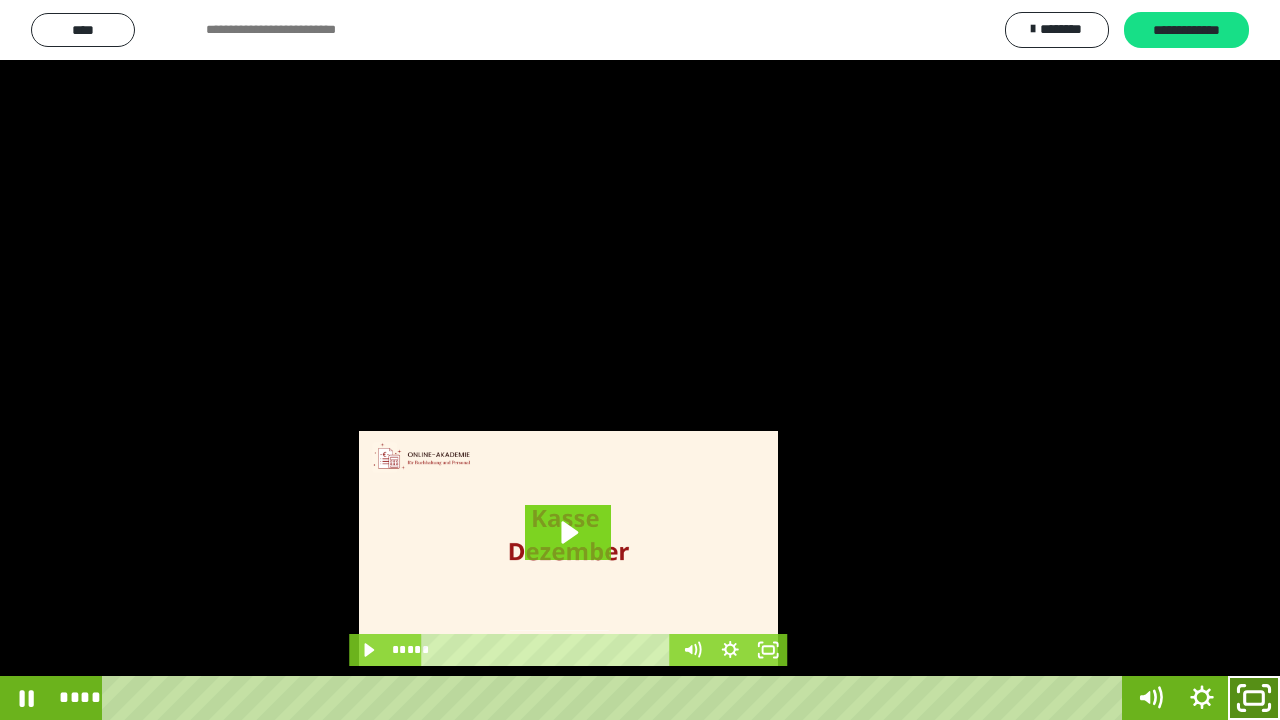 click 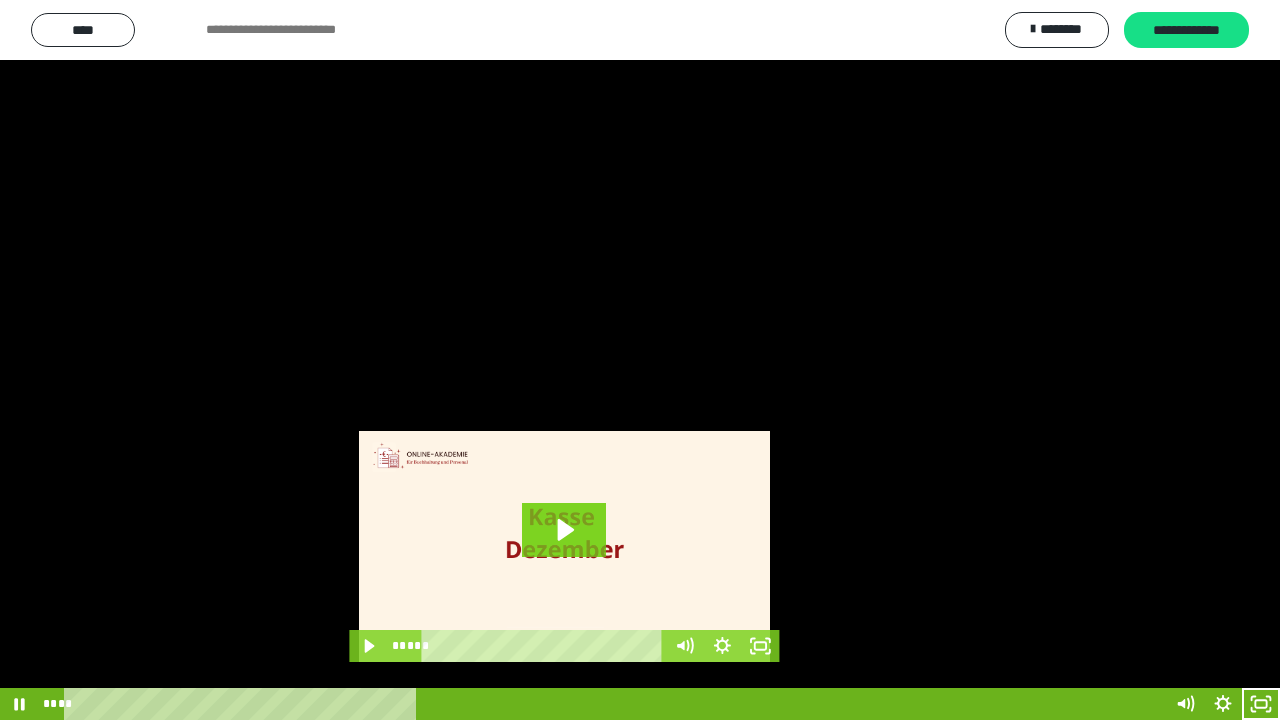 scroll, scrollTop: 4005, scrollLeft: 0, axis: vertical 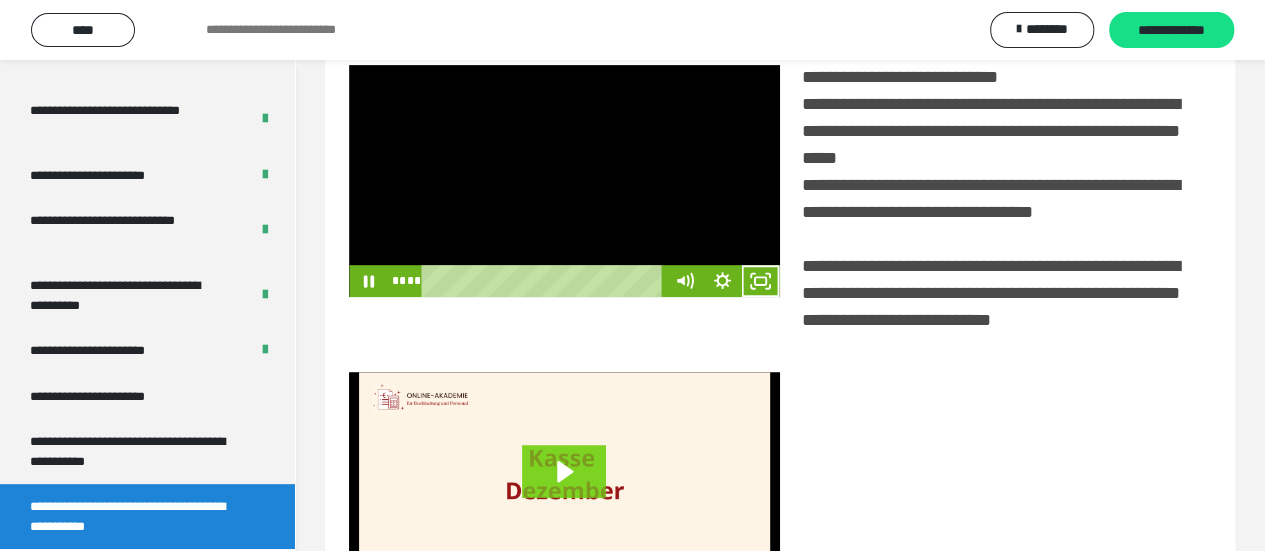 click at bounding box center [564, 181] 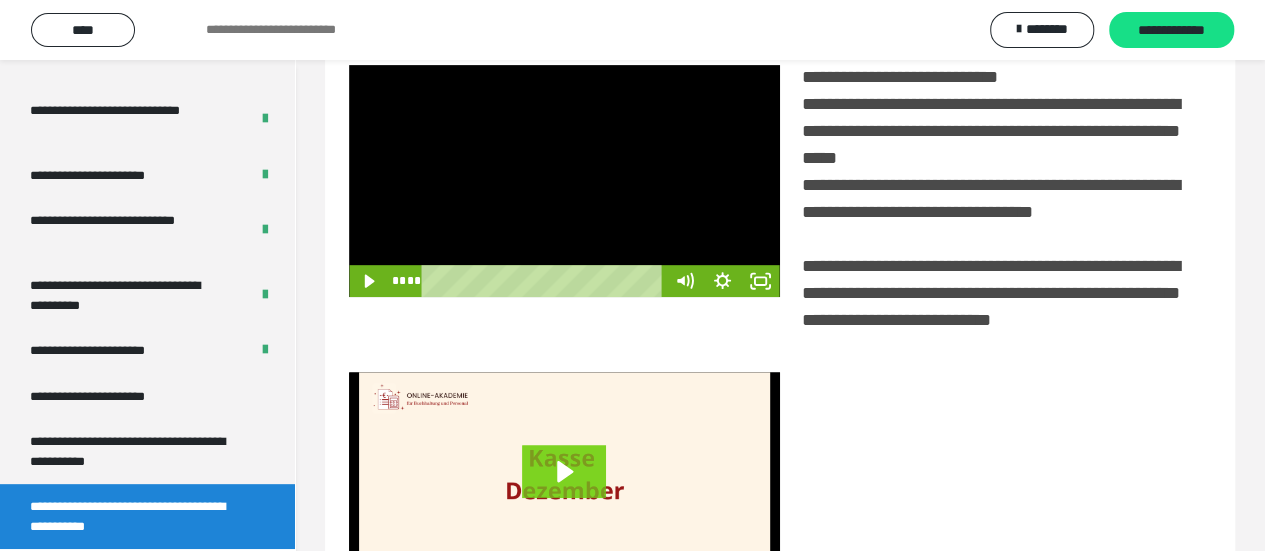 click at bounding box center [564, 181] 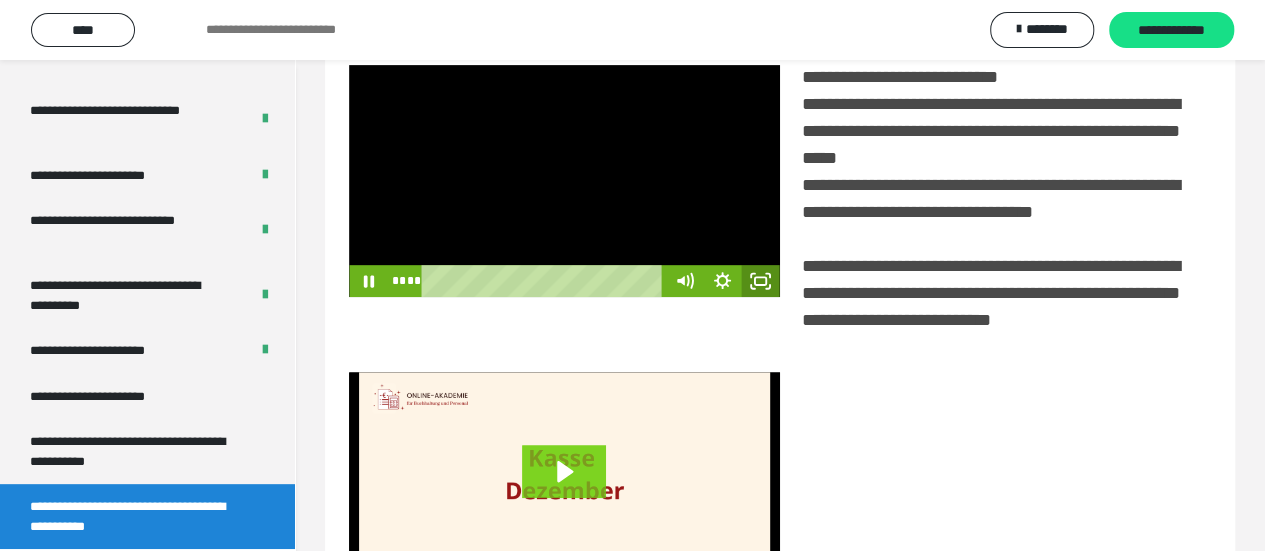click 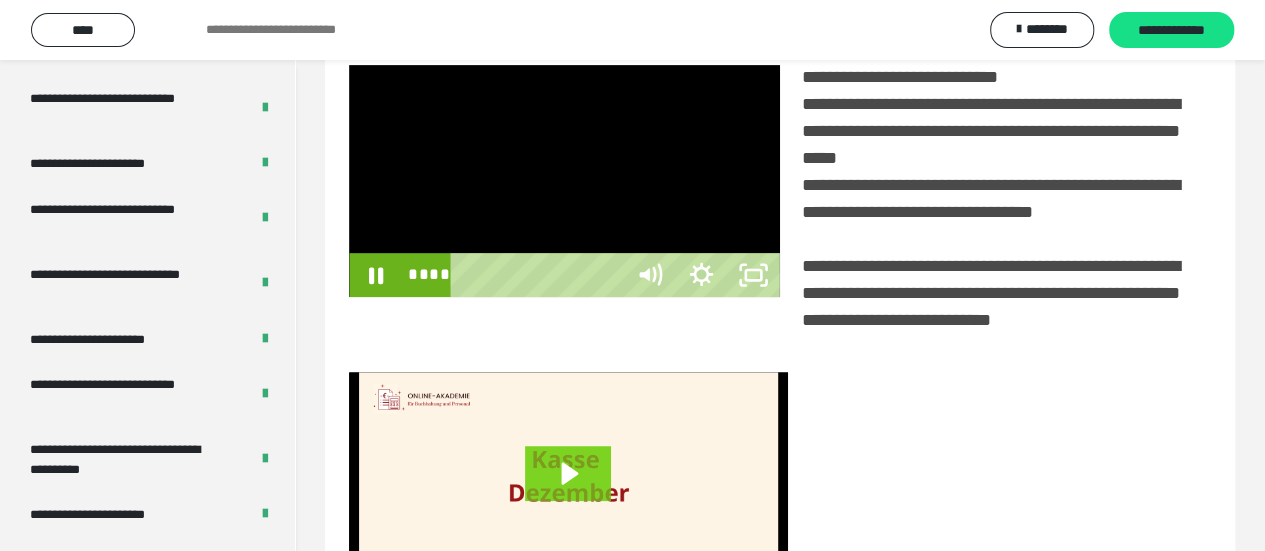 scroll, scrollTop: 3836, scrollLeft: 0, axis: vertical 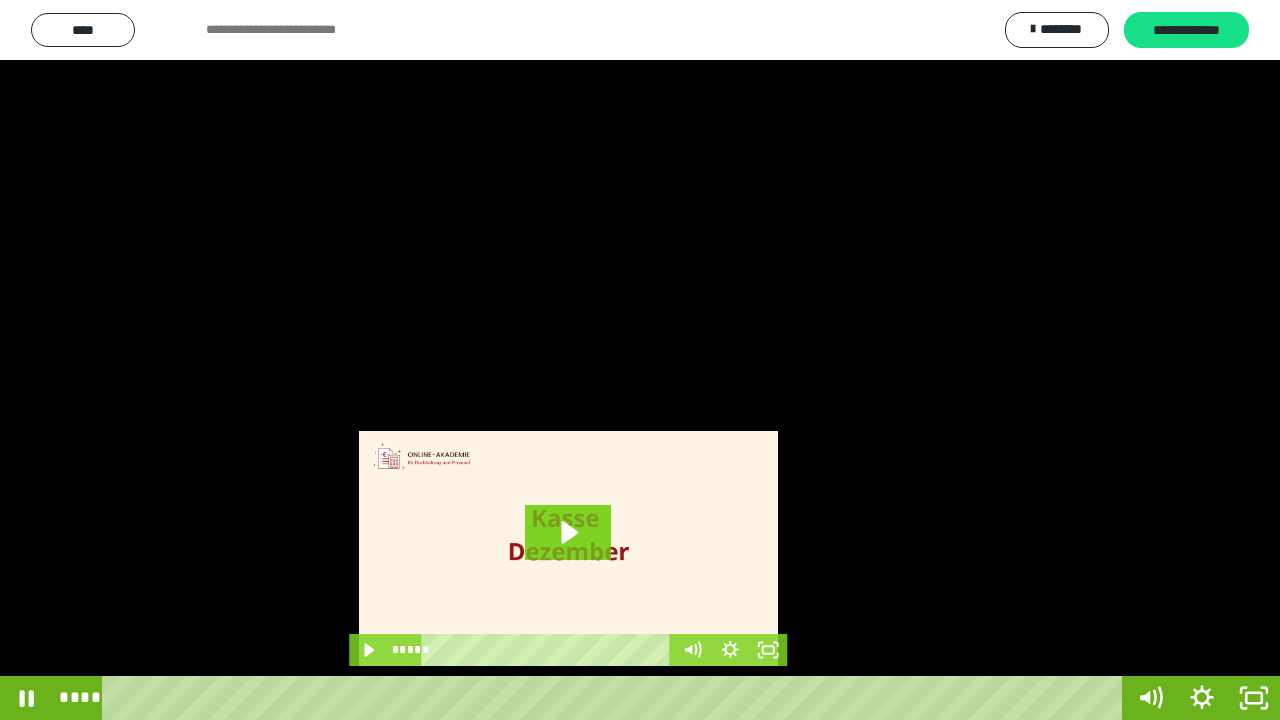 click at bounding box center (640, 360) 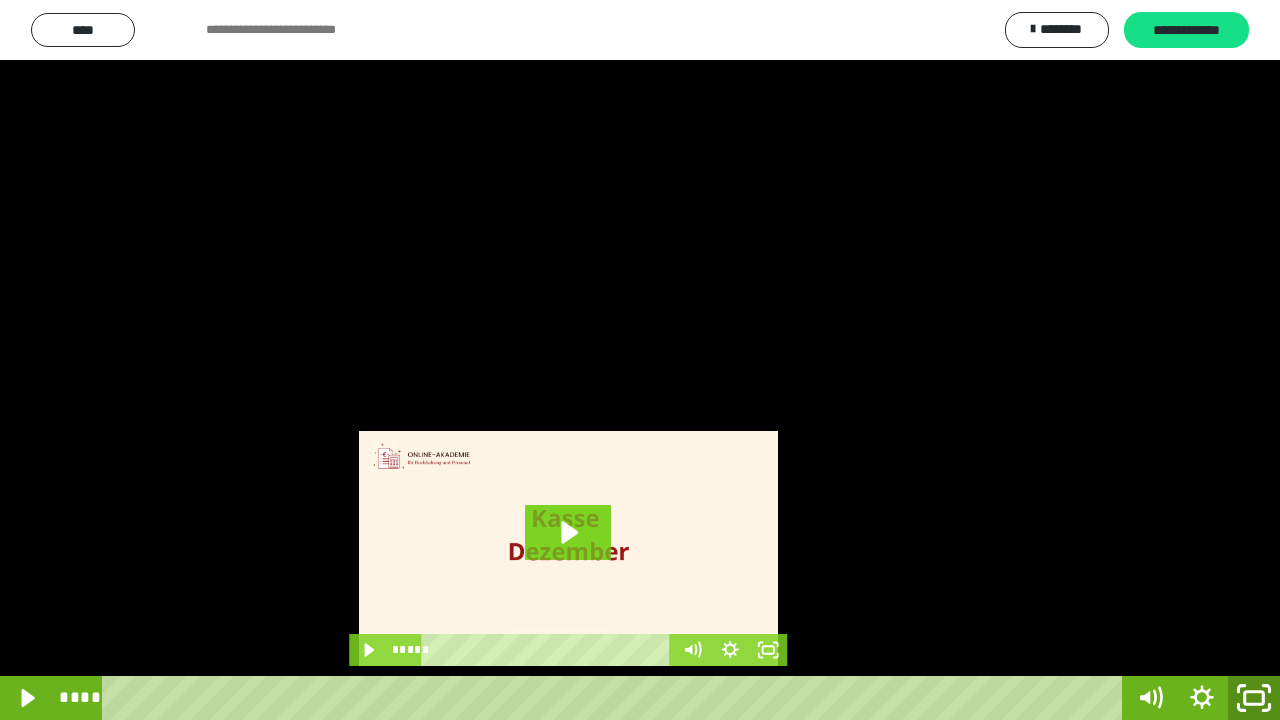 click 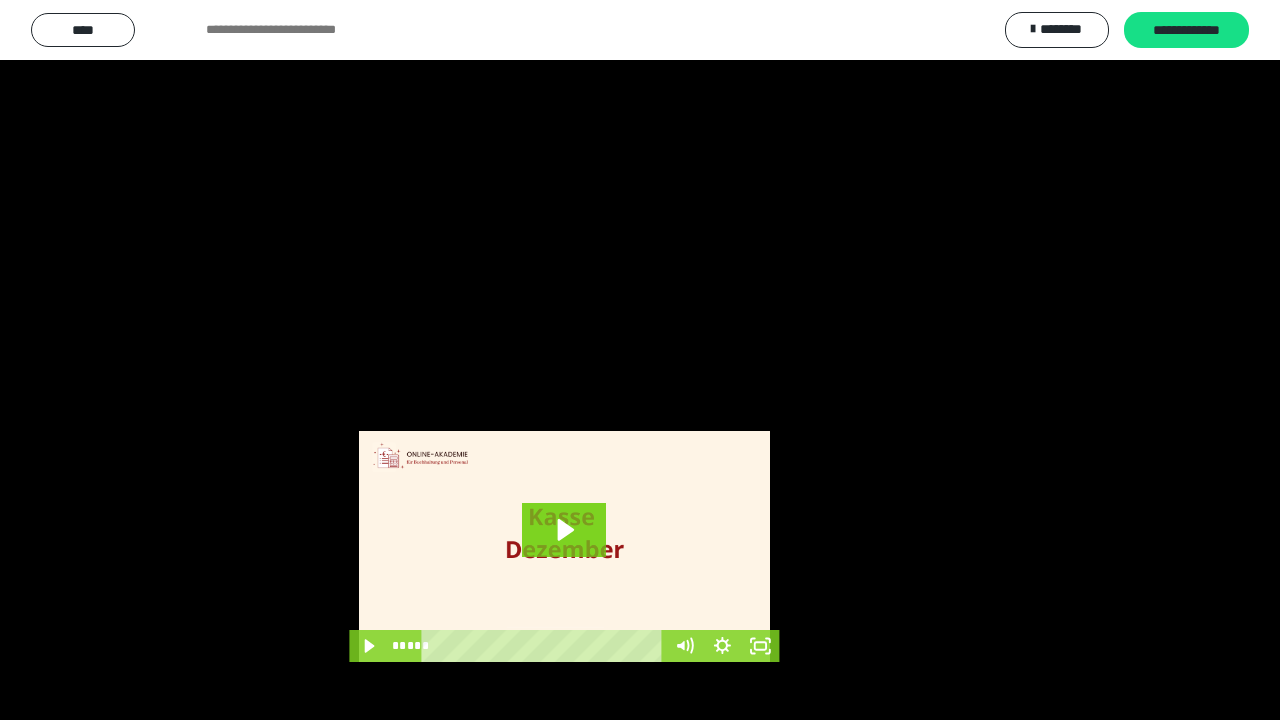 scroll, scrollTop: 4005, scrollLeft: 0, axis: vertical 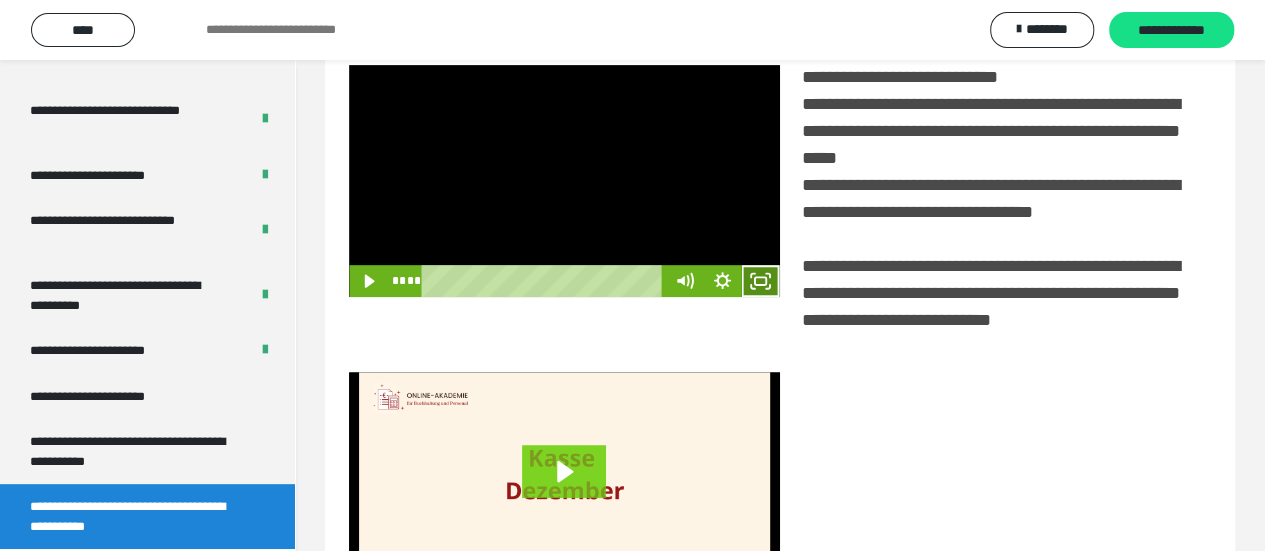 click 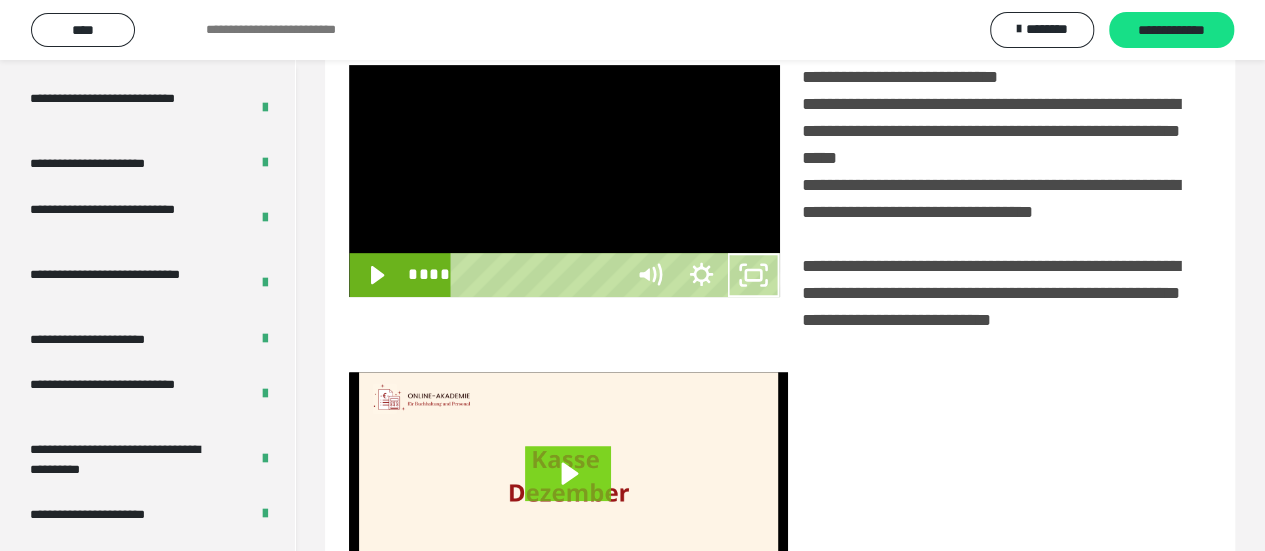 scroll, scrollTop: 3836, scrollLeft: 0, axis: vertical 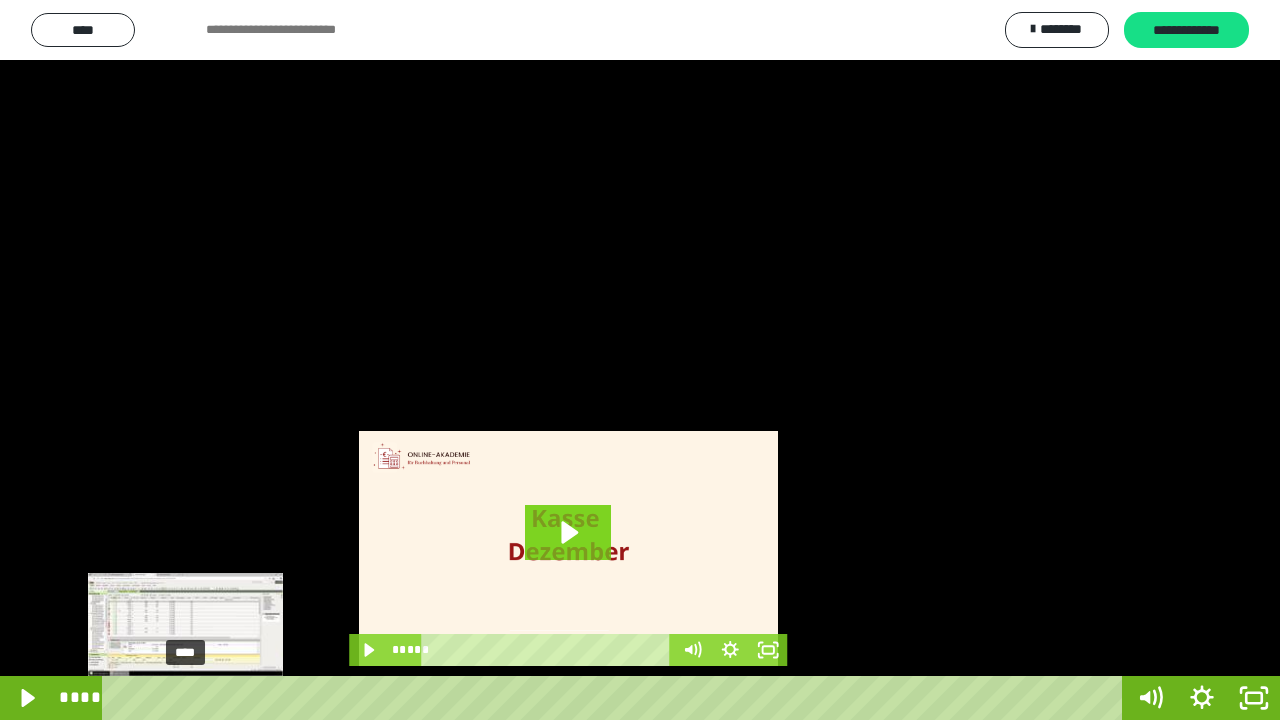 drag, startPoint x: 279, startPoint y: 700, endPoint x: 193, endPoint y: 700, distance: 86 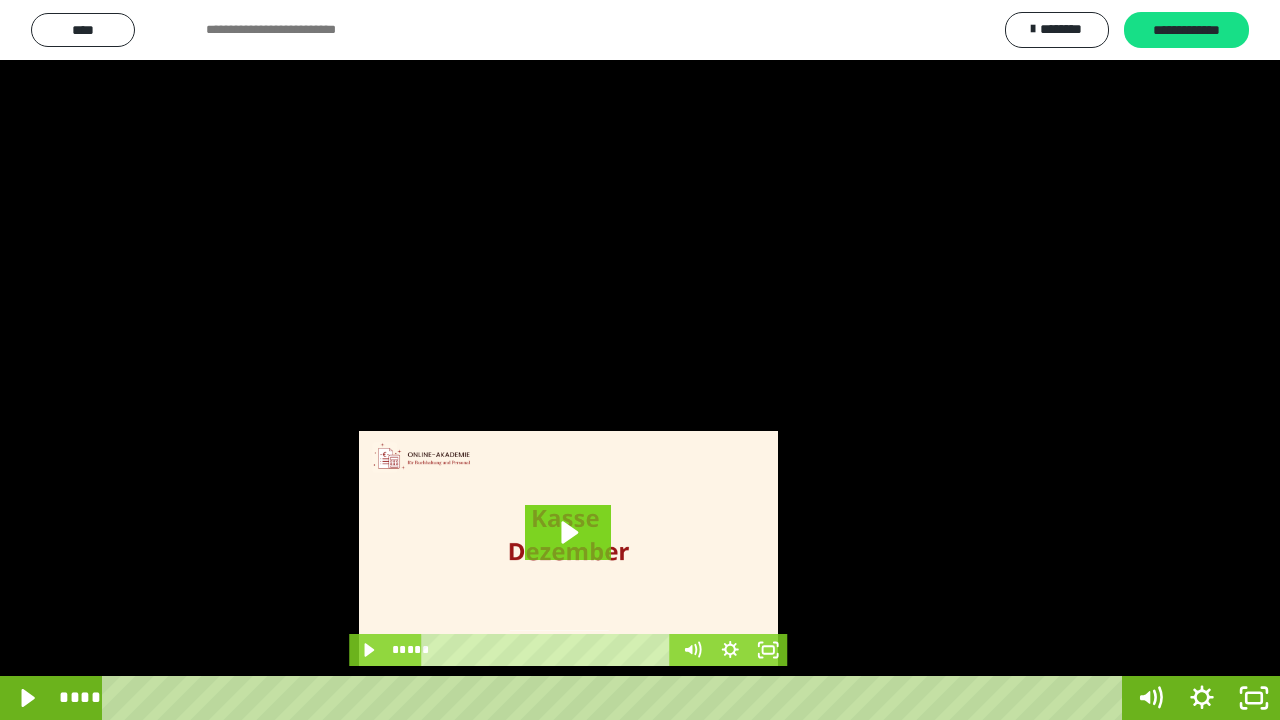 click at bounding box center (640, 360) 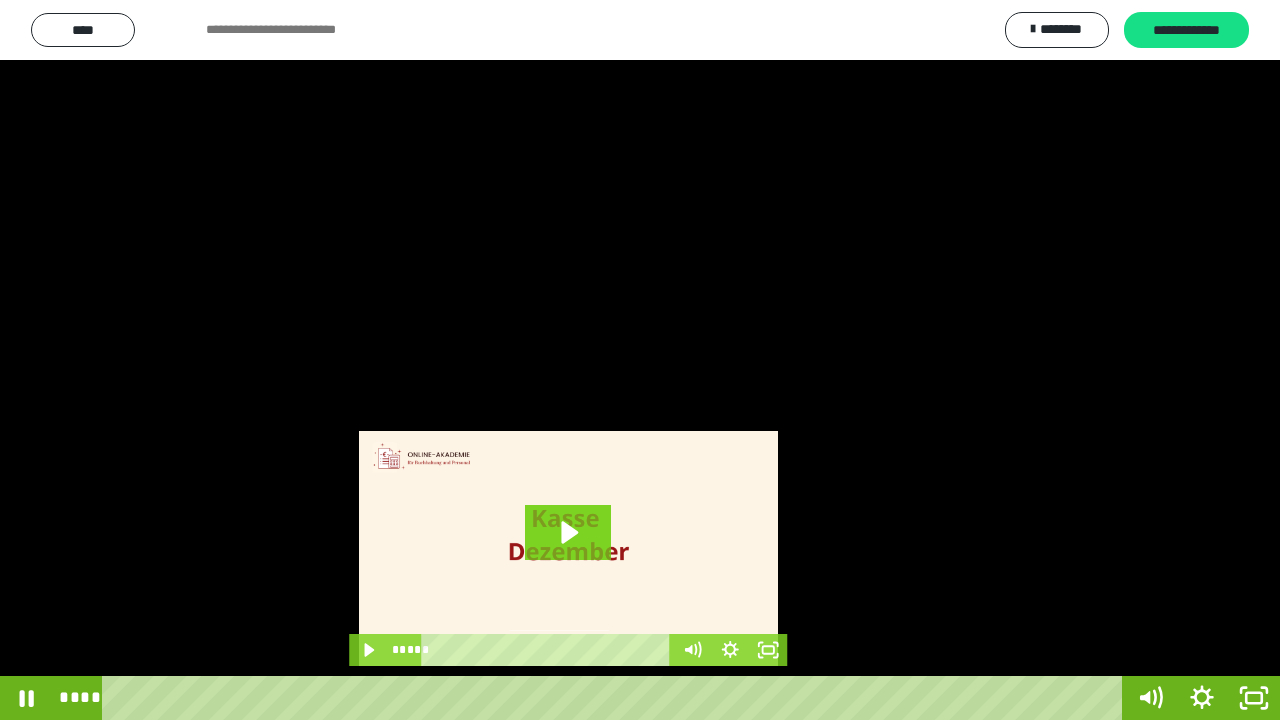 click at bounding box center (640, 360) 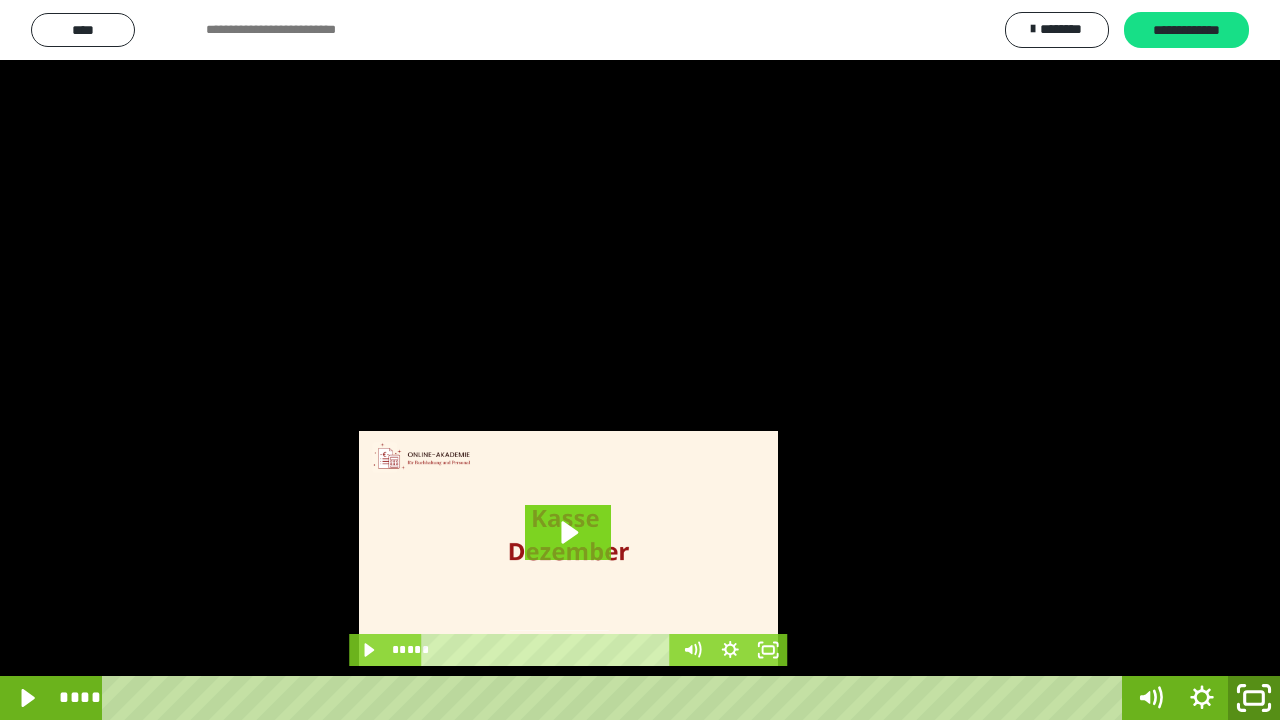 click 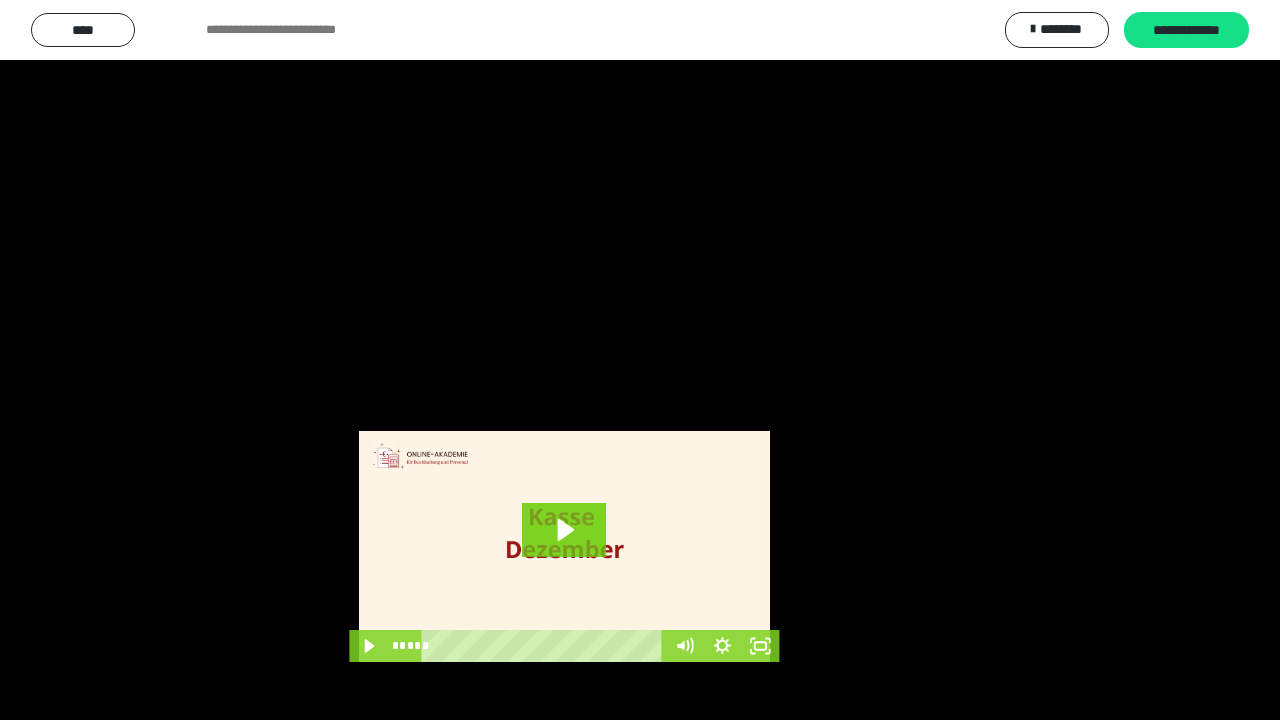scroll, scrollTop: 4005, scrollLeft: 0, axis: vertical 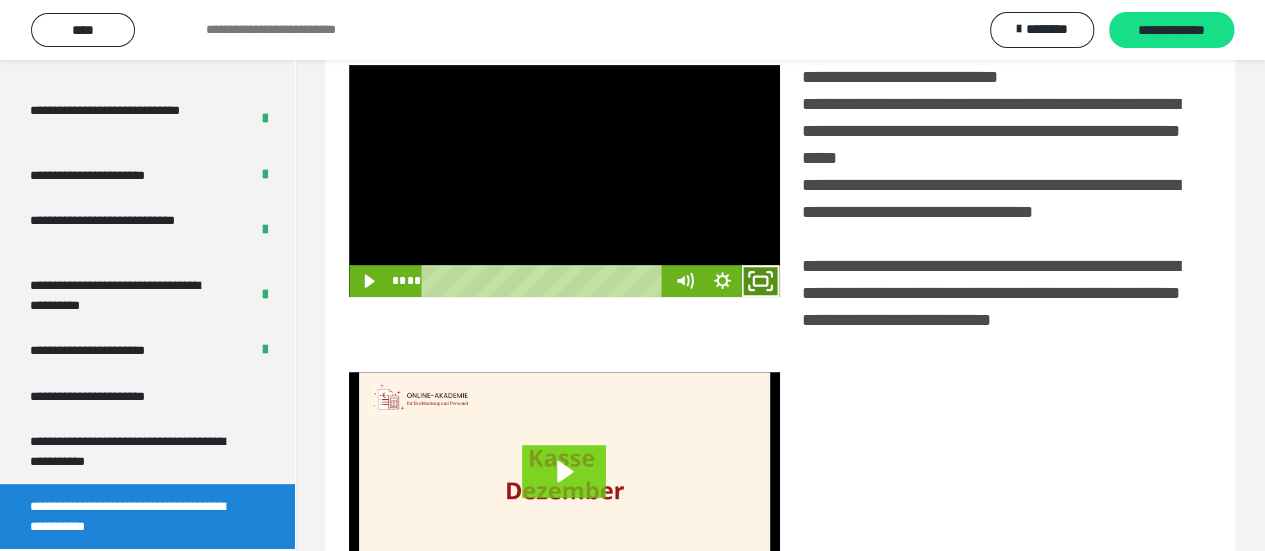drag, startPoint x: 766, startPoint y: 304, endPoint x: 749, endPoint y: 422, distance: 119.218285 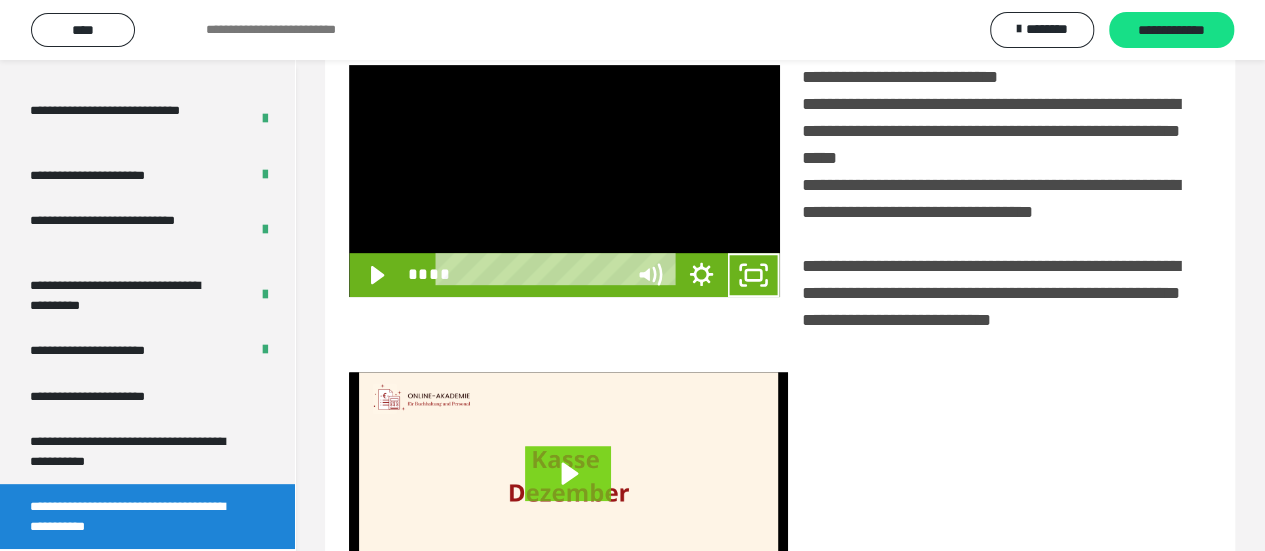 scroll, scrollTop: 3836, scrollLeft: 0, axis: vertical 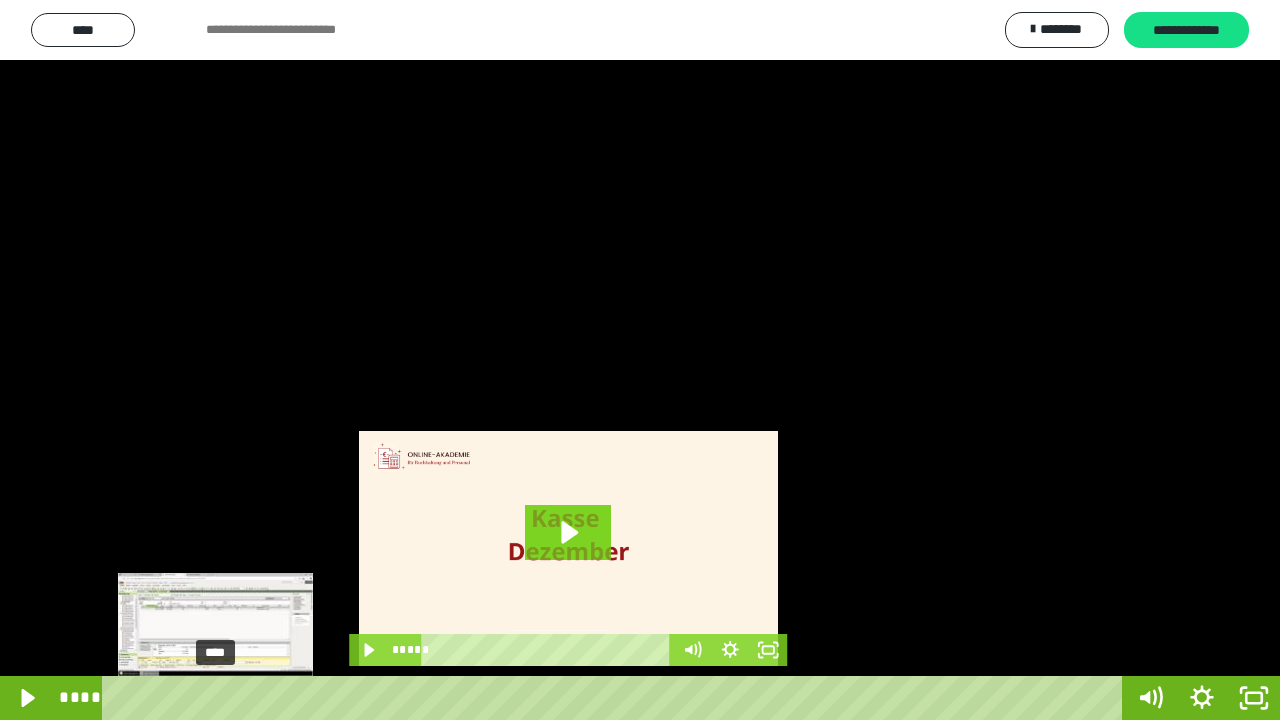 click on "****" at bounding box center [616, 698] 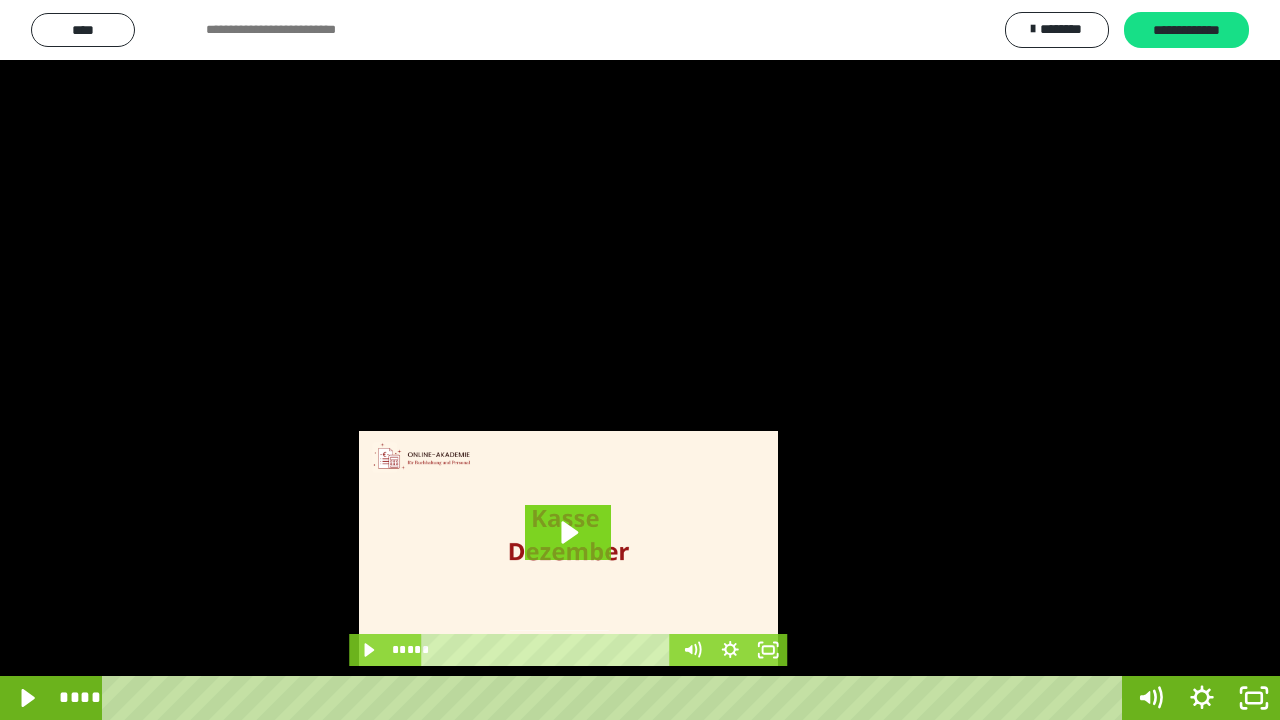 click at bounding box center [640, 360] 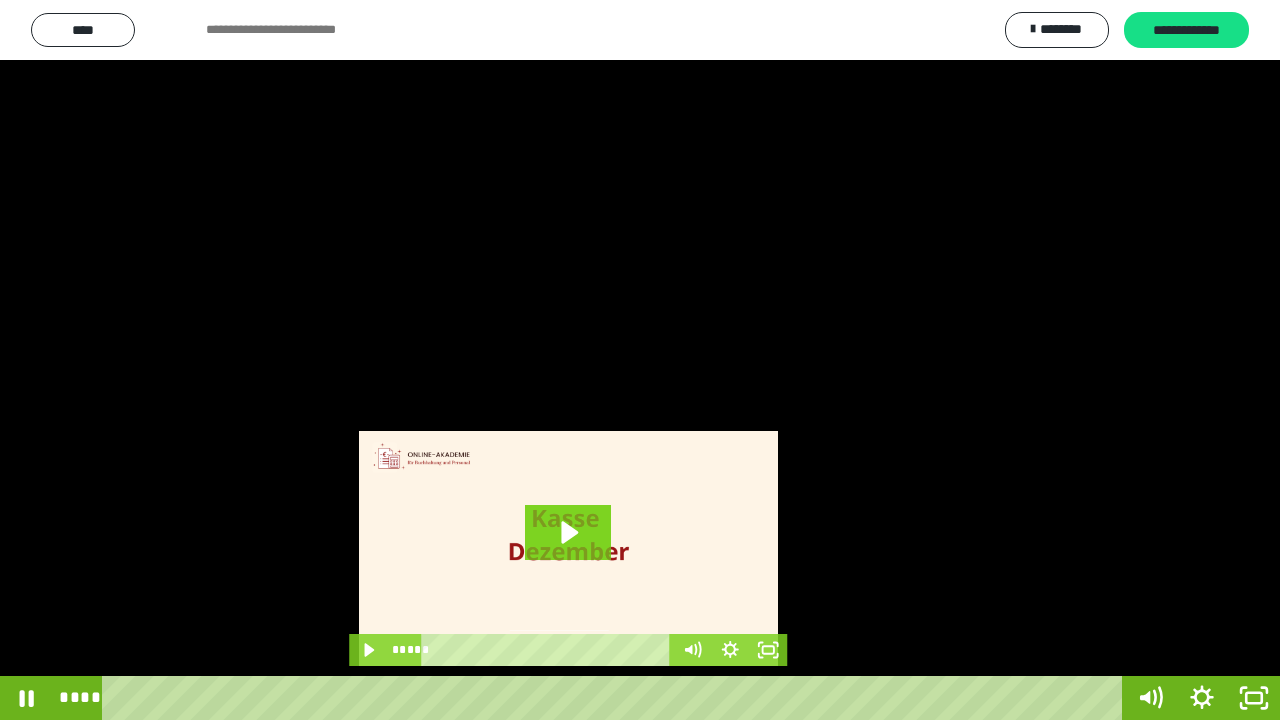 click at bounding box center (640, 360) 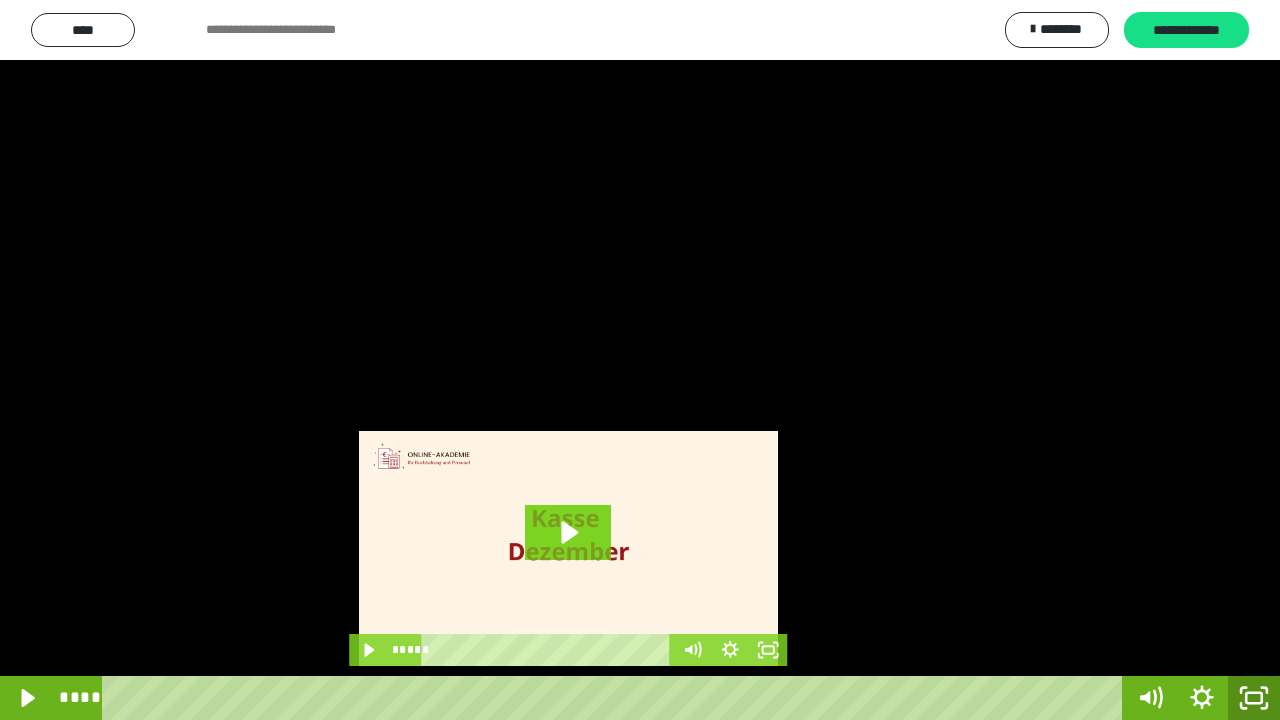 click 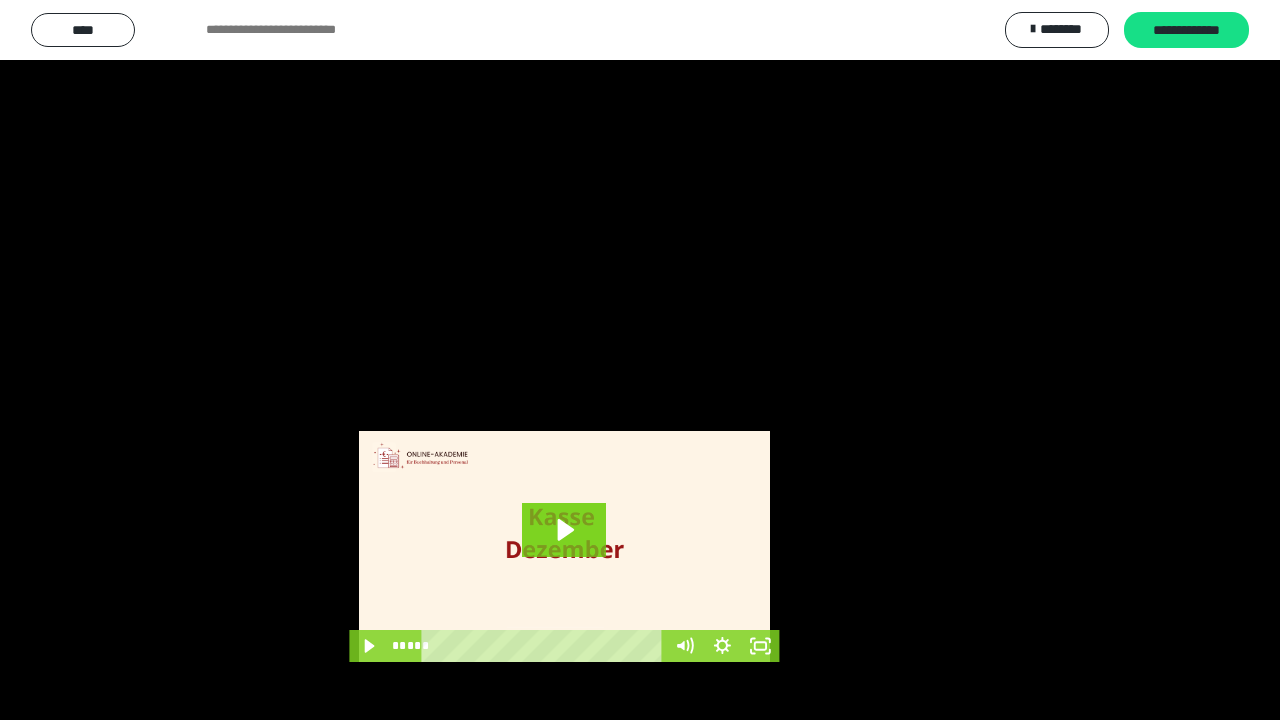scroll, scrollTop: 4005, scrollLeft: 0, axis: vertical 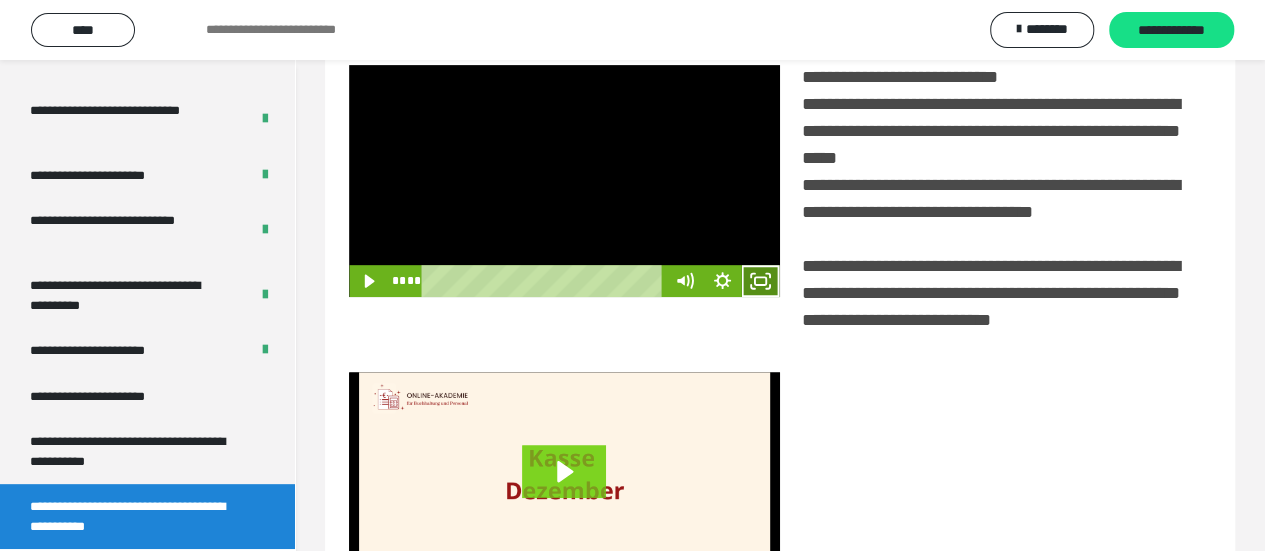 click 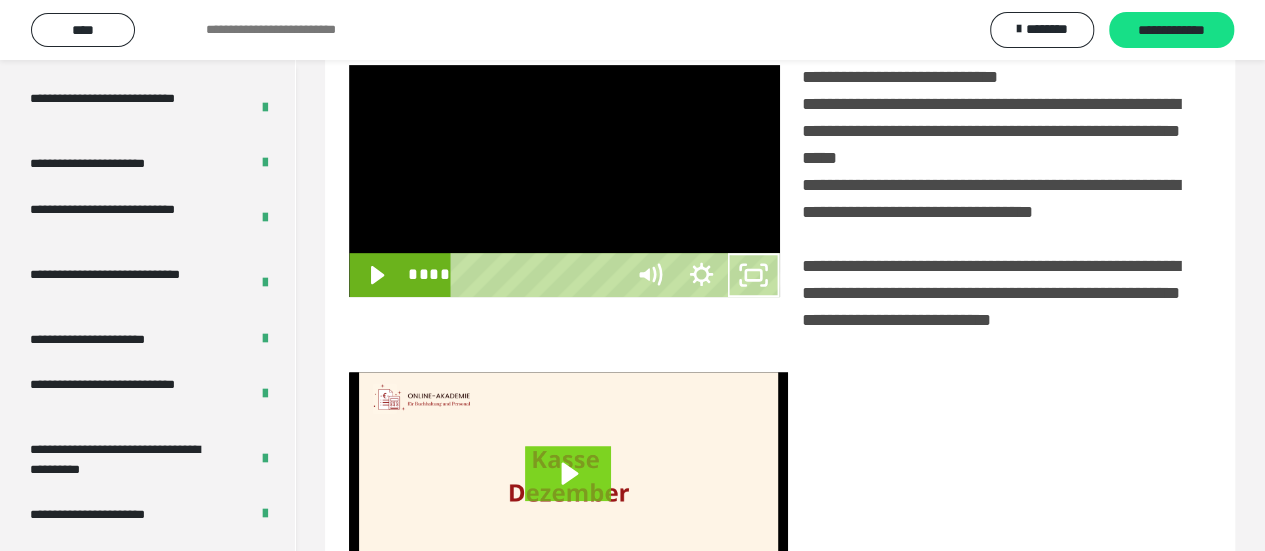 scroll, scrollTop: 3836, scrollLeft: 0, axis: vertical 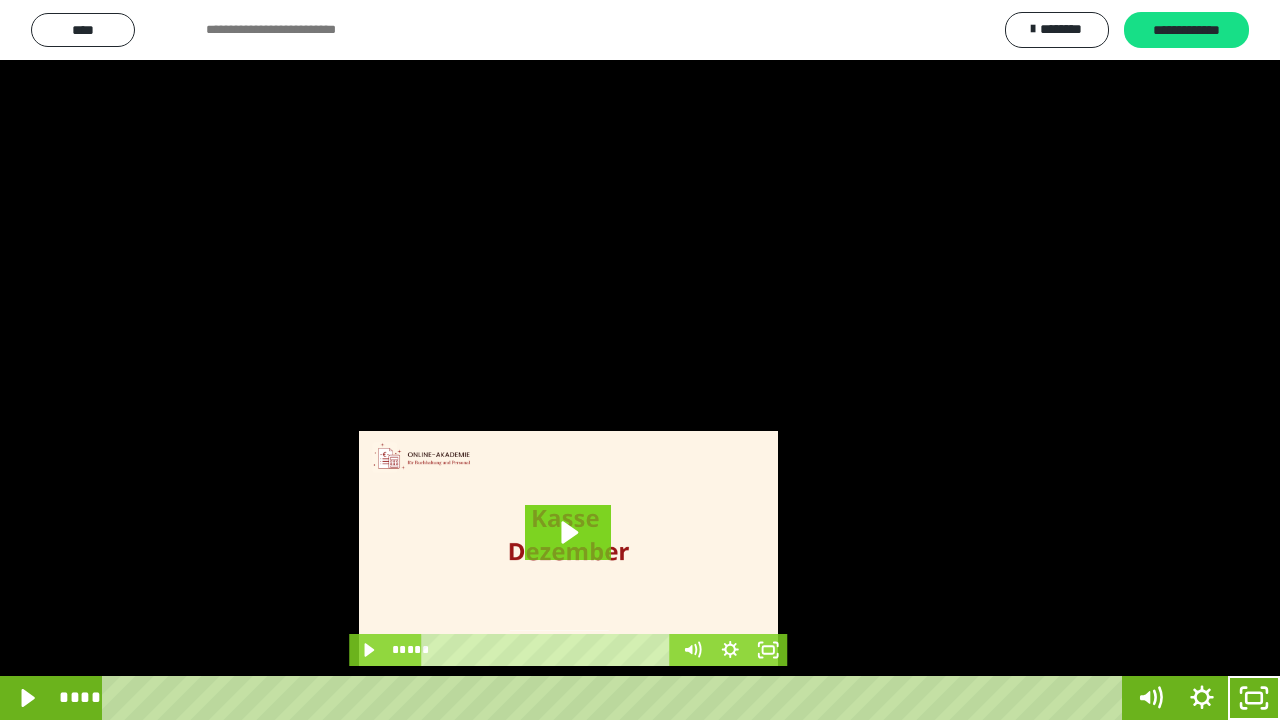 click at bounding box center [640, 360] 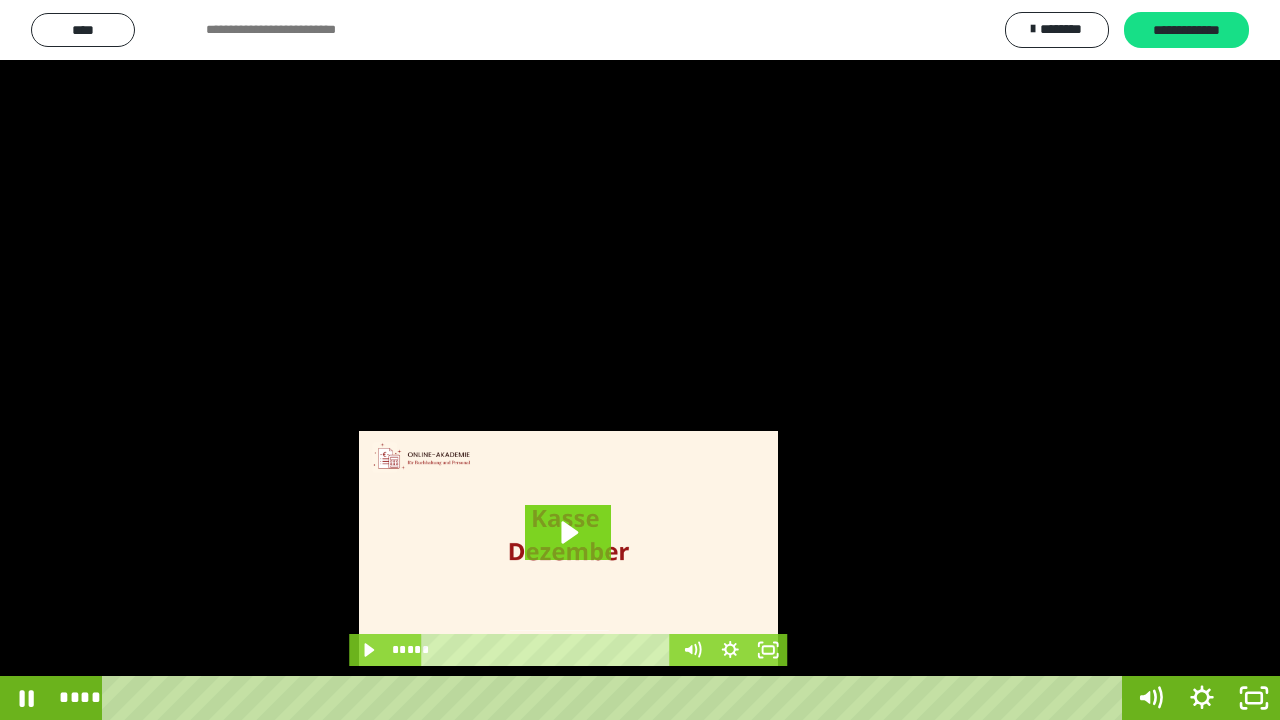 click at bounding box center (640, 360) 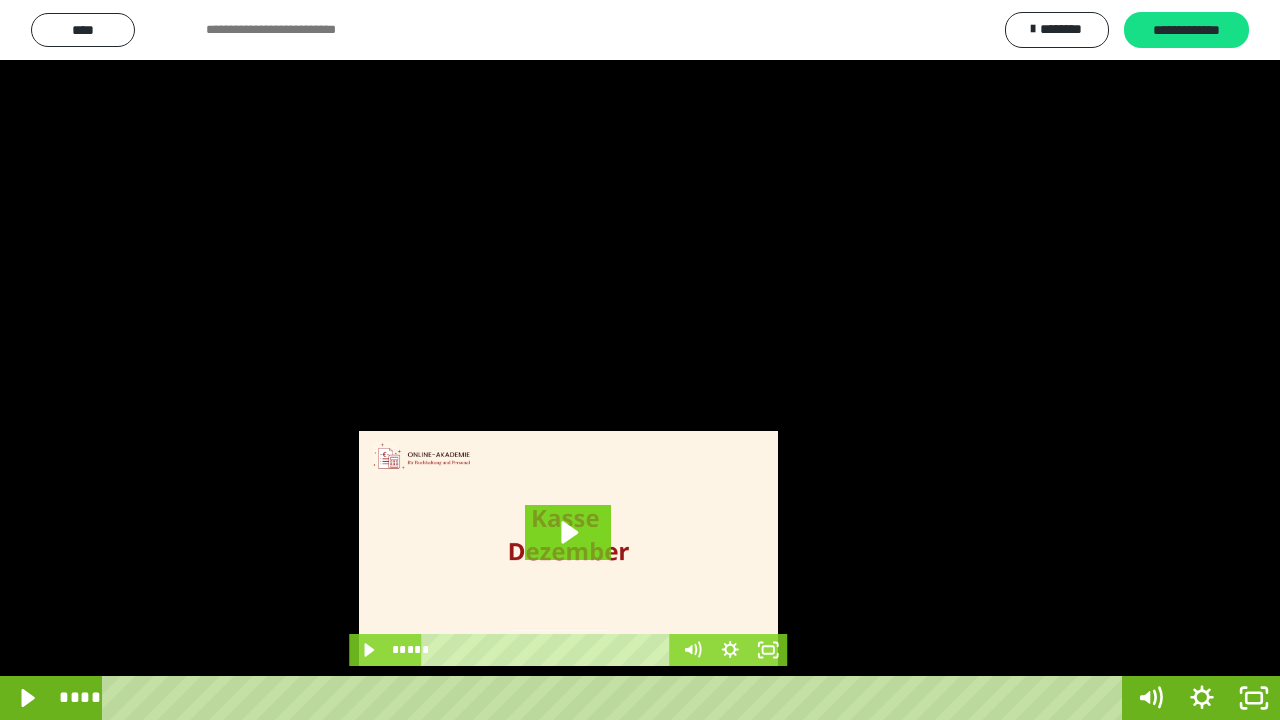 click at bounding box center (640, 360) 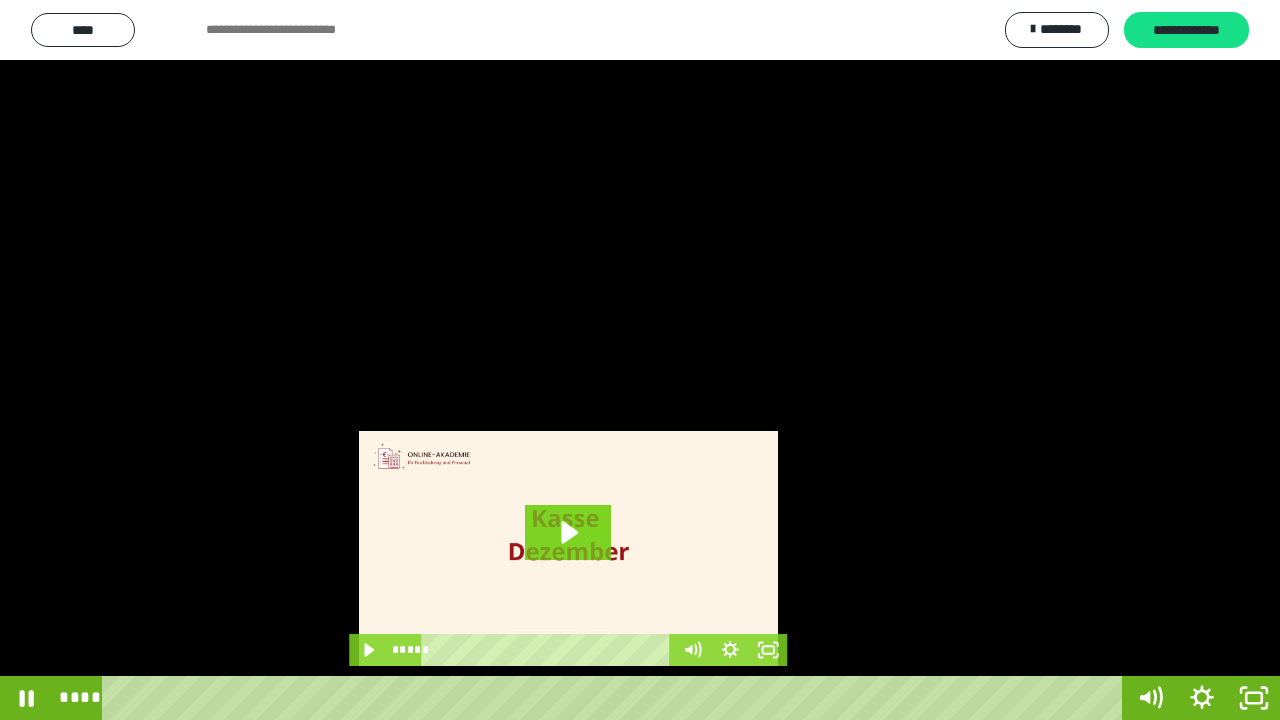 click at bounding box center (640, 360) 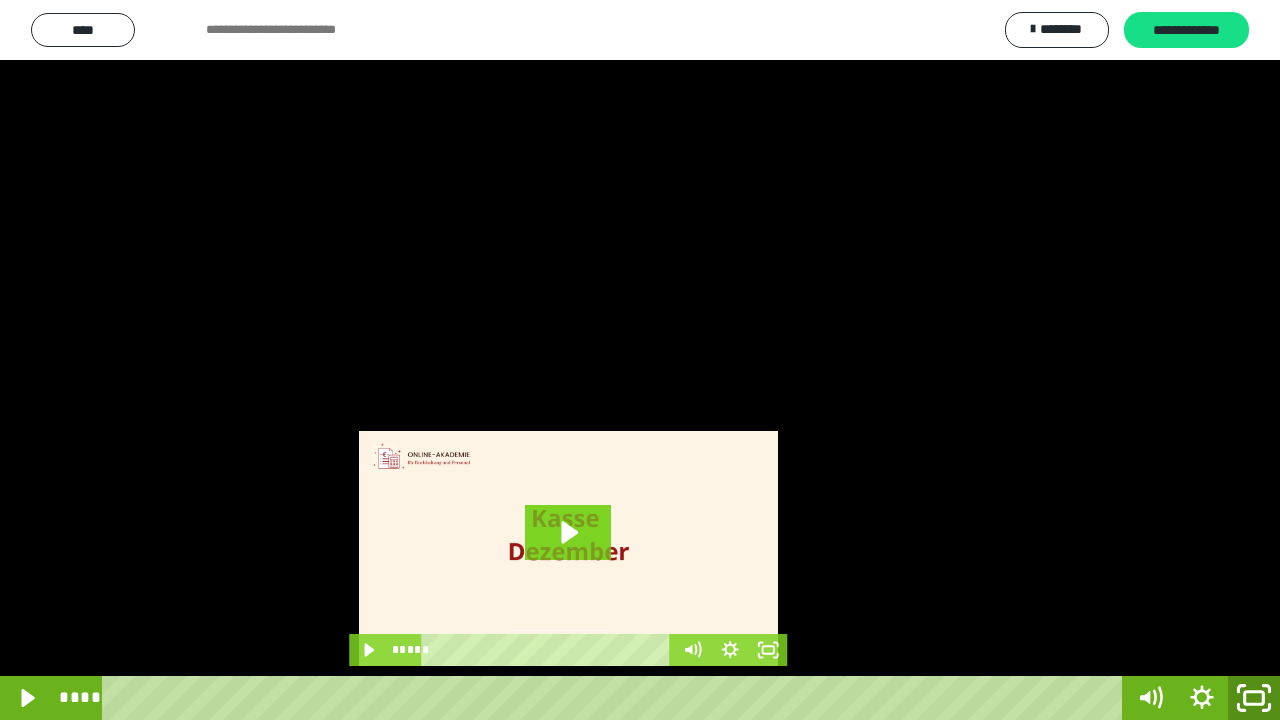 click 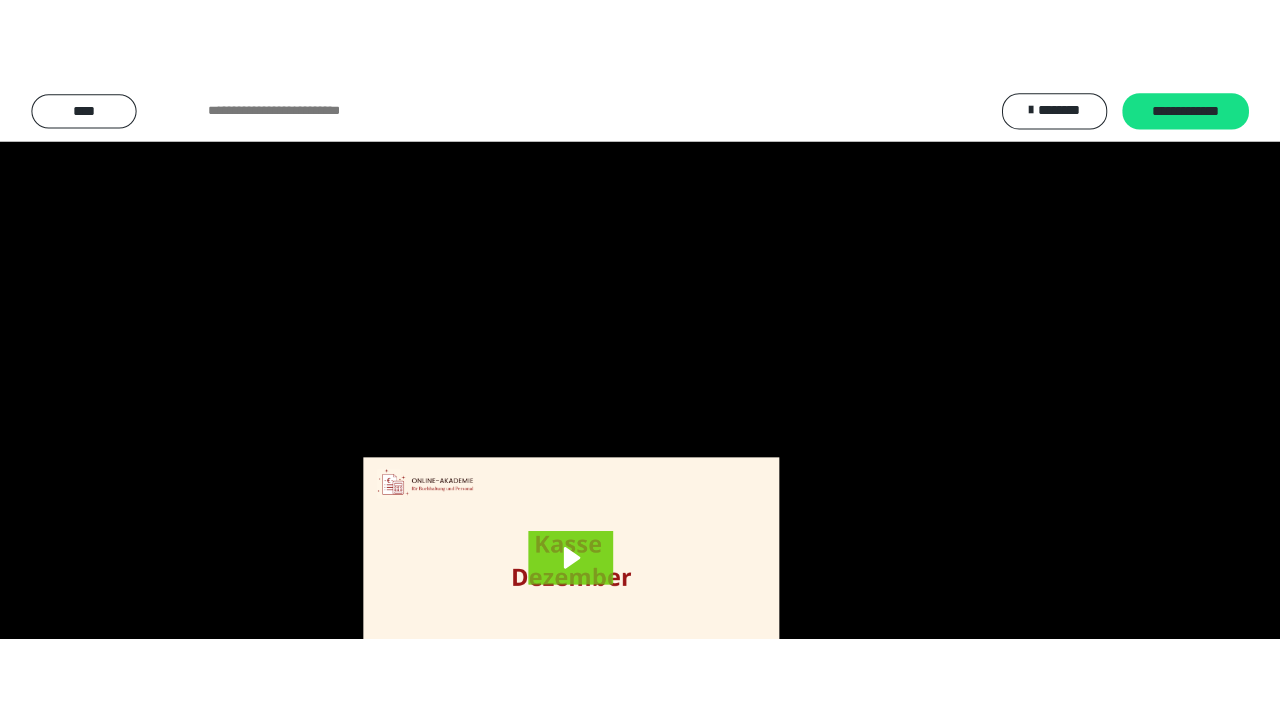 scroll, scrollTop: 4005, scrollLeft: 0, axis: vertical 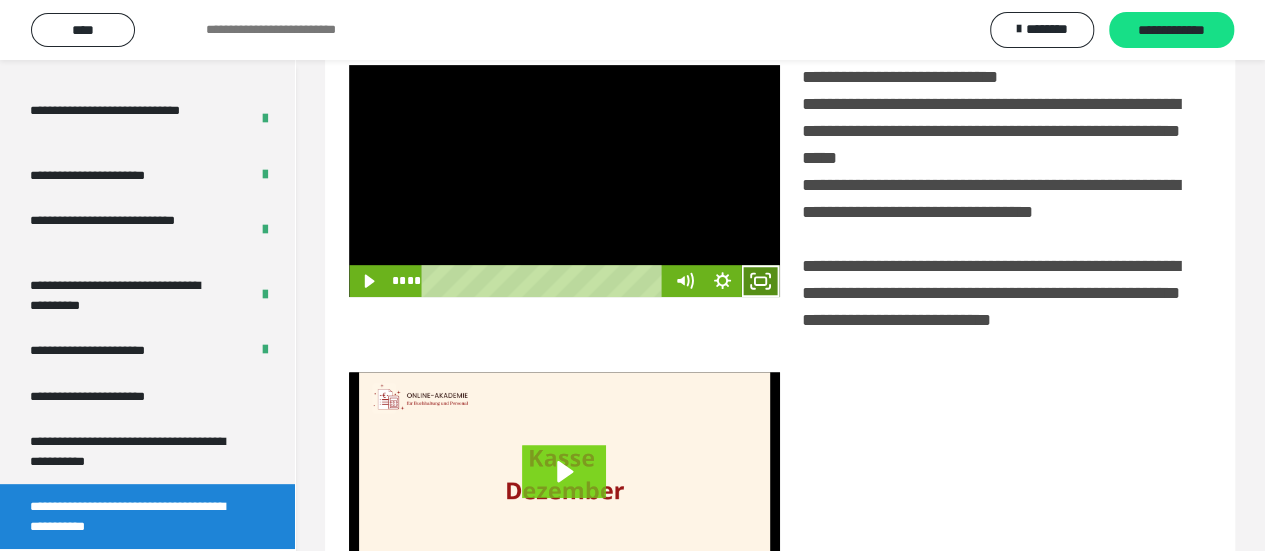 click 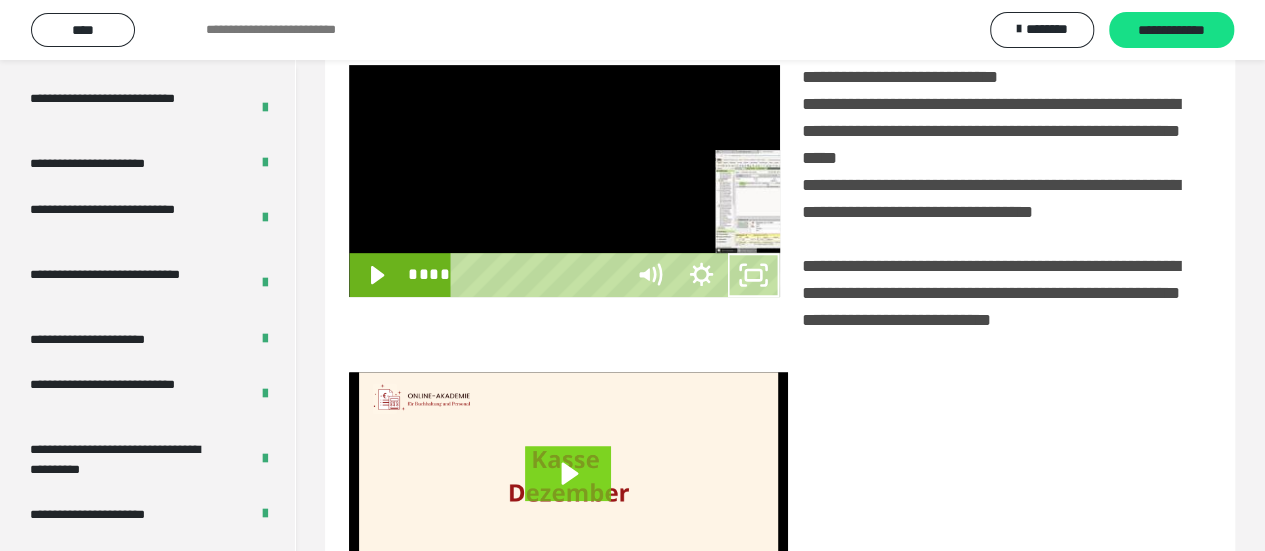 scroll, scrollTop: 3836, scrollLeft: 0, axis: vertical 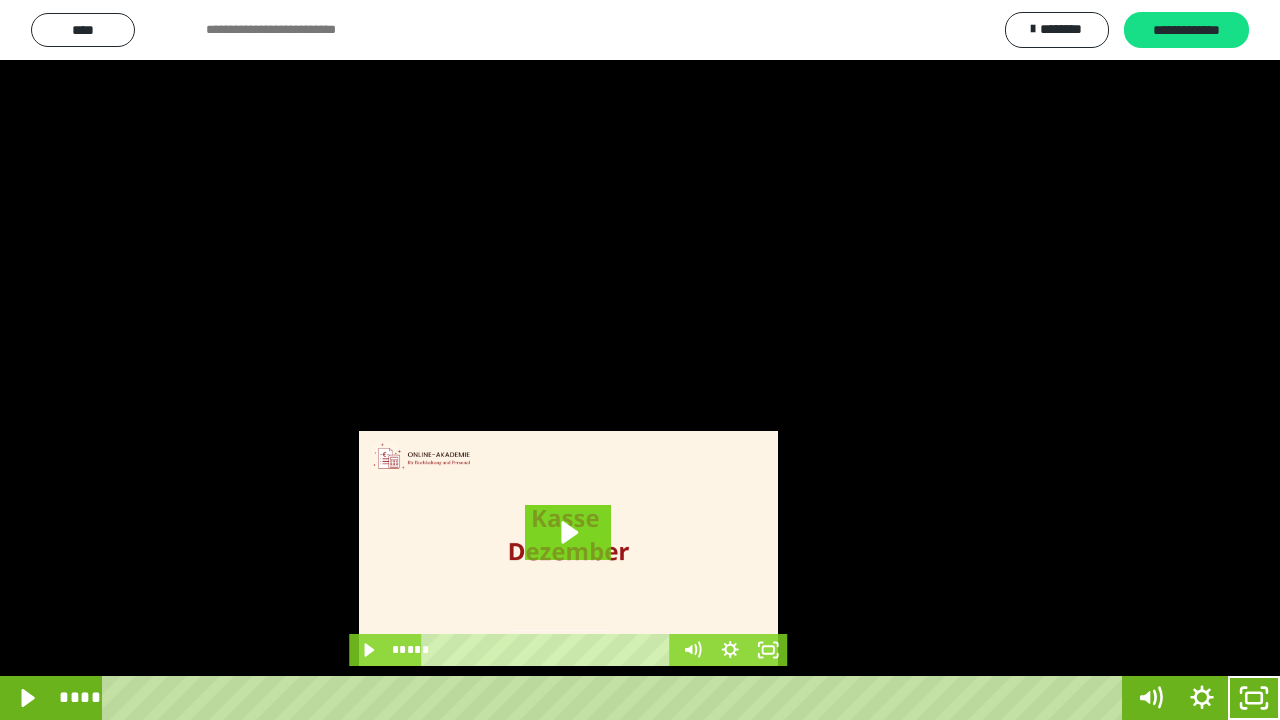 click at bounding box center [640, 360] 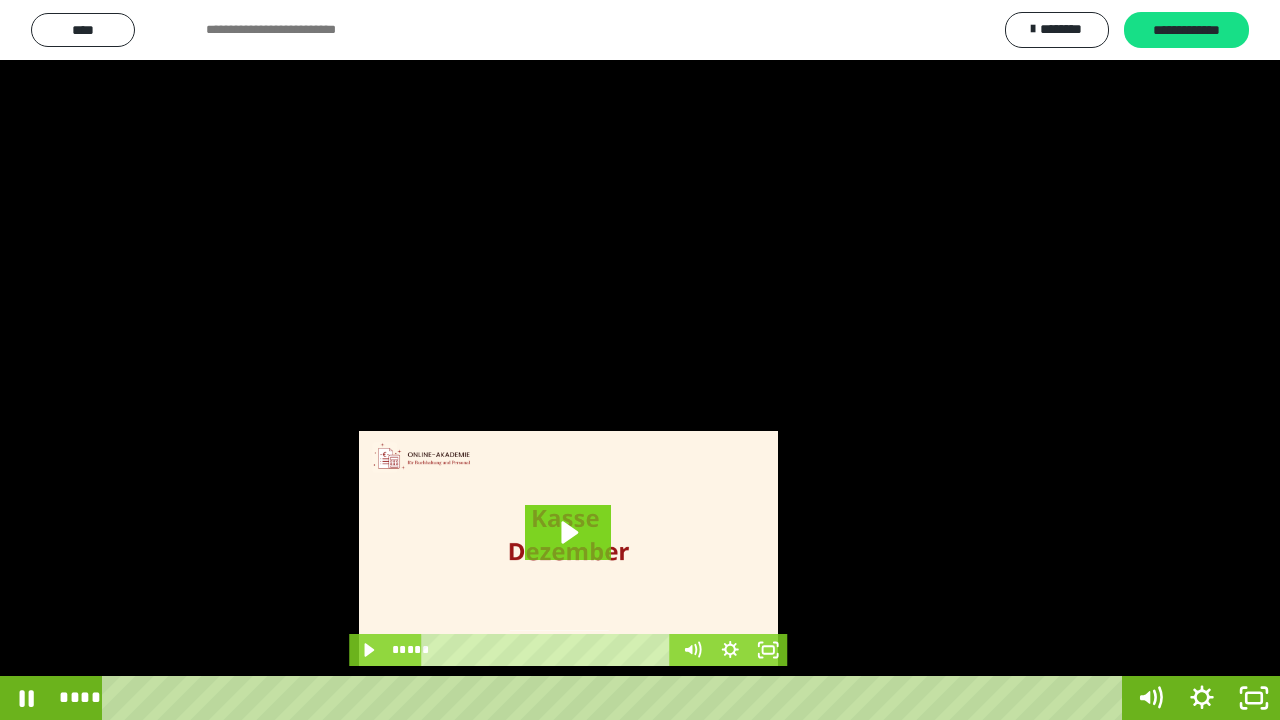 click at bounding box center (640, 360) 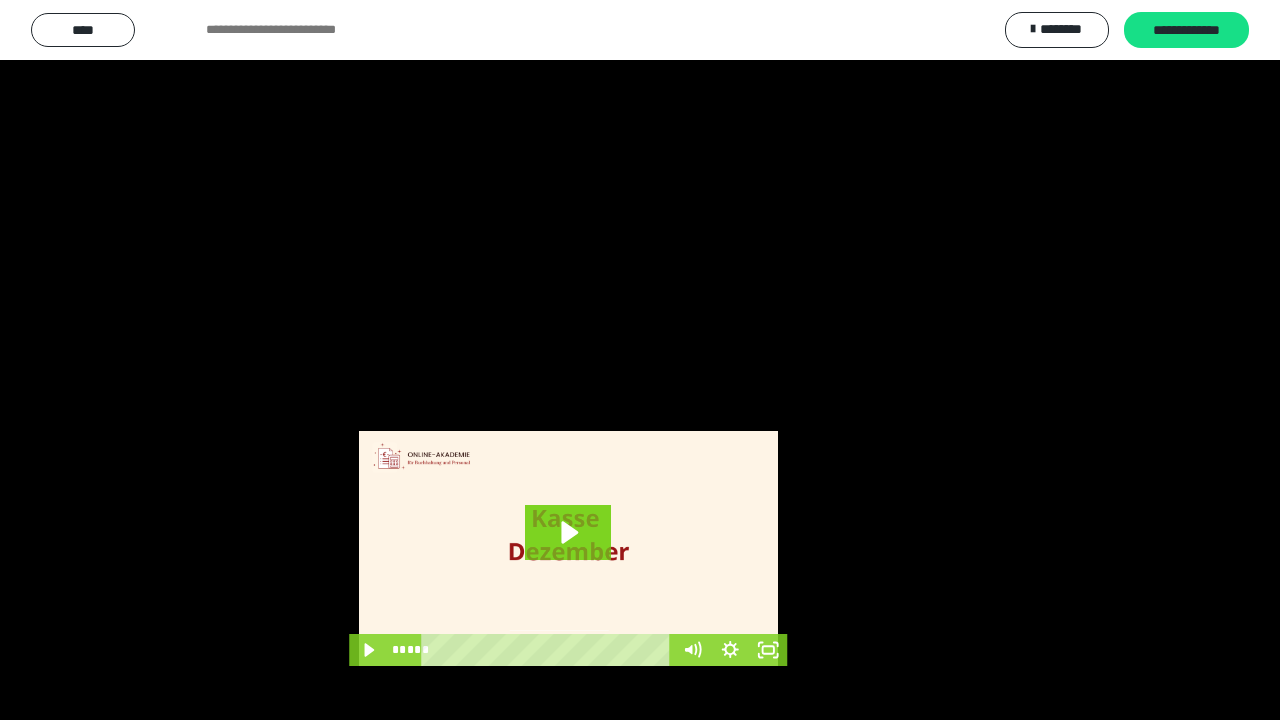 type 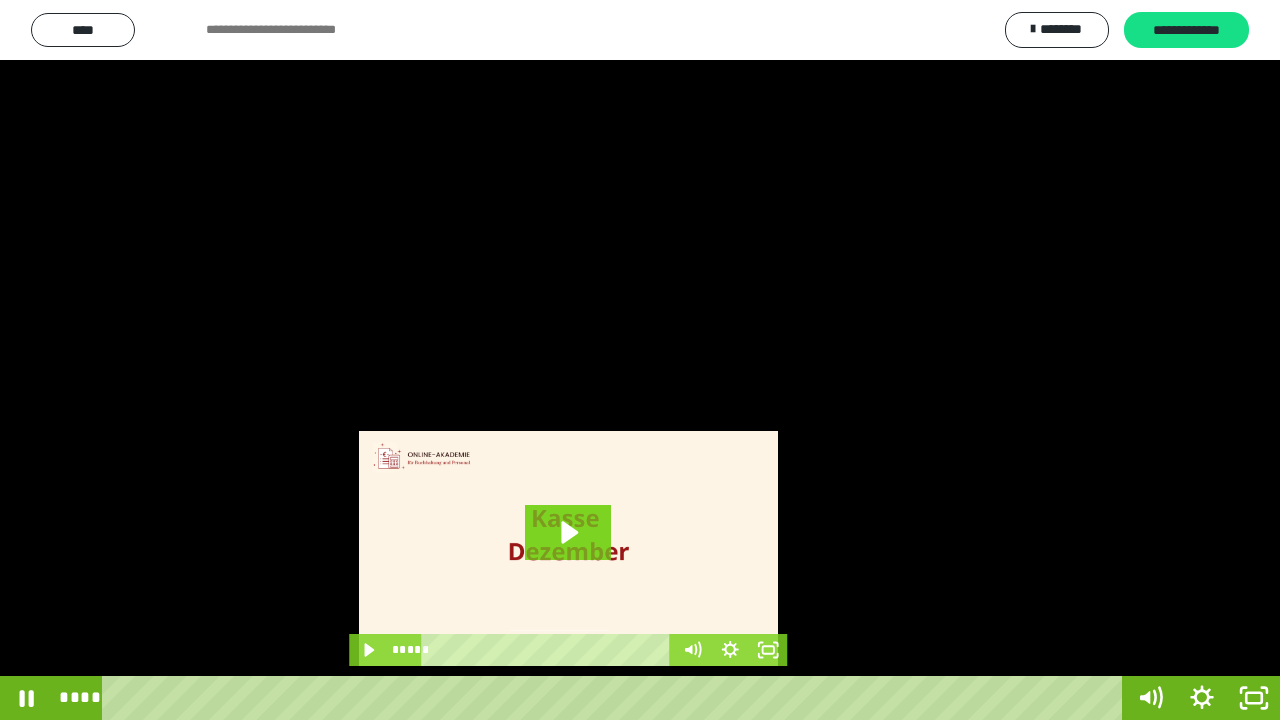 drag, startPoint x: 866, startPoint y: 389, endPoint x: 893, endPoint y: 412, distance: 35.468296 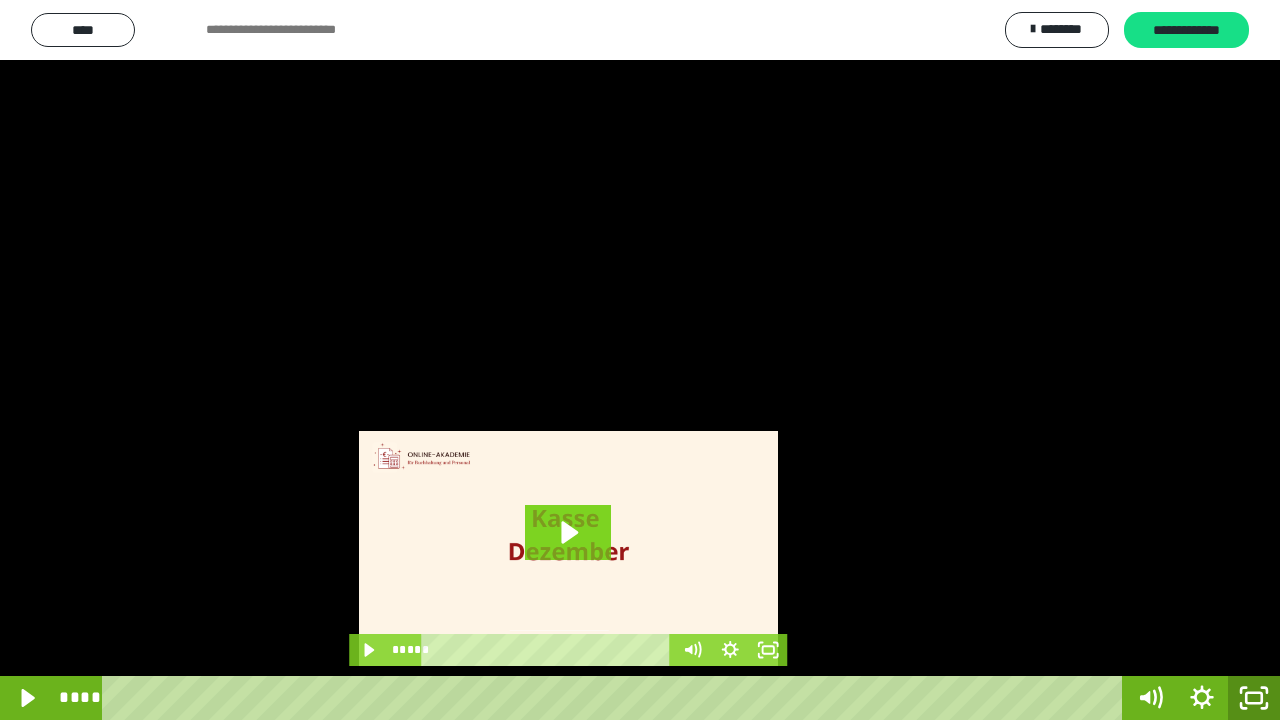 click 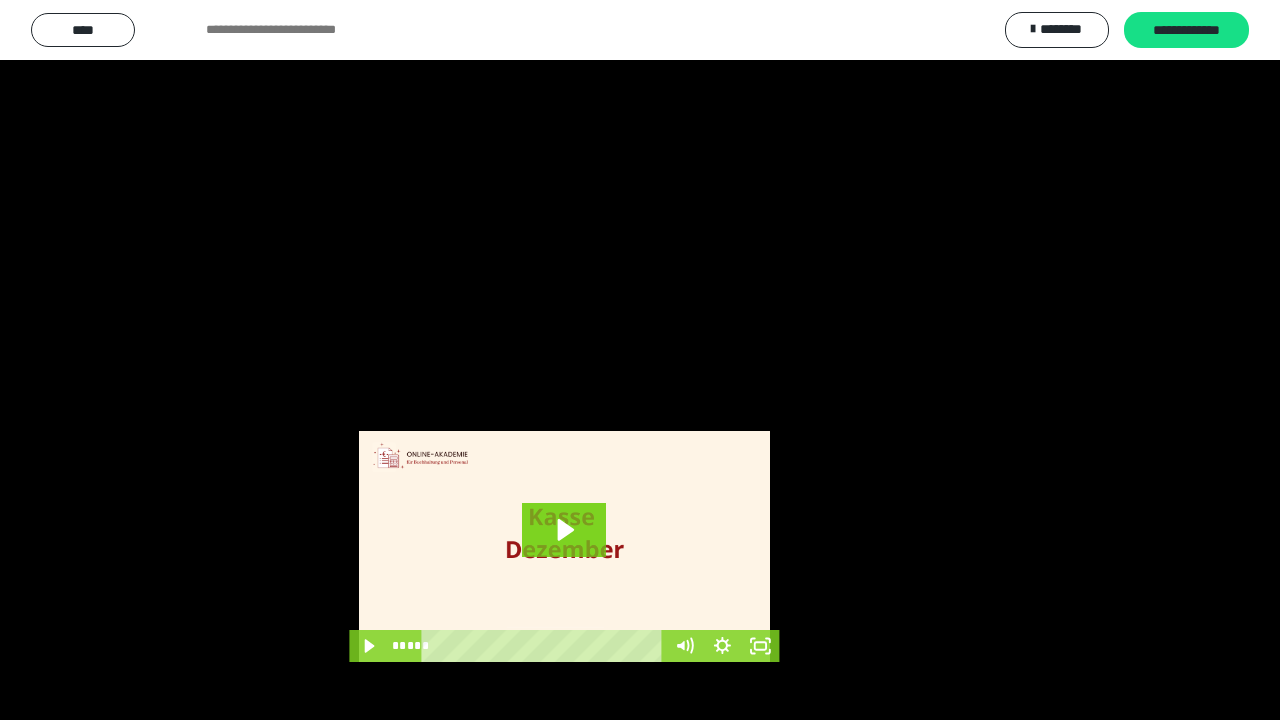 scroll, scrollTop: 4005, scrollLeft: 0, axis: vertical 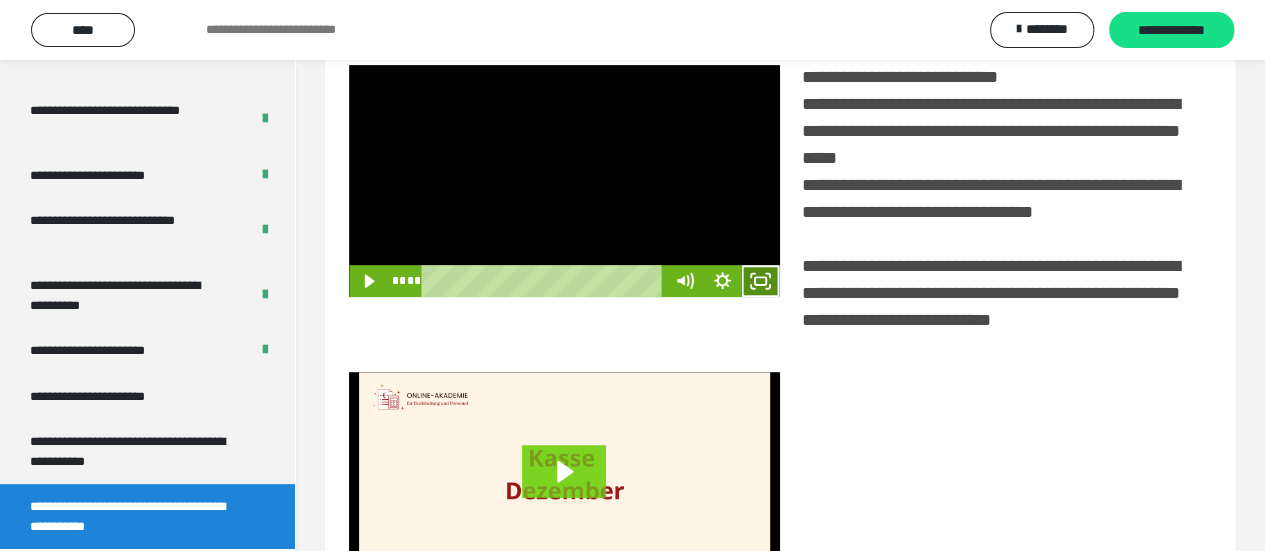 click 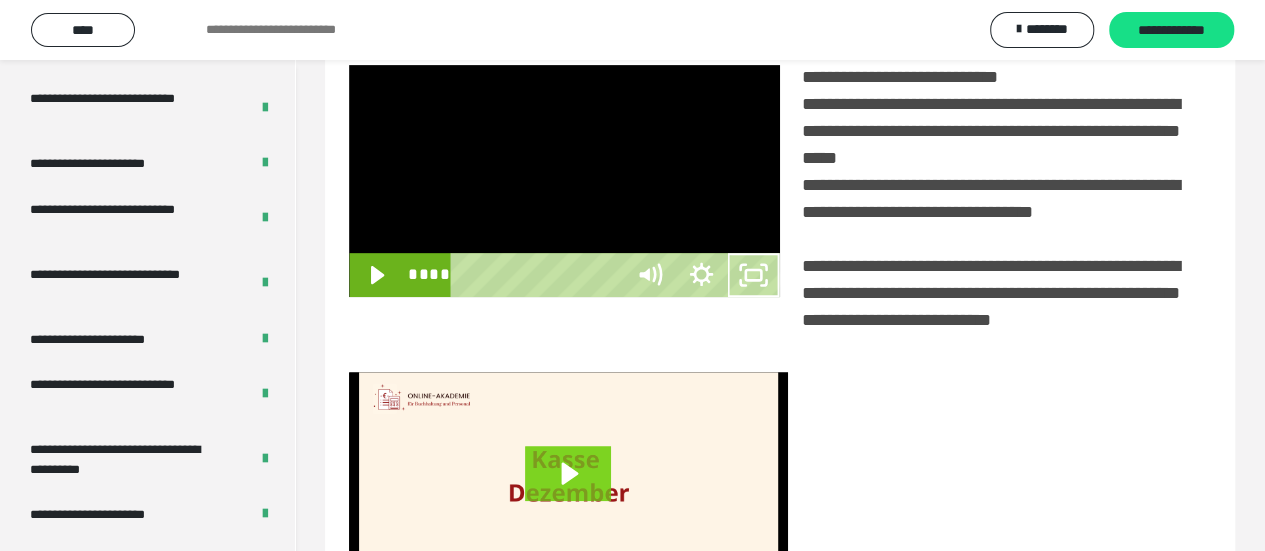 scroll, scrollTop: 3836, scrollLeft: 0, axis: vertical 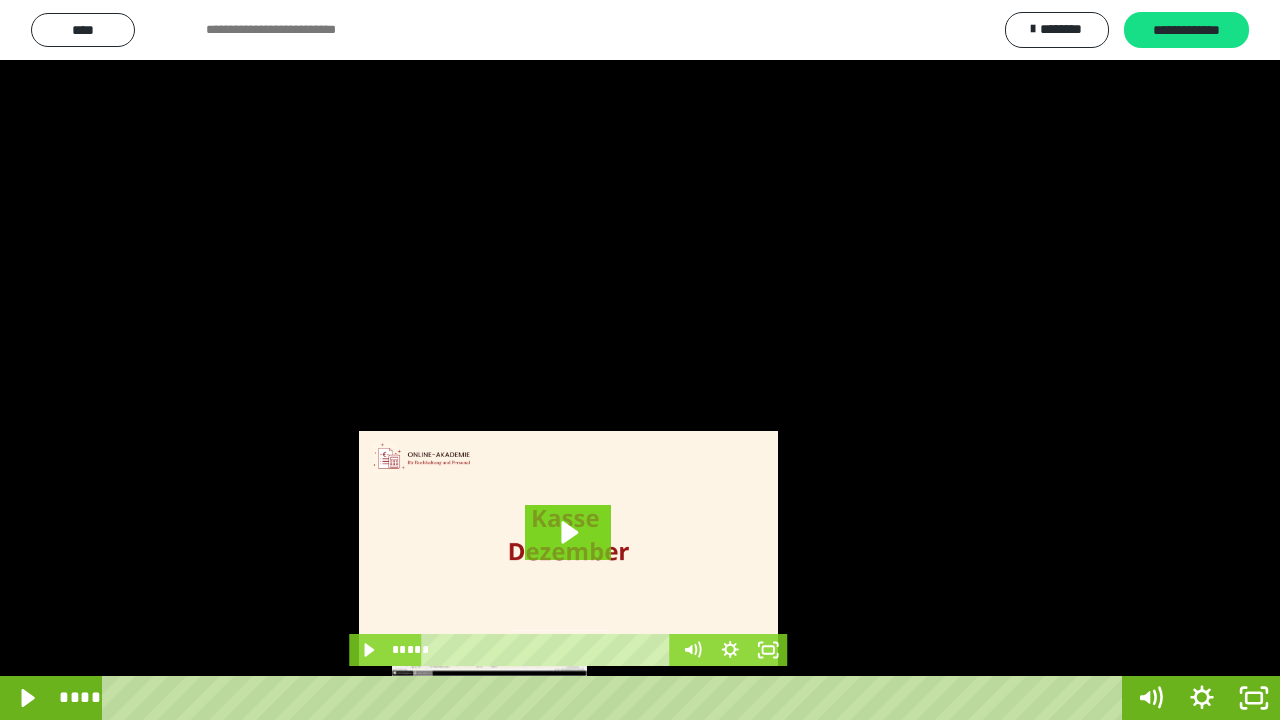 click on "****" at bounding box center [616, 698] 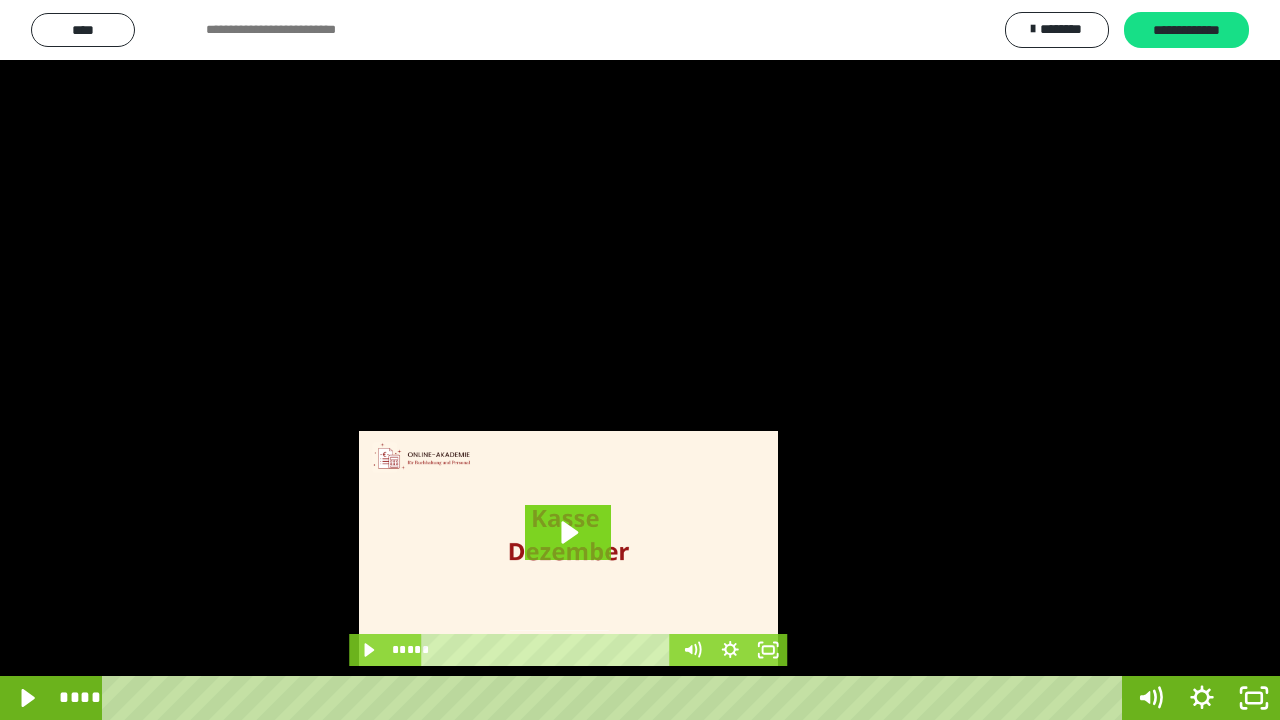 click at bounding box center (640, 360) 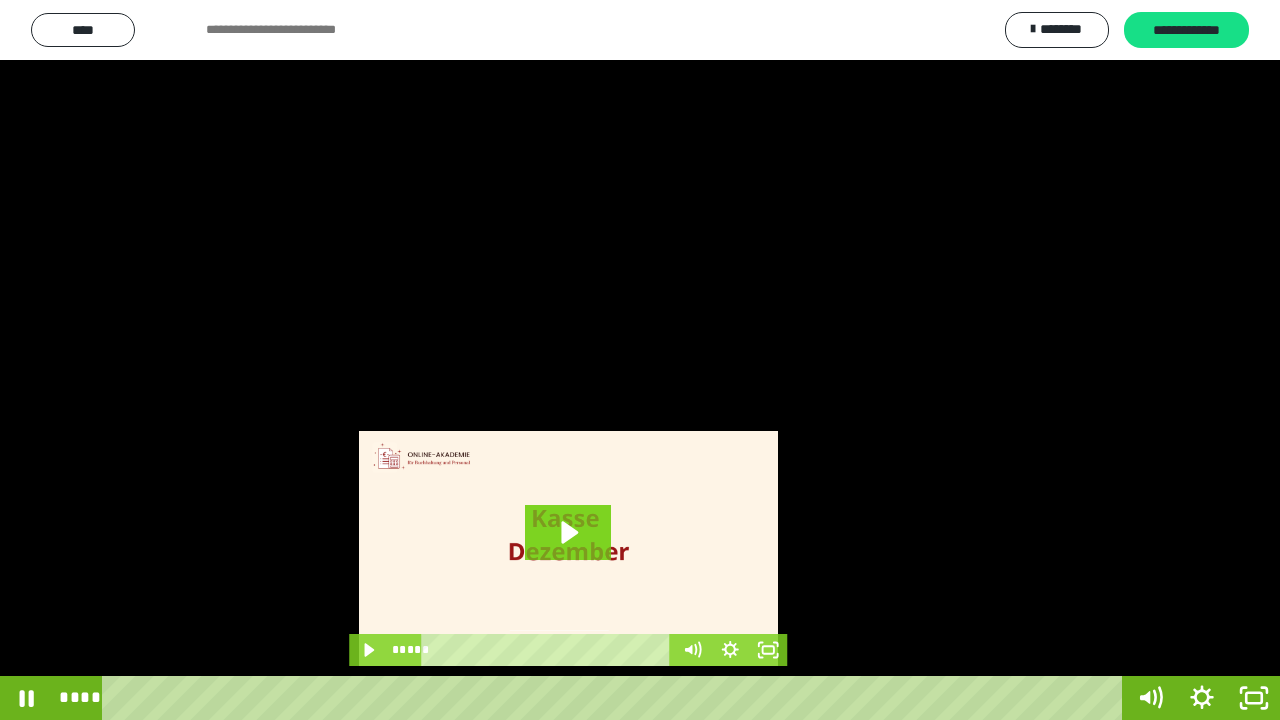 click at bounding box center [640, 360] 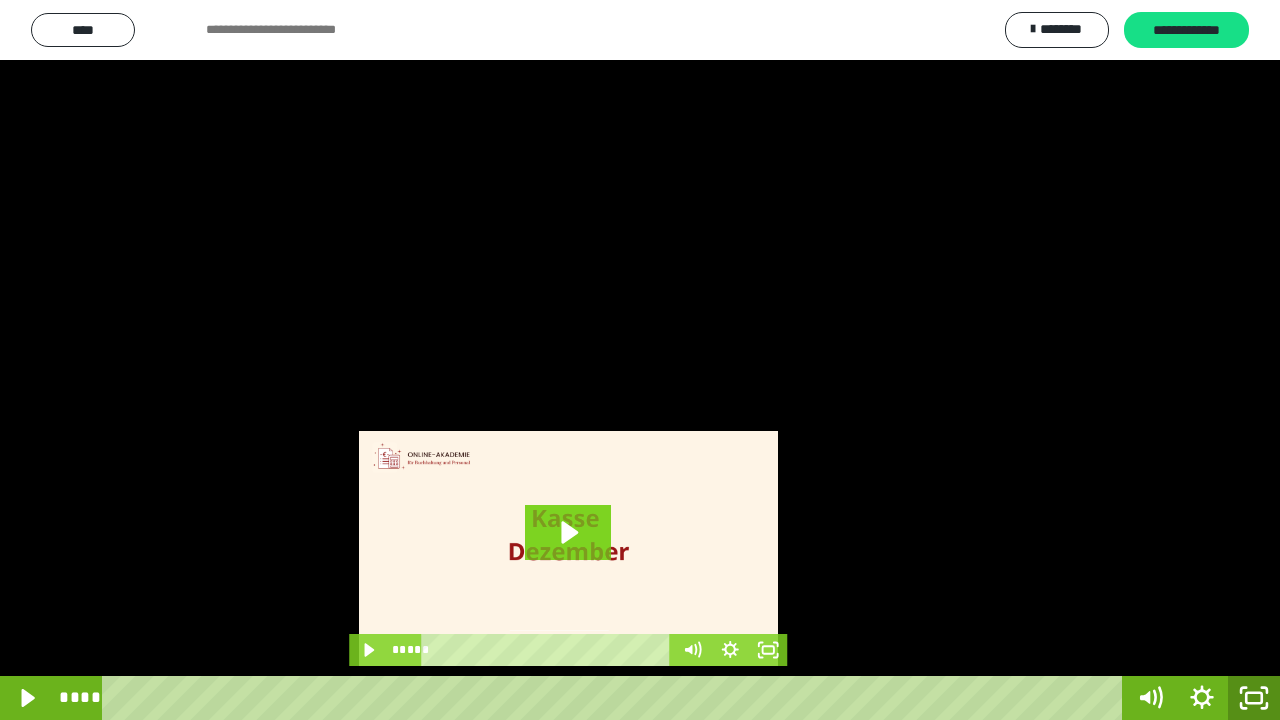 click 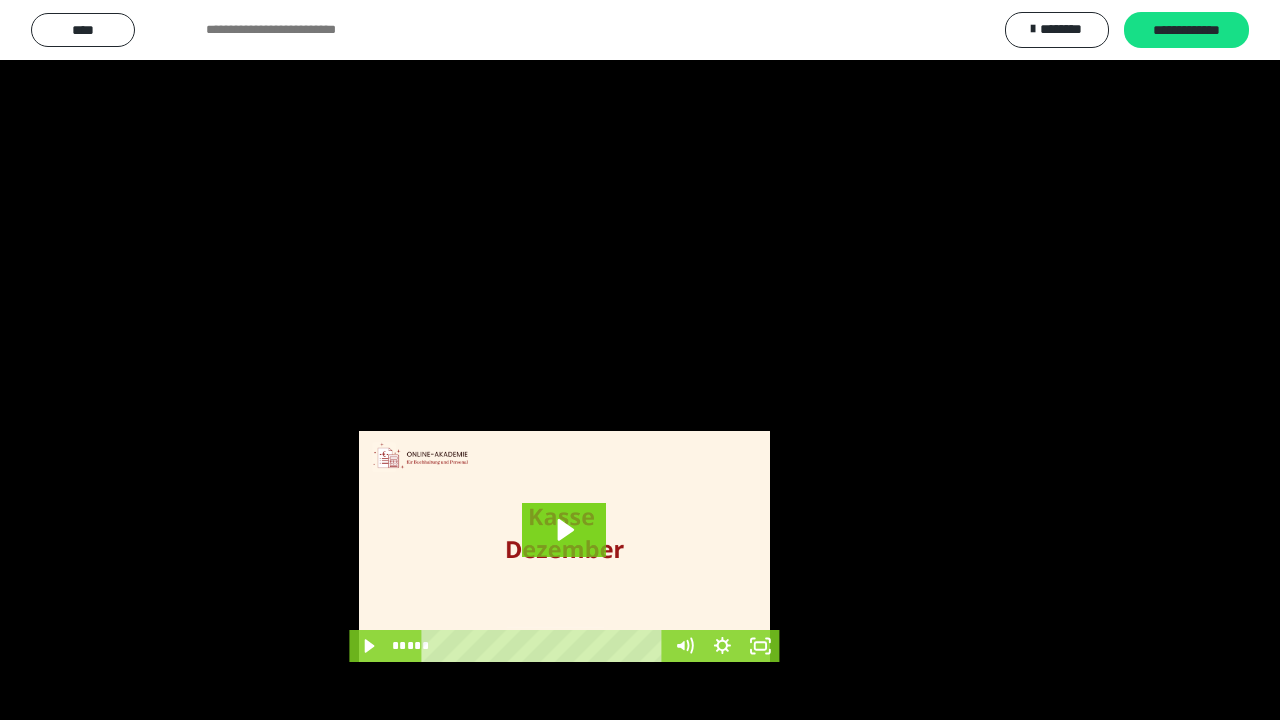 scroll, scrollTop: 4005, scrollLeft: 0, axis: vertical 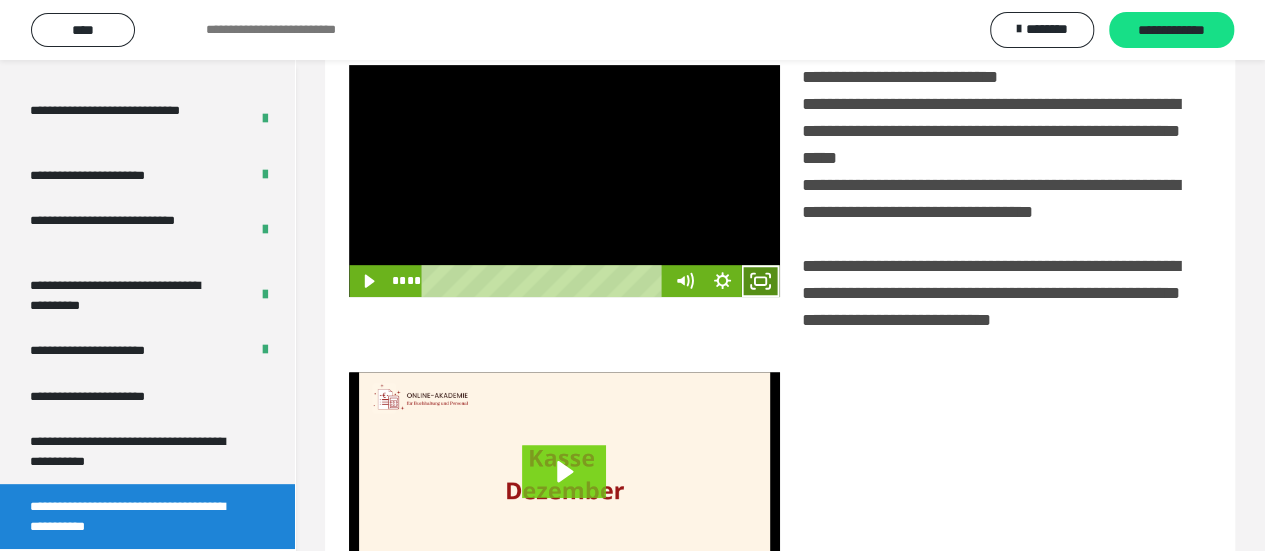 click 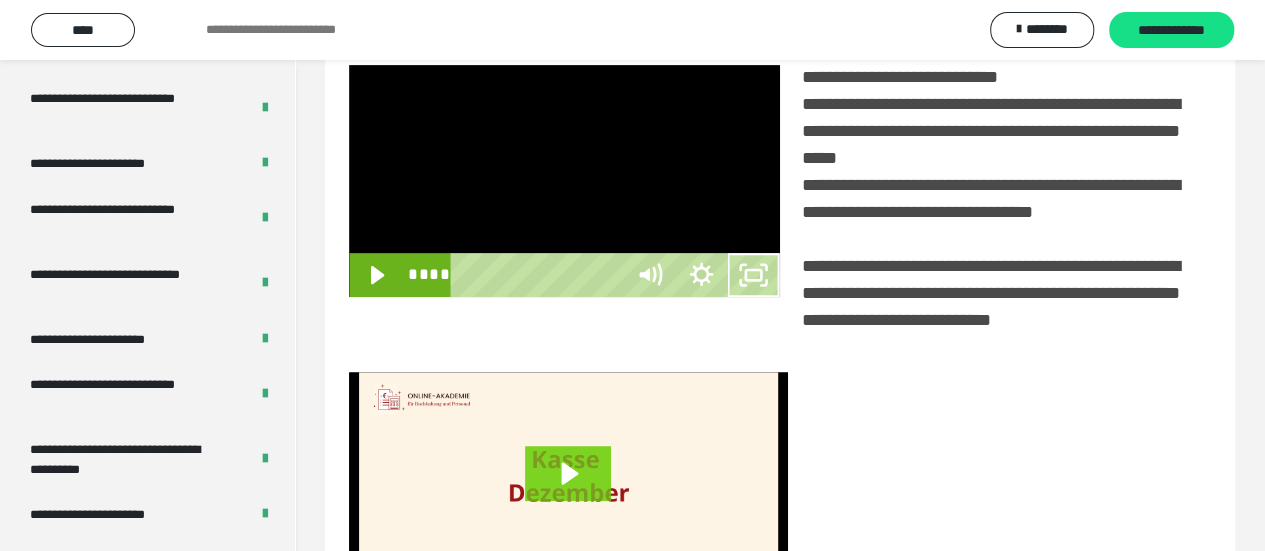 scroll, scrollTop: 3836, scrollLeft: 0, axis: vertical 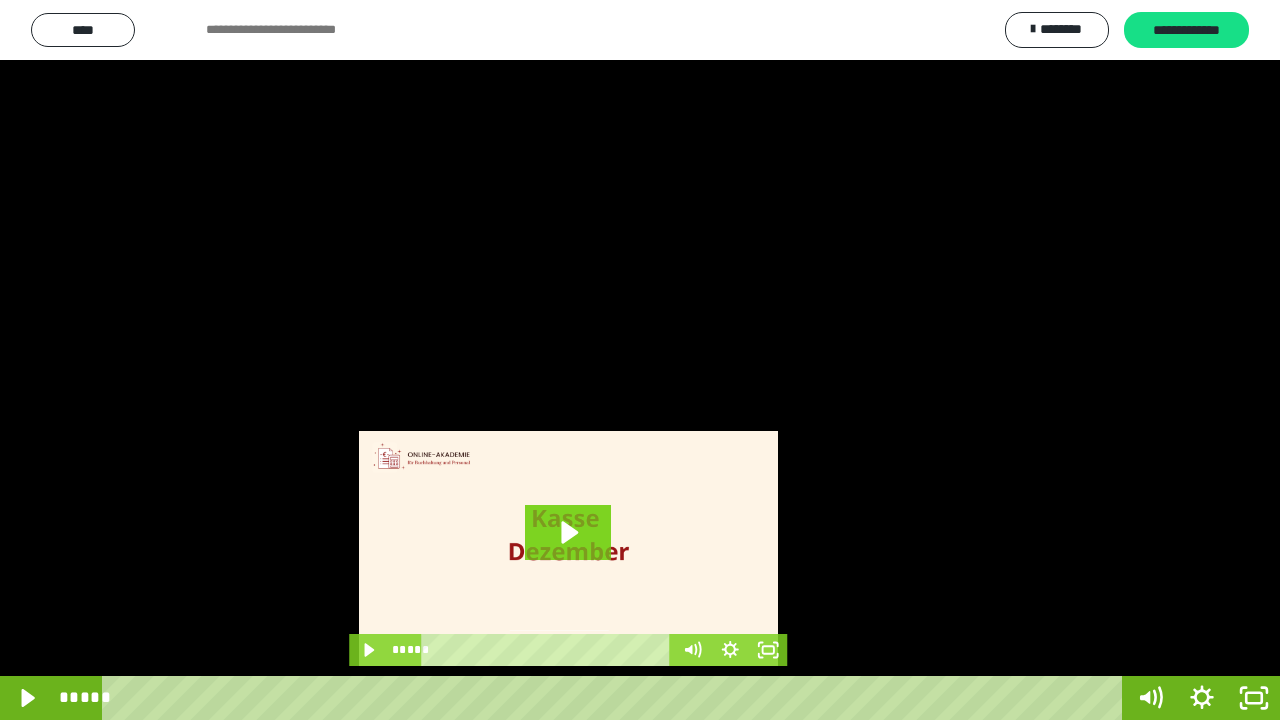 click at bounding box center (640, 360) 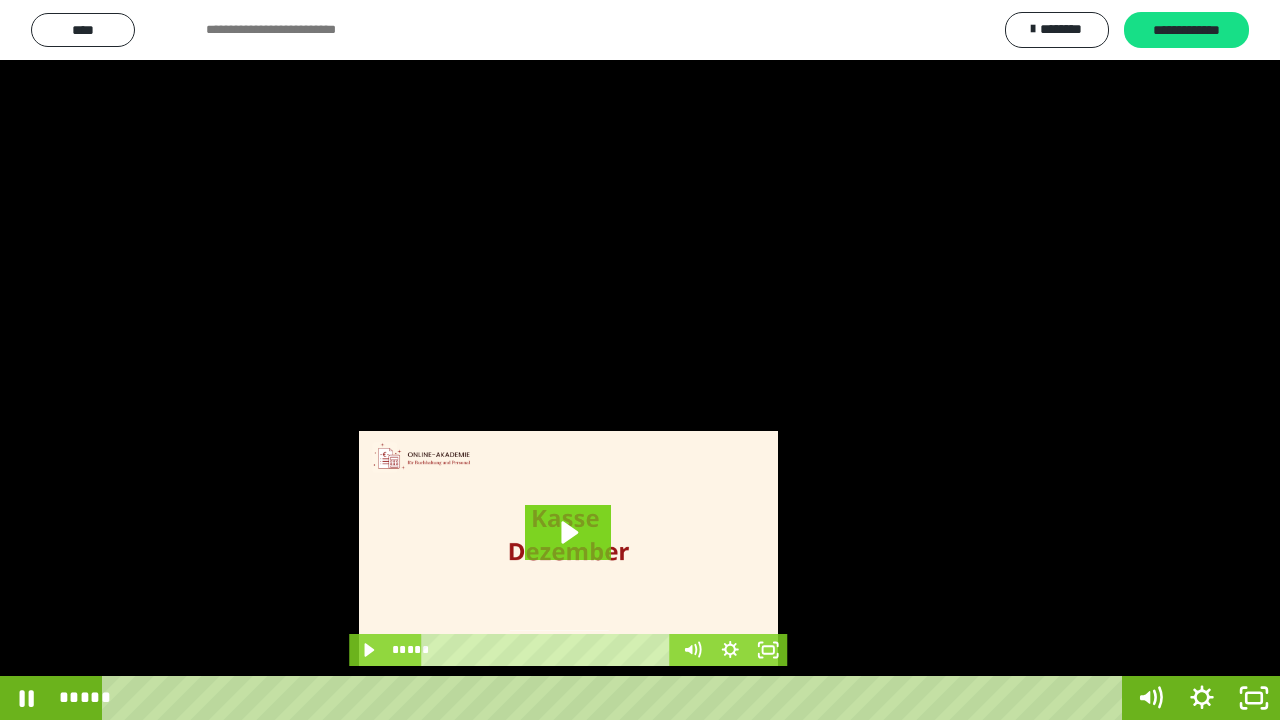 click at bounding box center (640, 360) 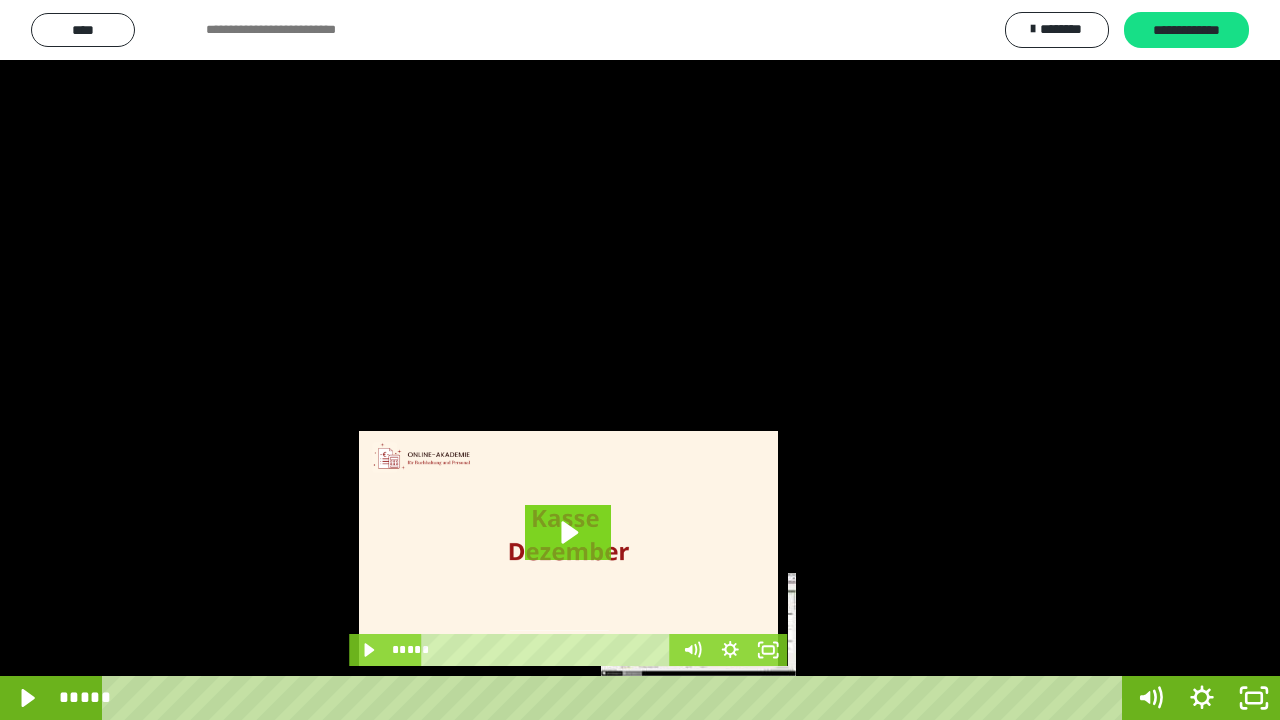 click on "*****" at bounding box center [616, 698] 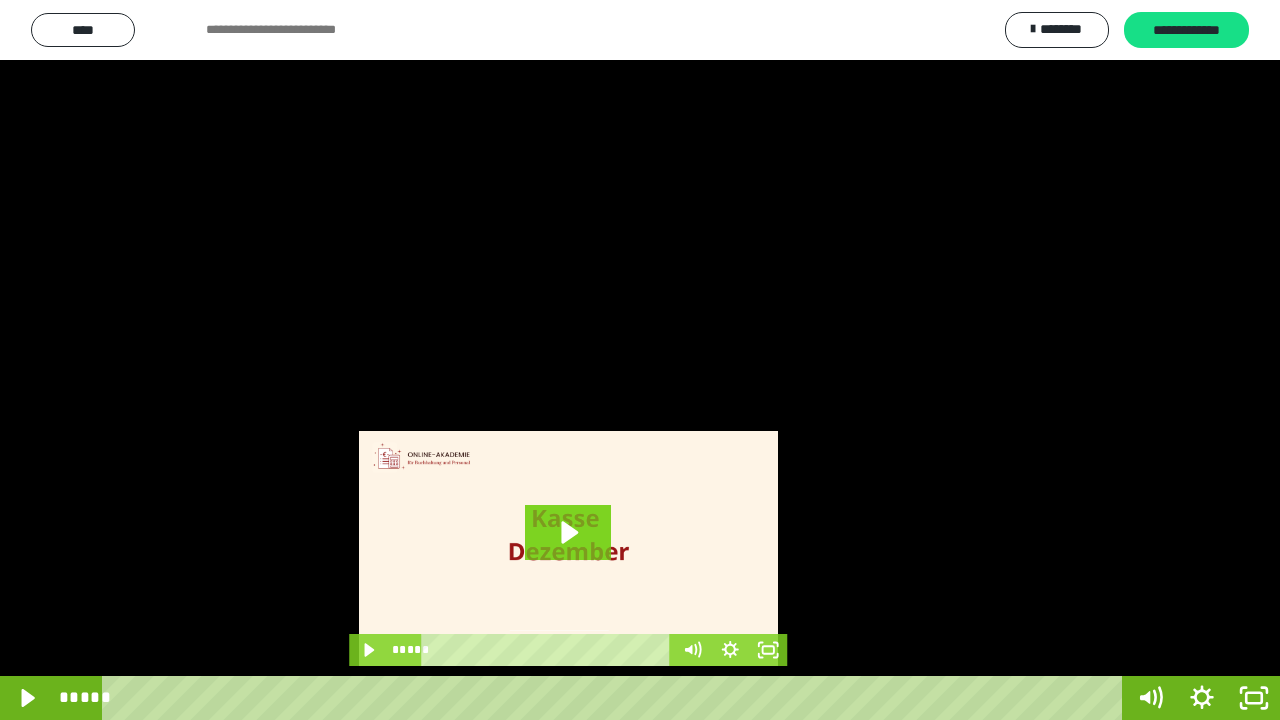 click at bounding box center (640, 360) 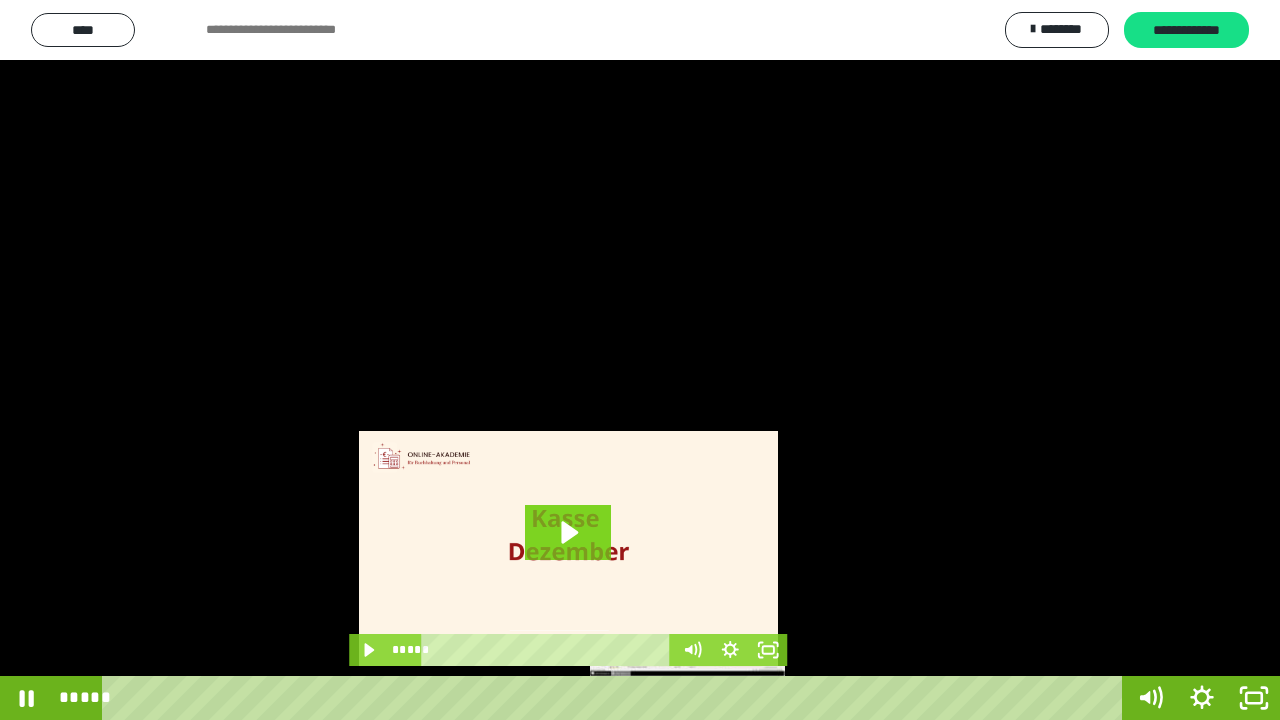 click on "****" at bounding box center [616, 698] 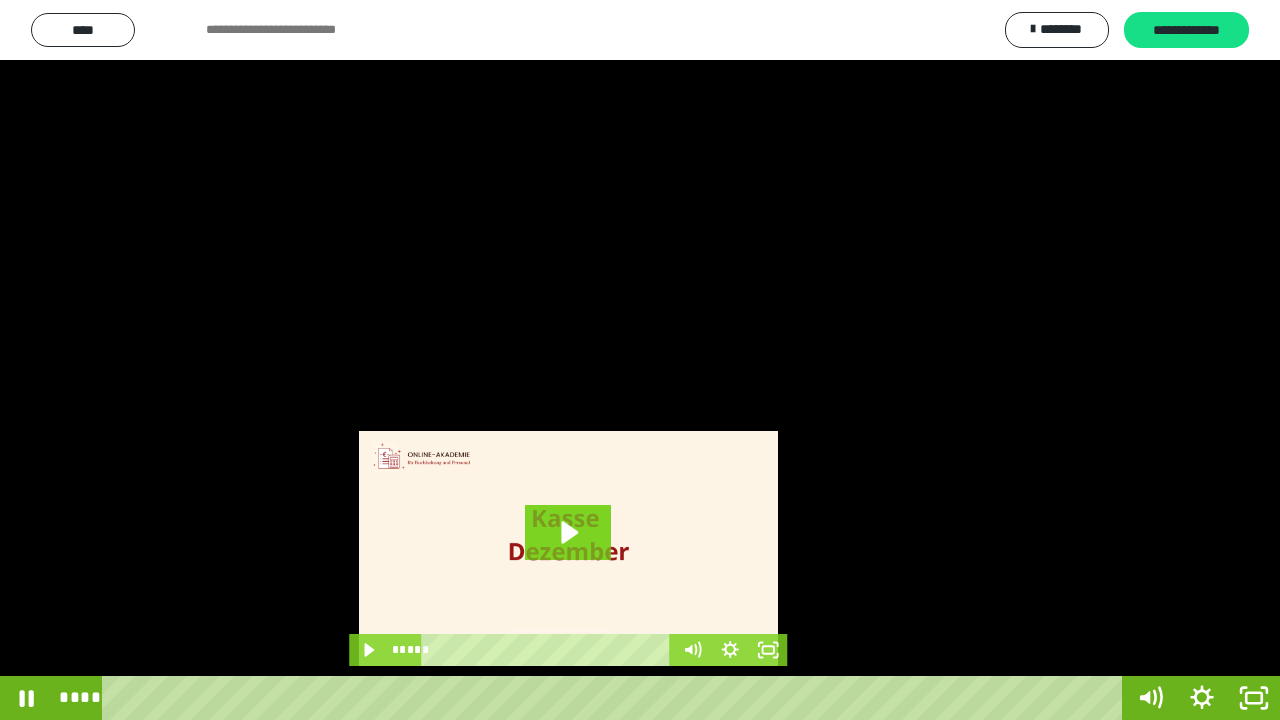 click at bounding box center [640, 360] 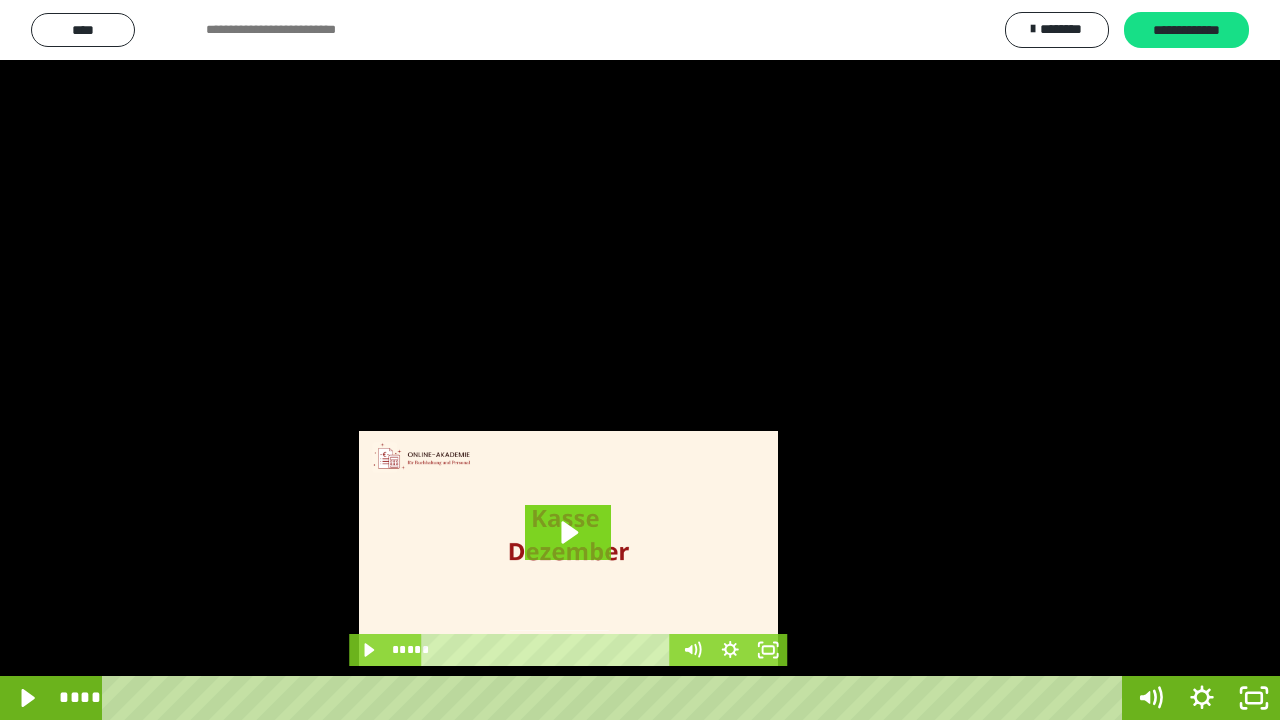 click at bounding box center (640, 360) 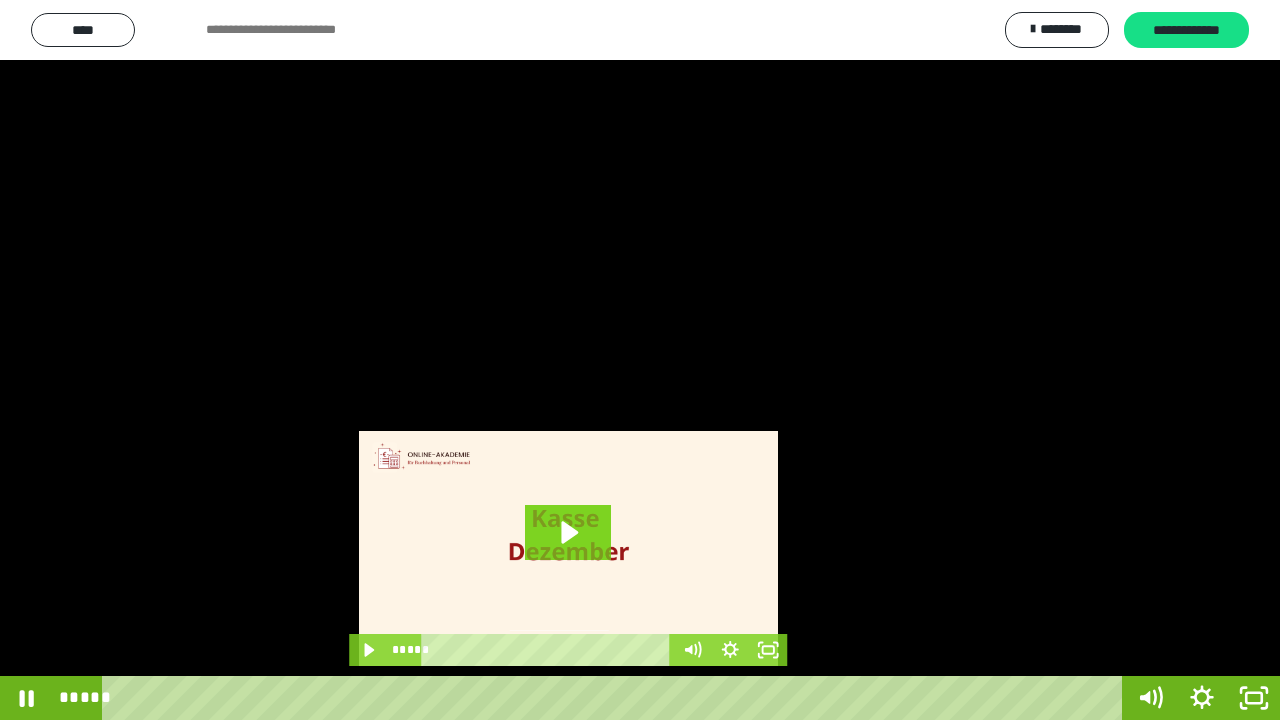 click at bounding box center (640, 360) 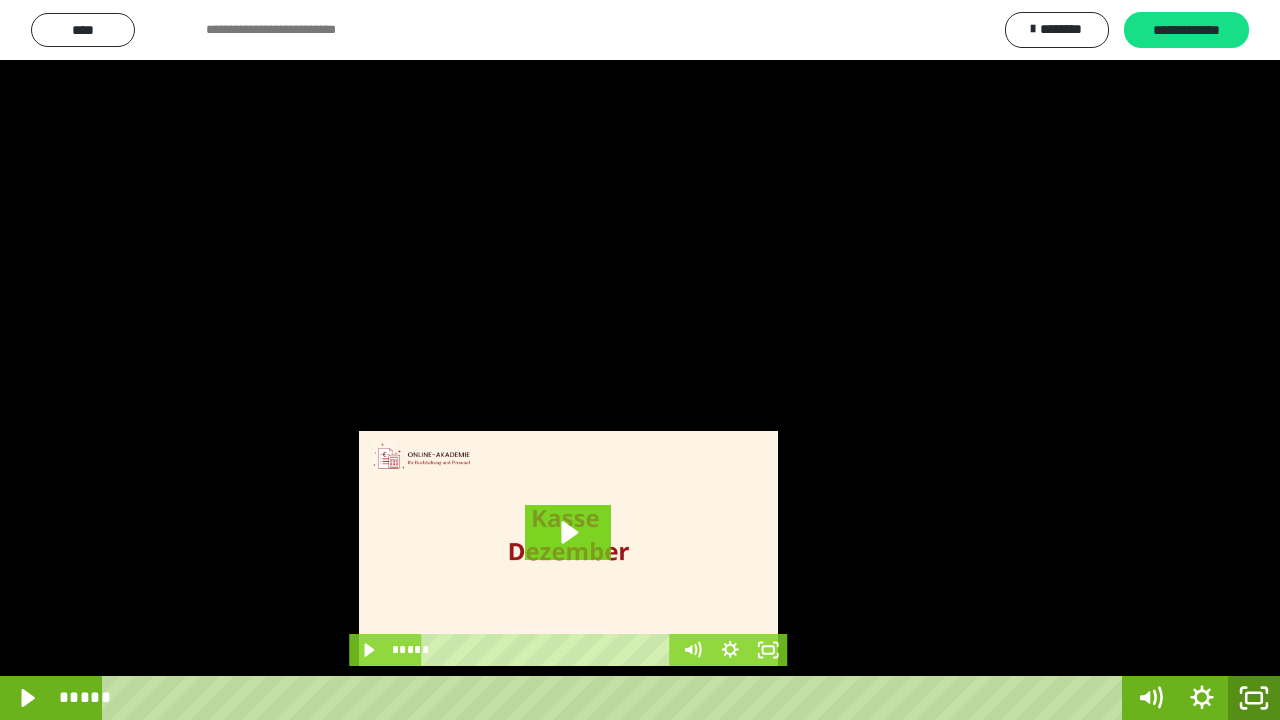 click 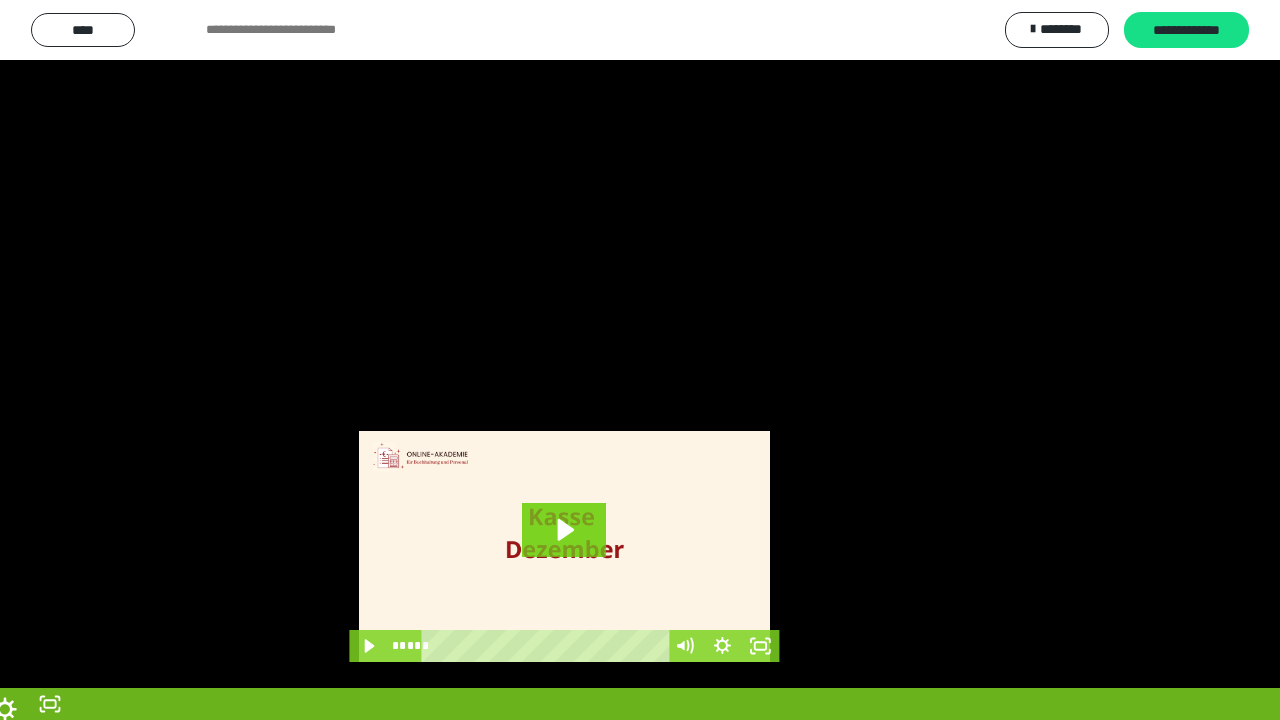 scroll, scrollTop: 4005, scrollLeft: 0, axis: vertical 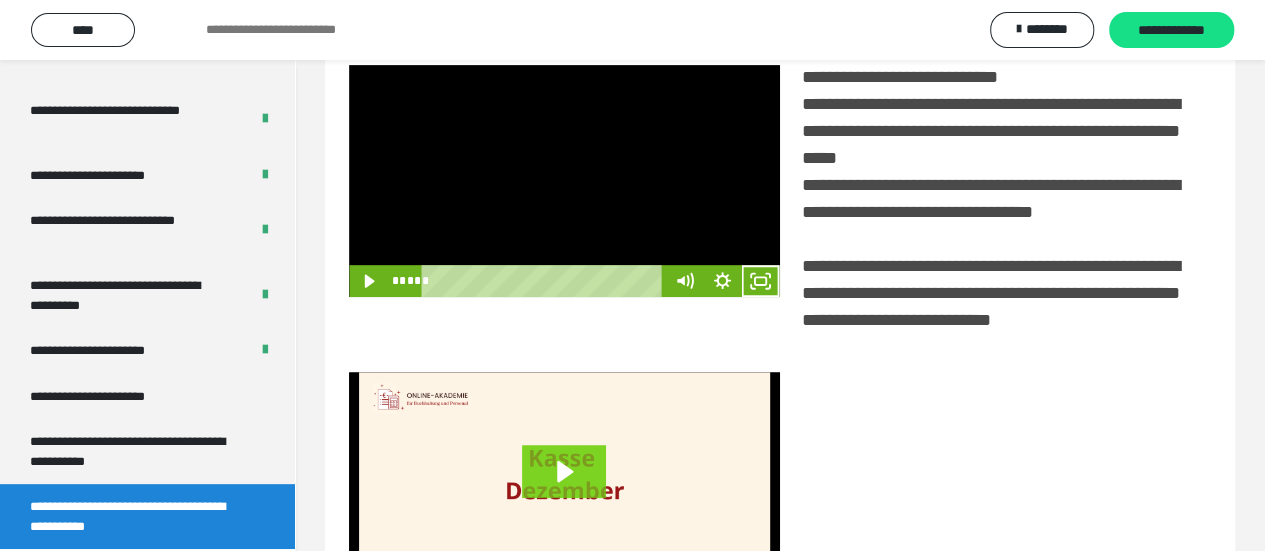 click at bounding box center [564, 181] 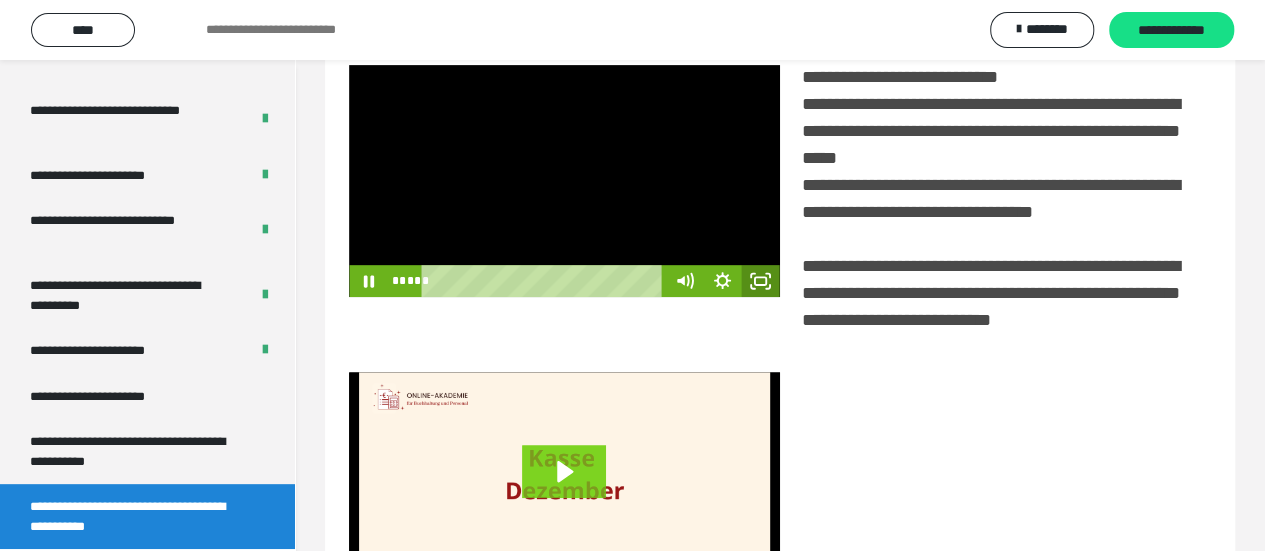 click 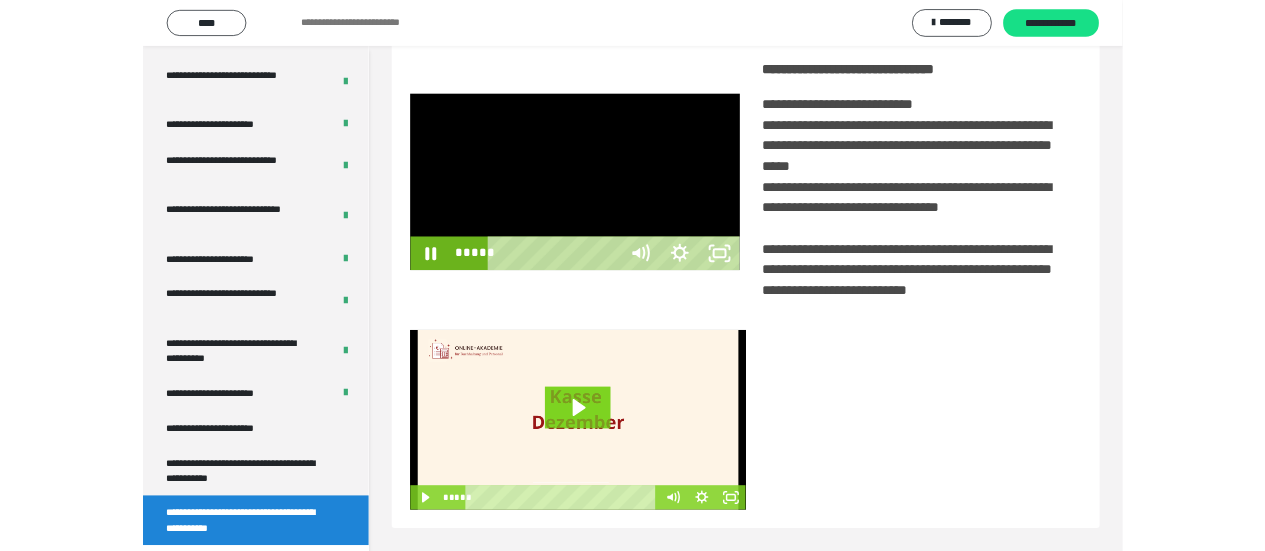 scroll, scrollTop: 3836, scrollLeft: 0, axis: vertical 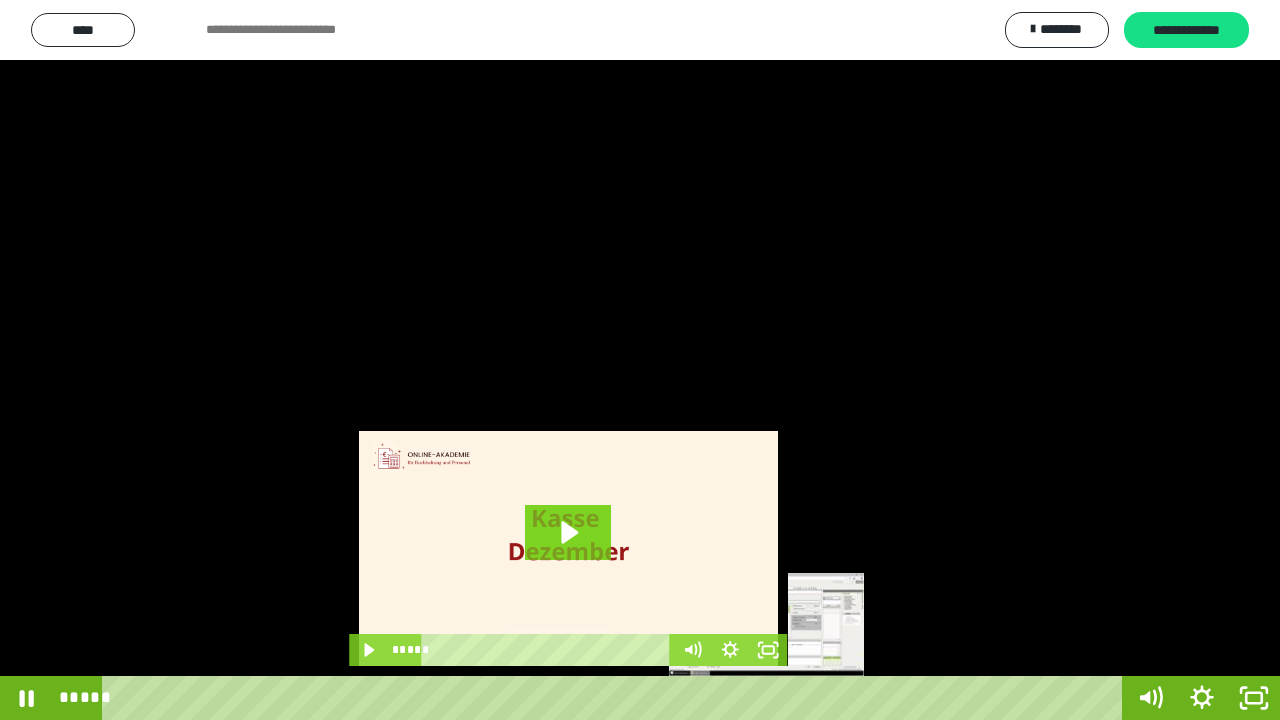 click on "*****" at bounding box center (616, 698) 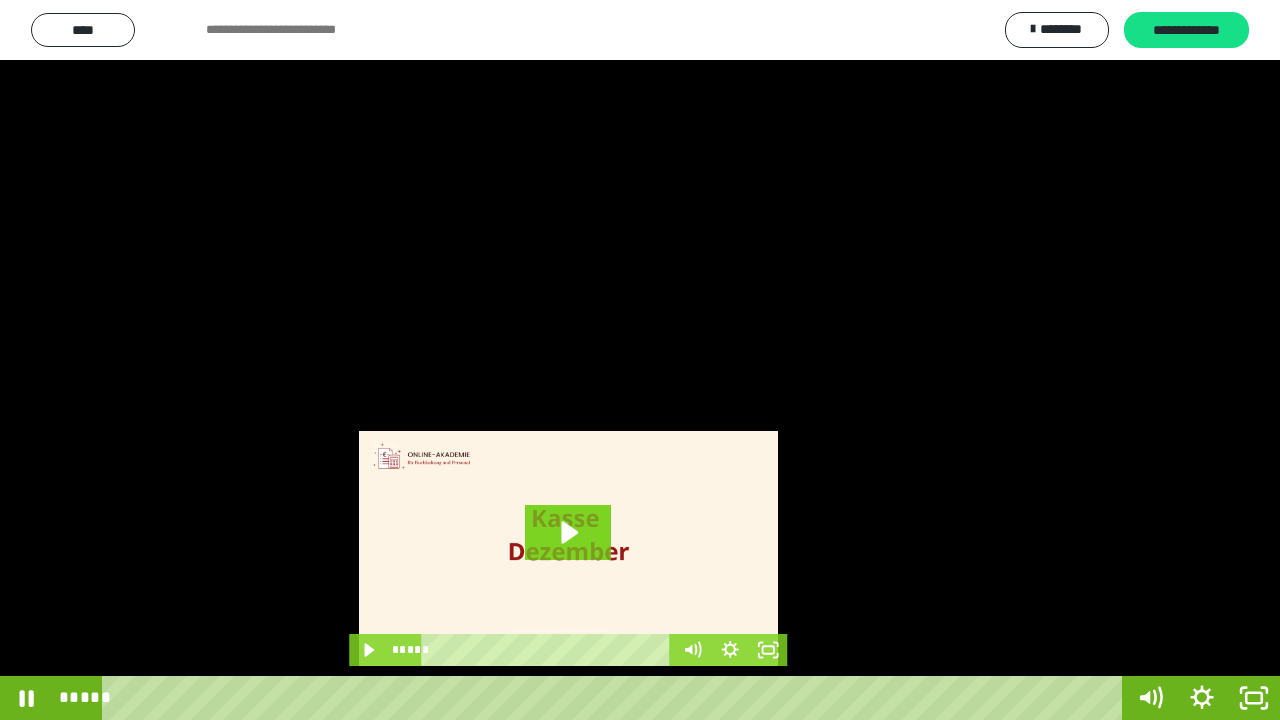 click at bounding box center (640, 360) 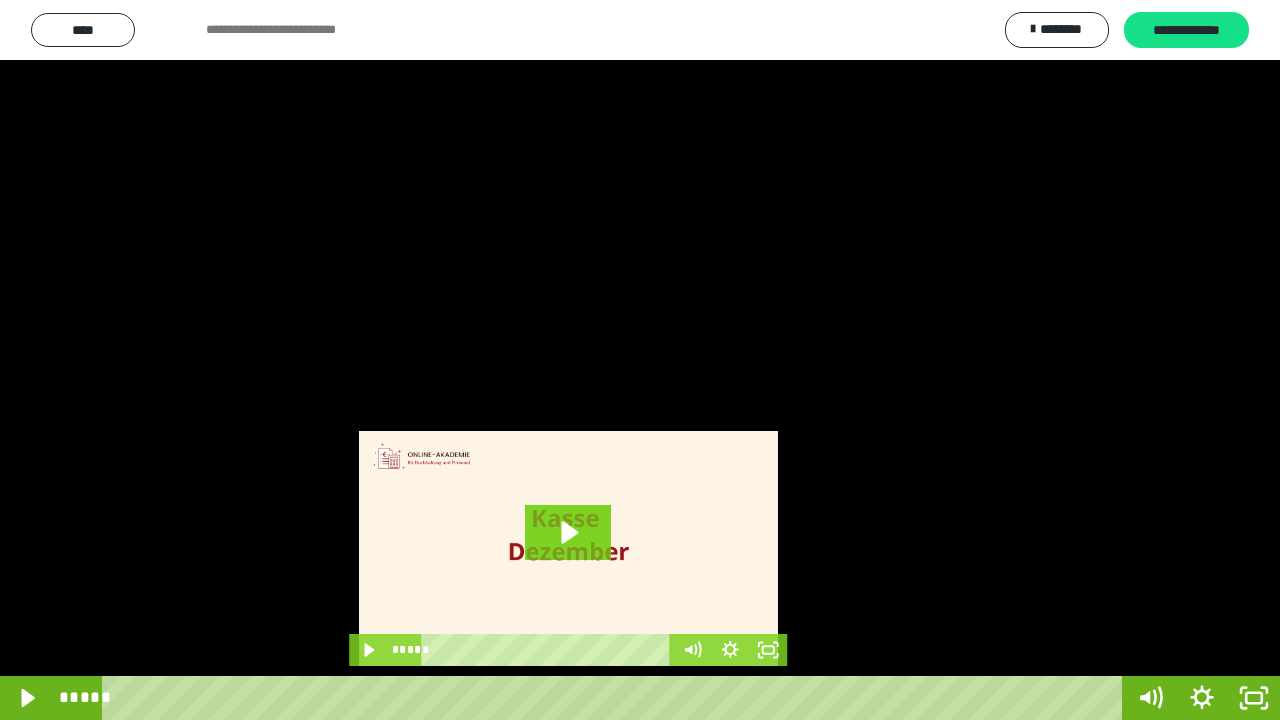 click at bounding box center (640, 360) 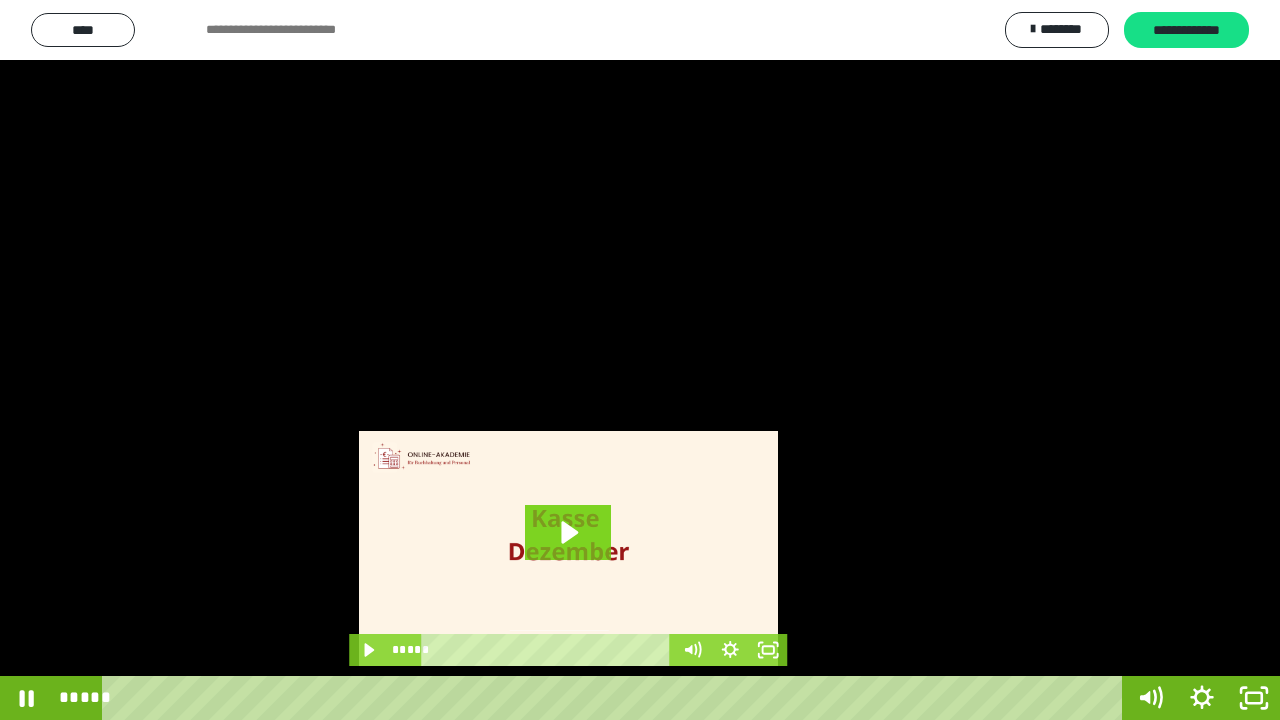 click at bounding box center (640, 360) 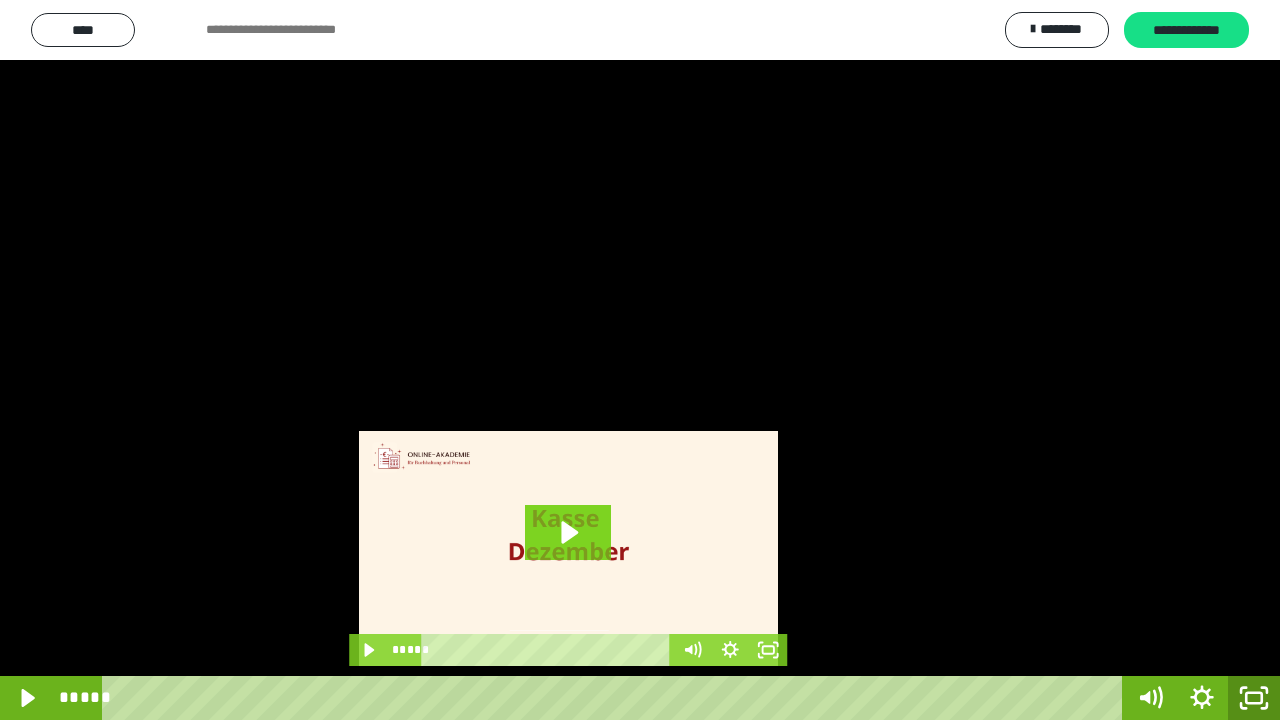 click 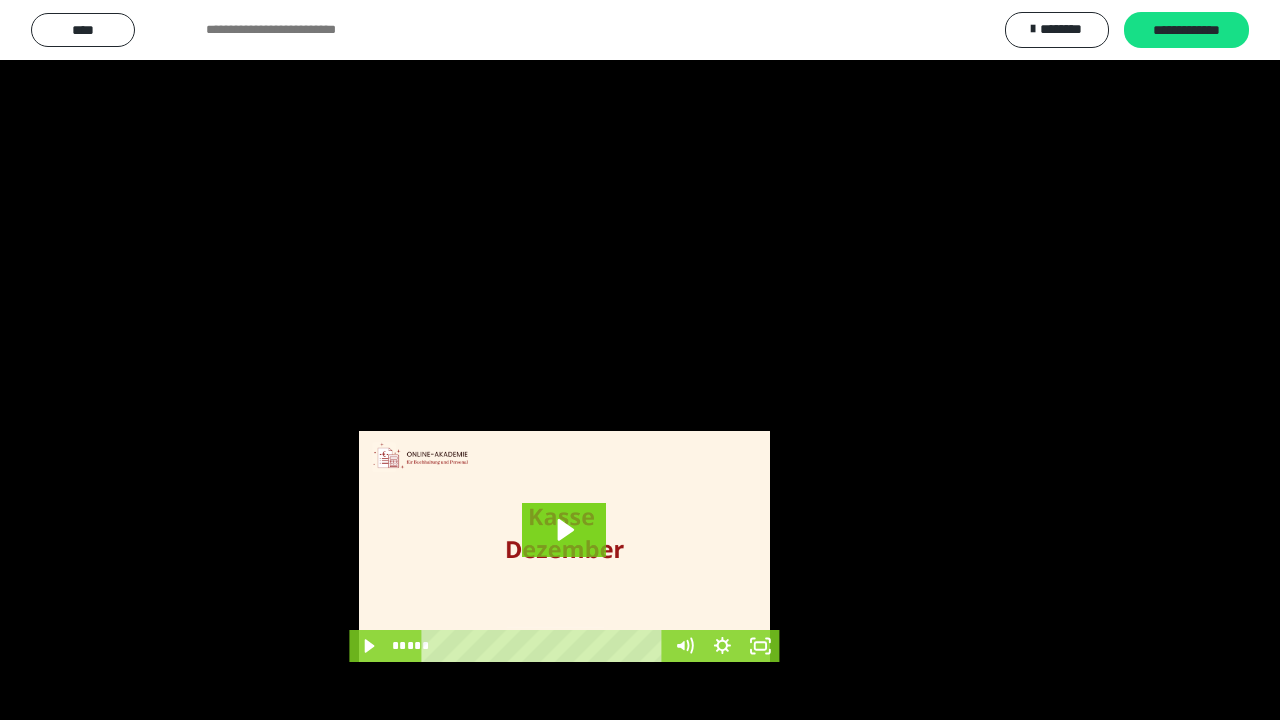 scroll, scrollTop: 4005, scrollLeft: 0, axis: vertical 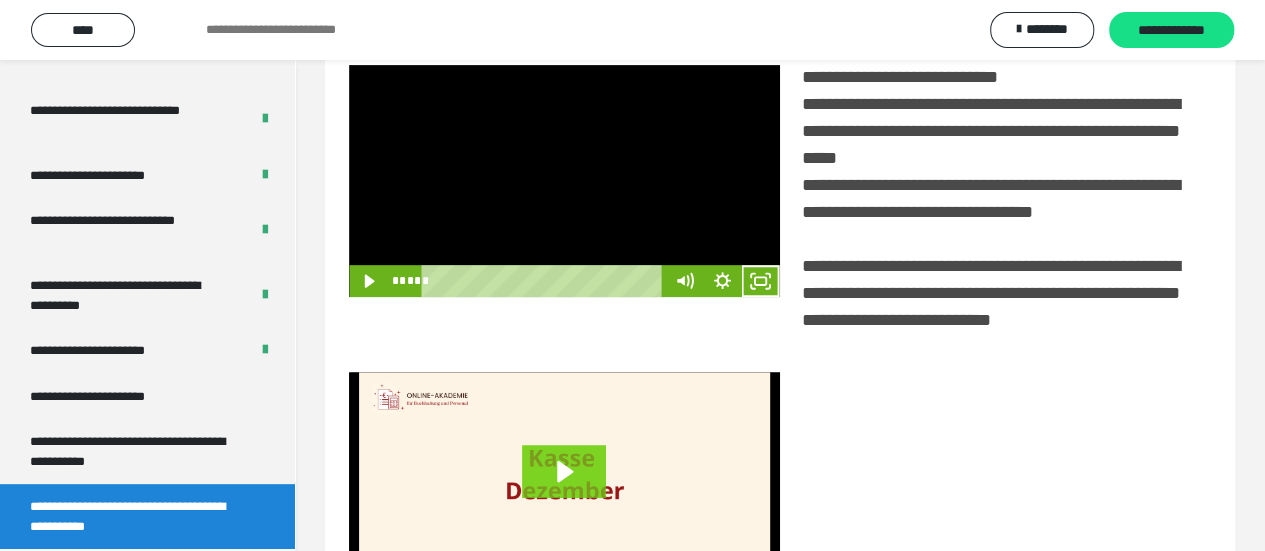 click at bounding box center [564, 181] 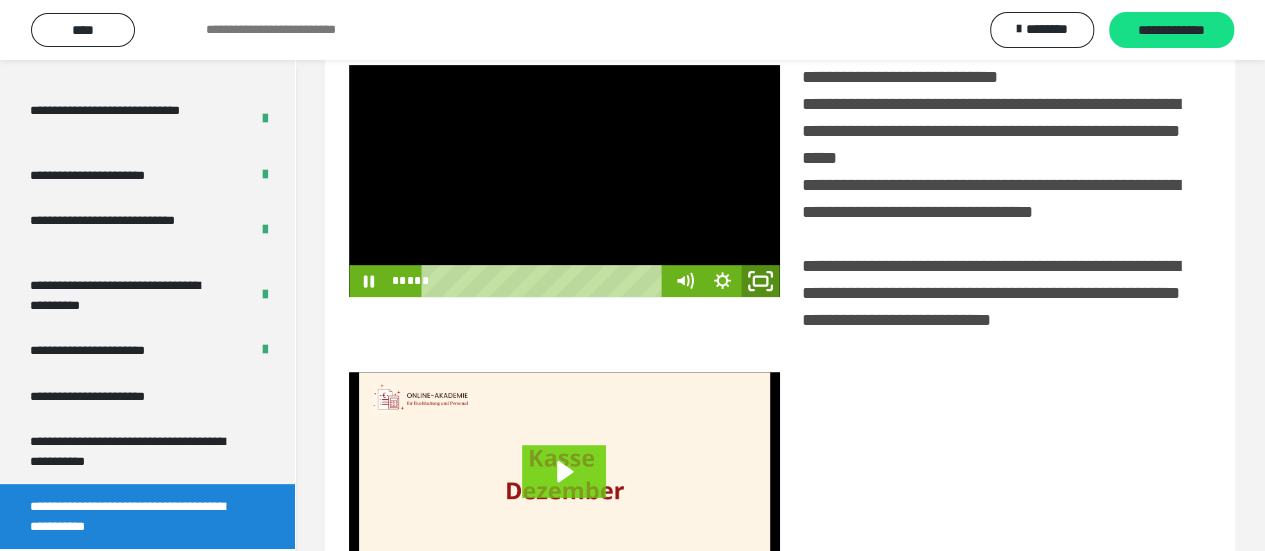 drag, startPoint x: 760, startPoint y: 309, endPoint x: 760, endPoint y: 452, distance: 143 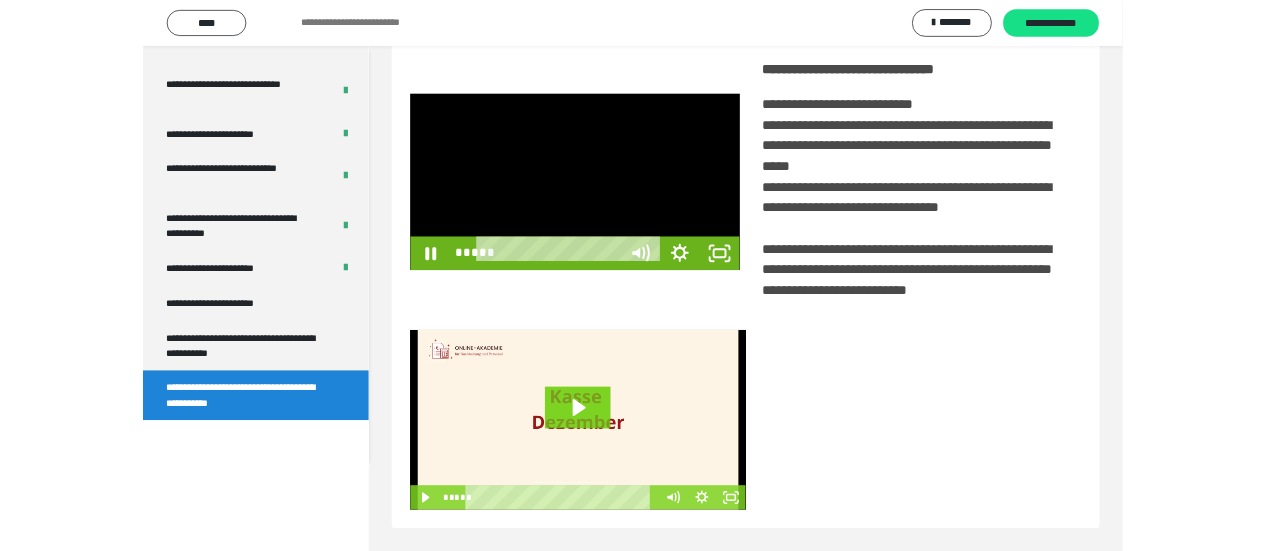 scroll, scrollTop: 3836, scrollLeft: 0, axis: vertical 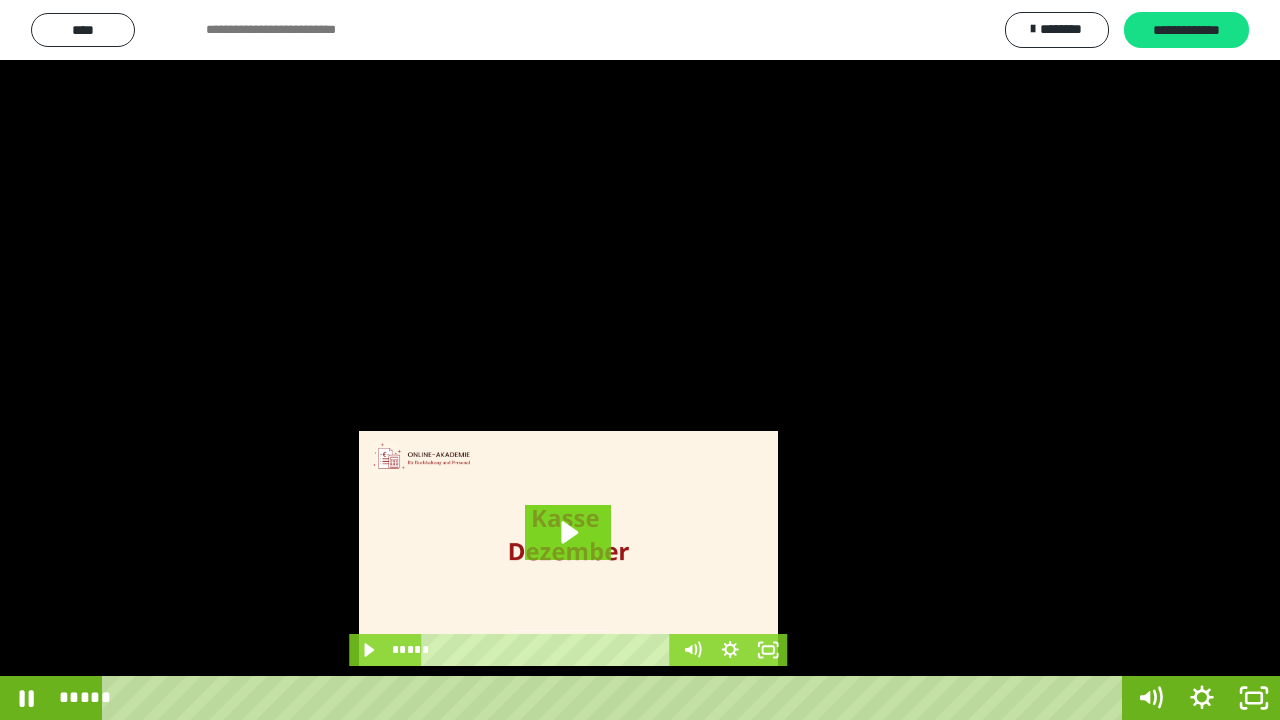 click at bounding box center (640, 360) 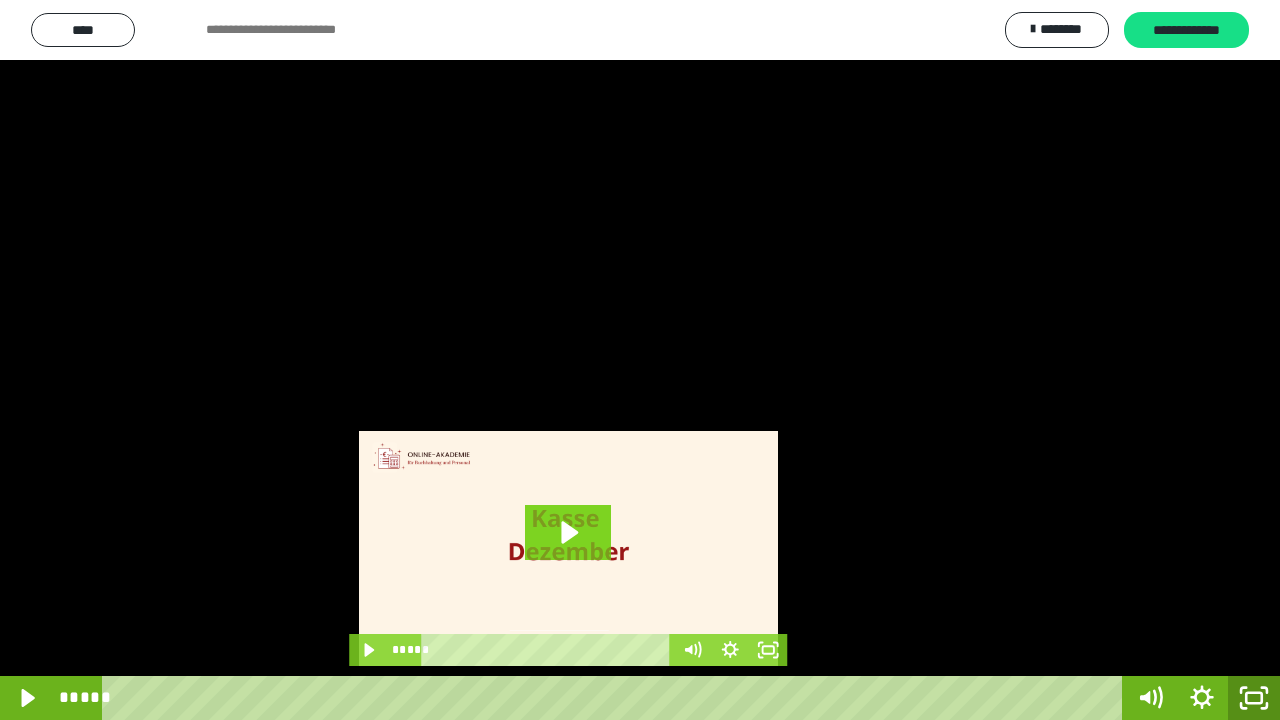 click 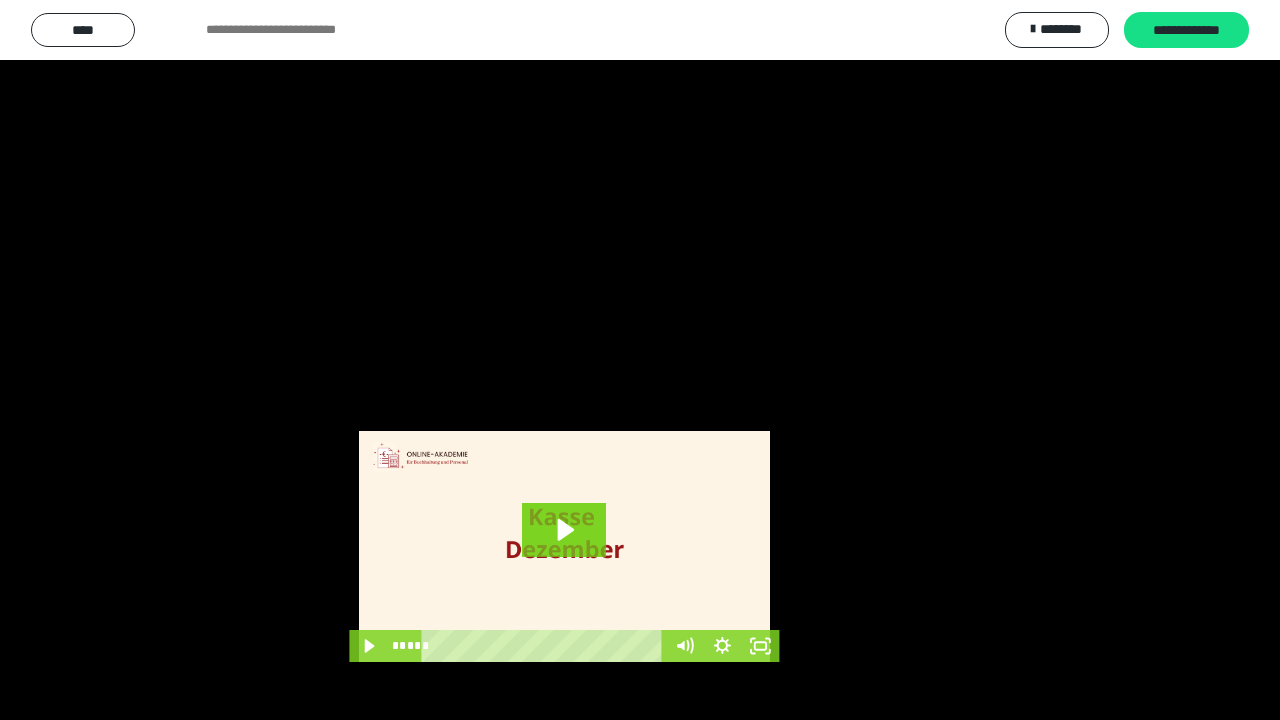 scroll, scrollTop: 4005, scrollLeft: 0, axis: vertical 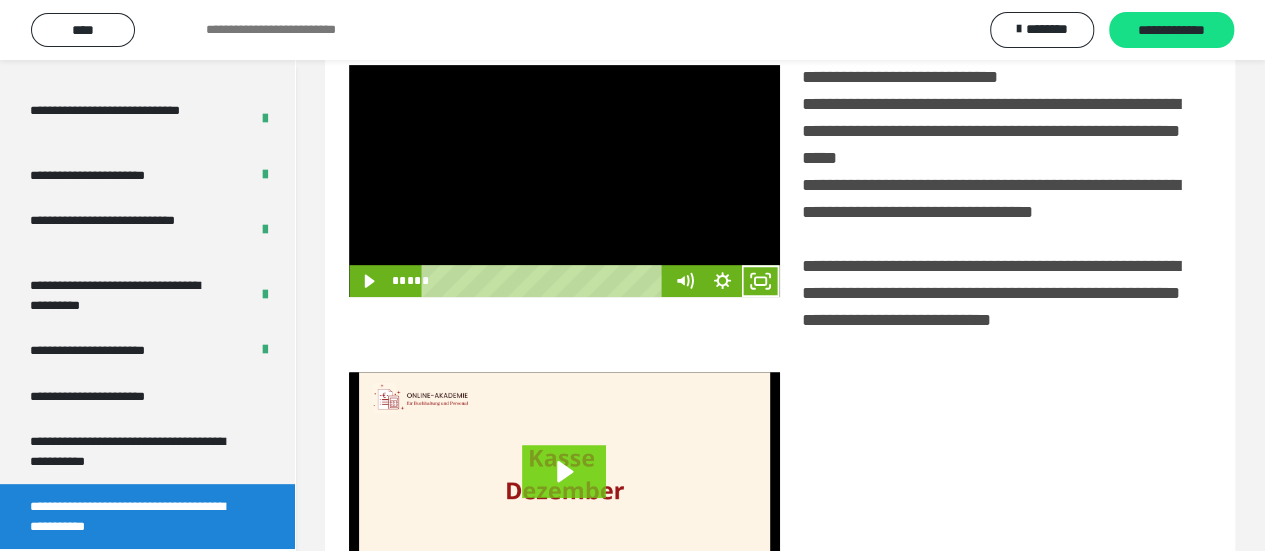 drag, startPoint x: 591, startPoint y: 217, endPoint x: 603, endPoint y: 225, distance: 14.422205 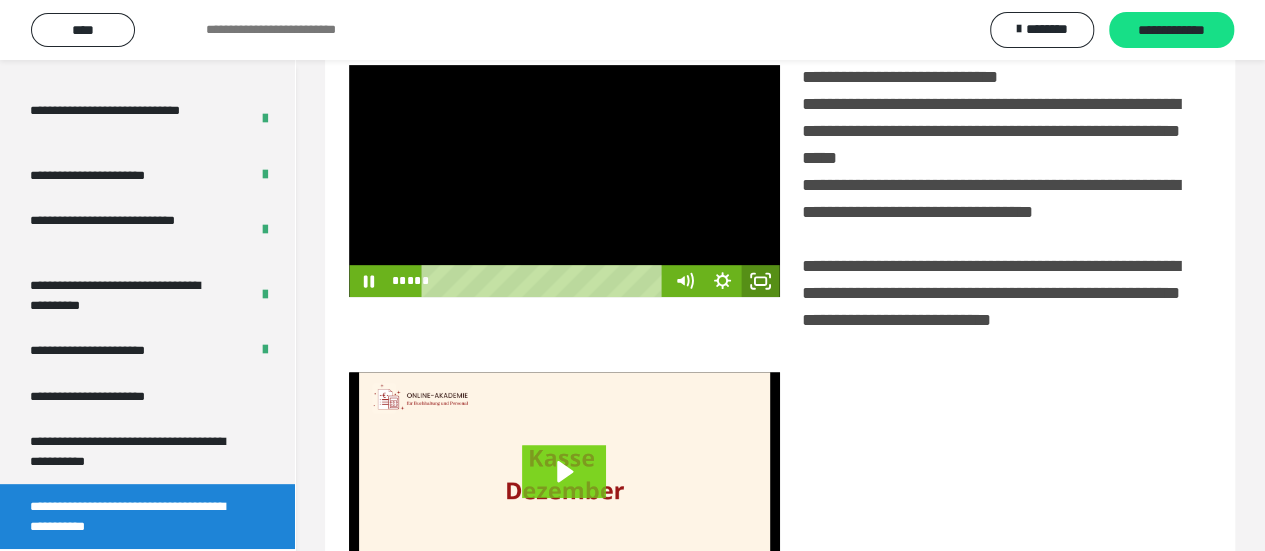 click 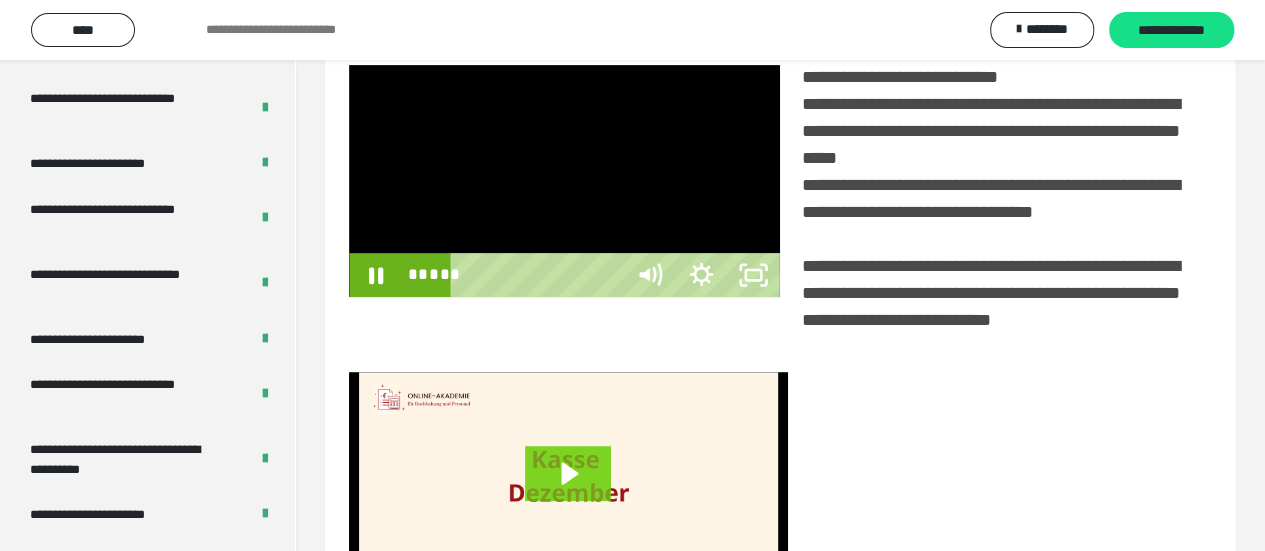 scroll, scrollTop: 3836, scrollLeft: 0, axis: vertical 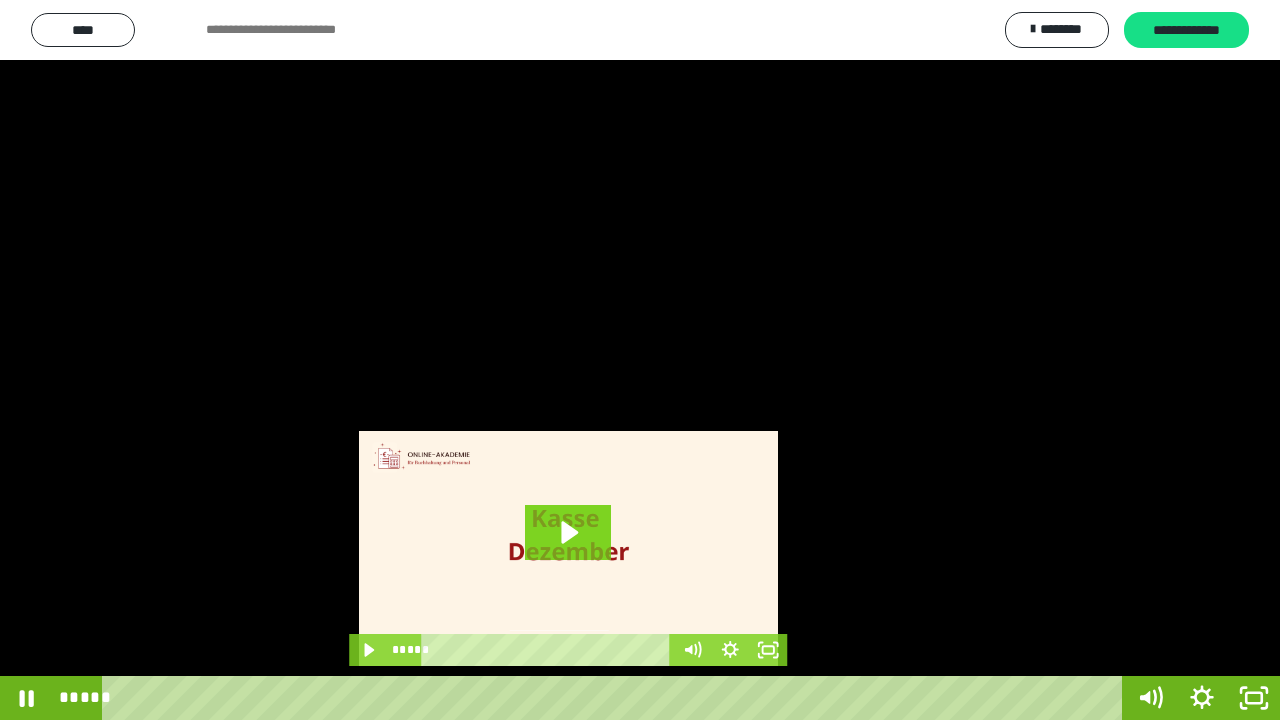 click at bounding box center [640, 360] 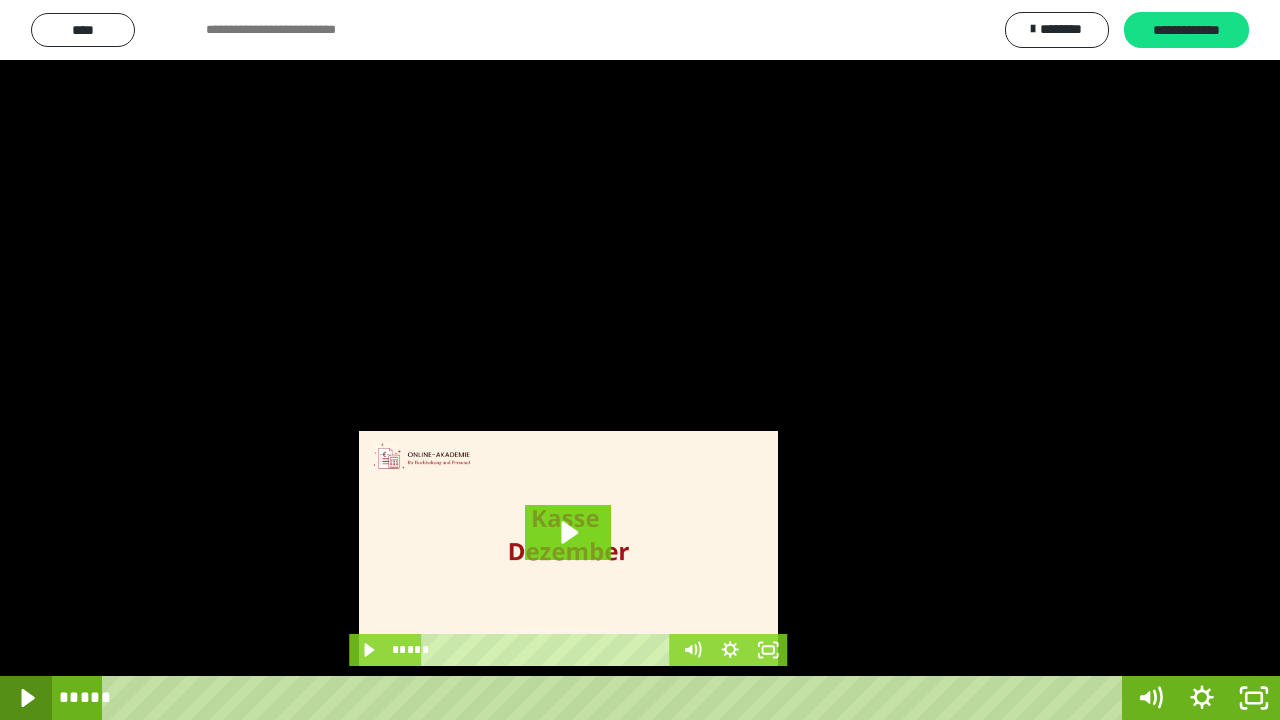 click 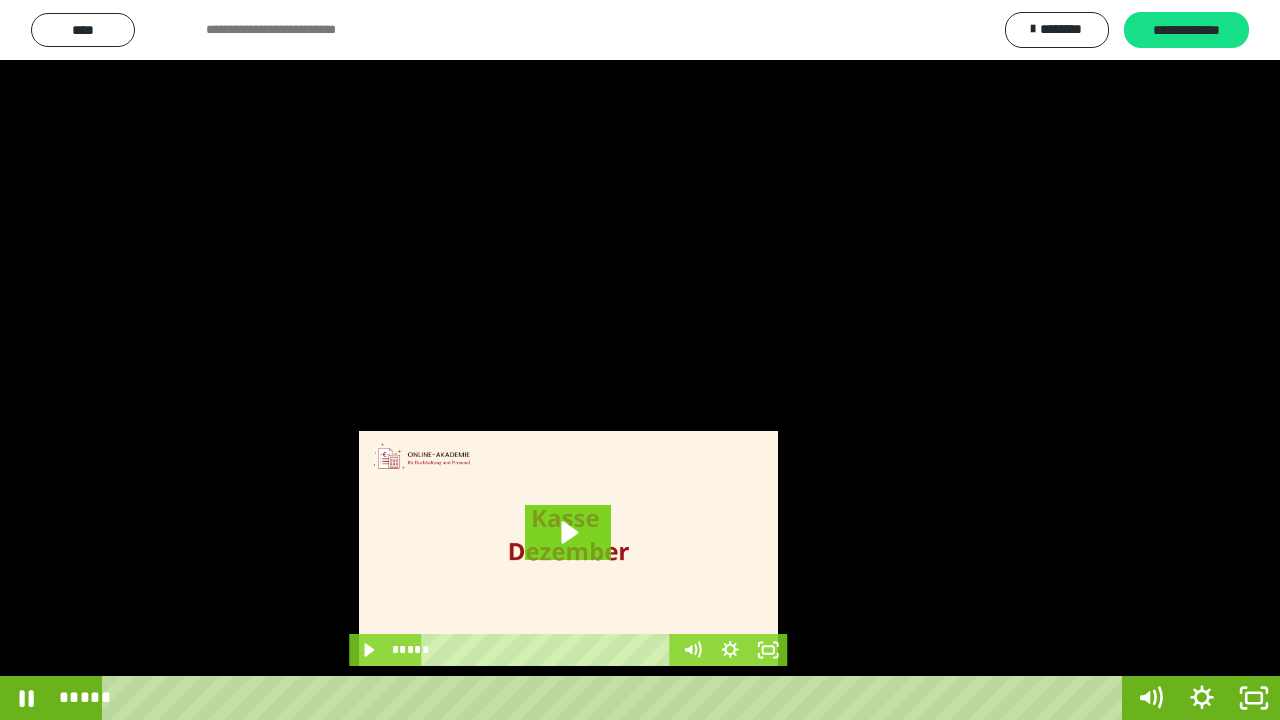 click at bounding box center [640, 360] 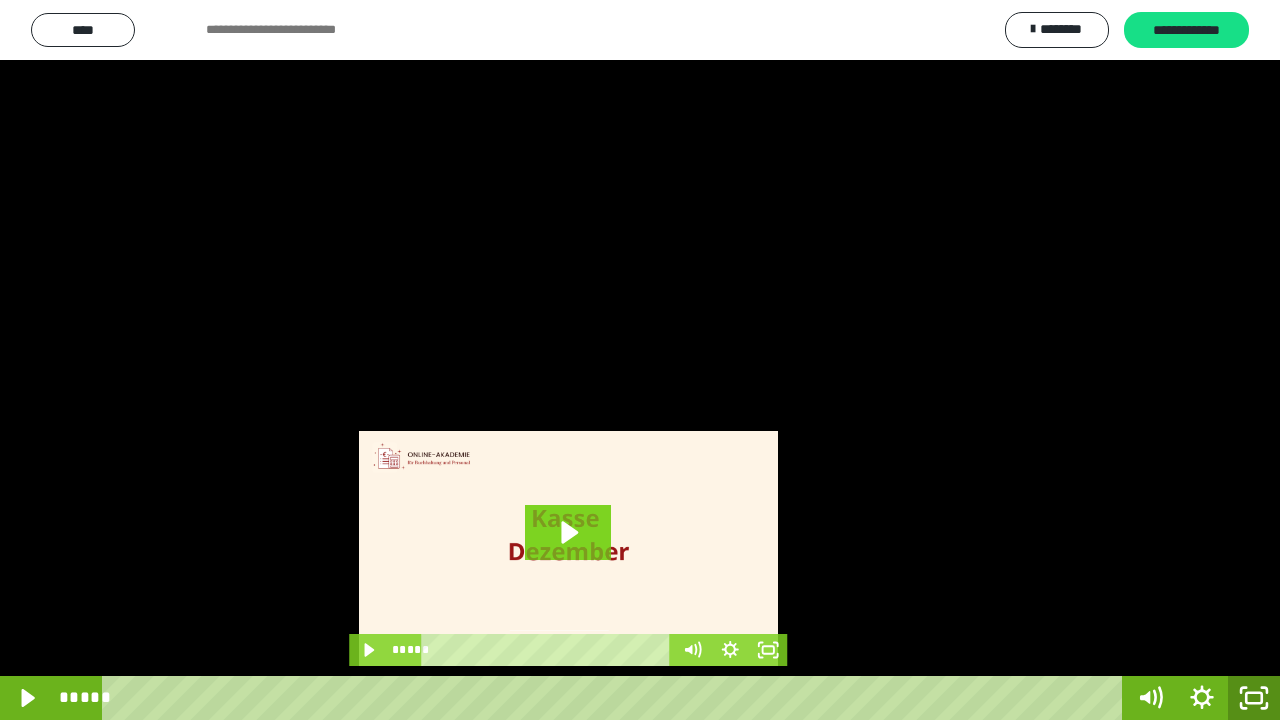 click 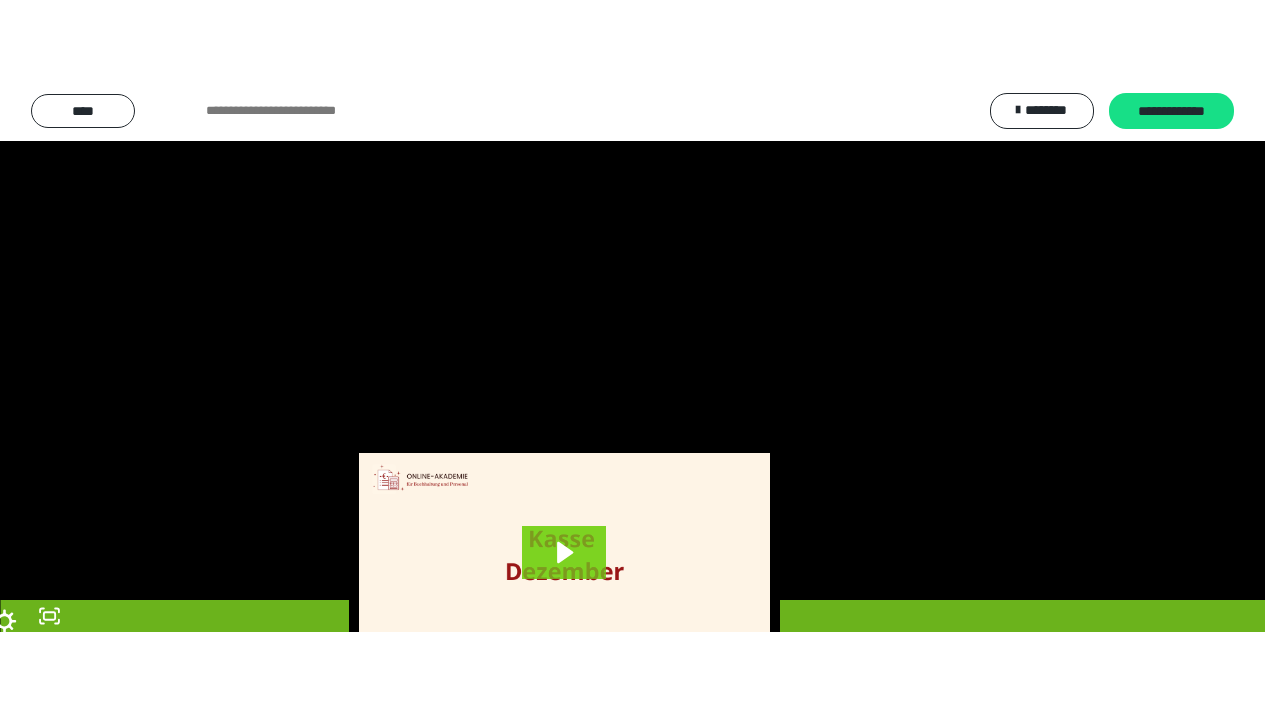 scroll, scrollTop: 4005, scrollLeft: 0, axis: vertical 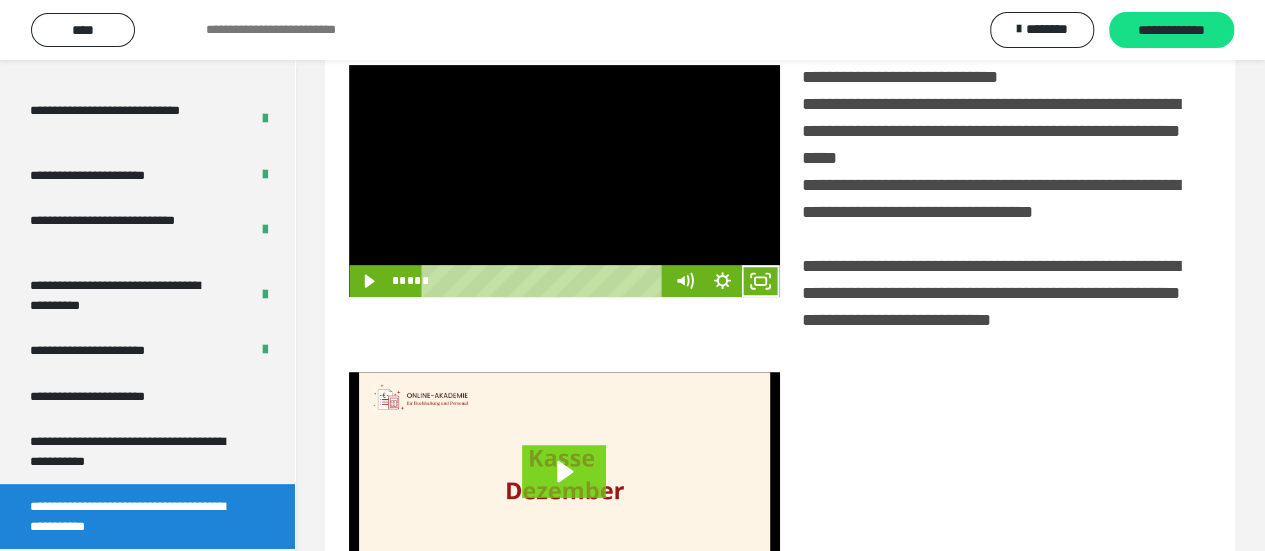 click at bounding box center [564, 181] 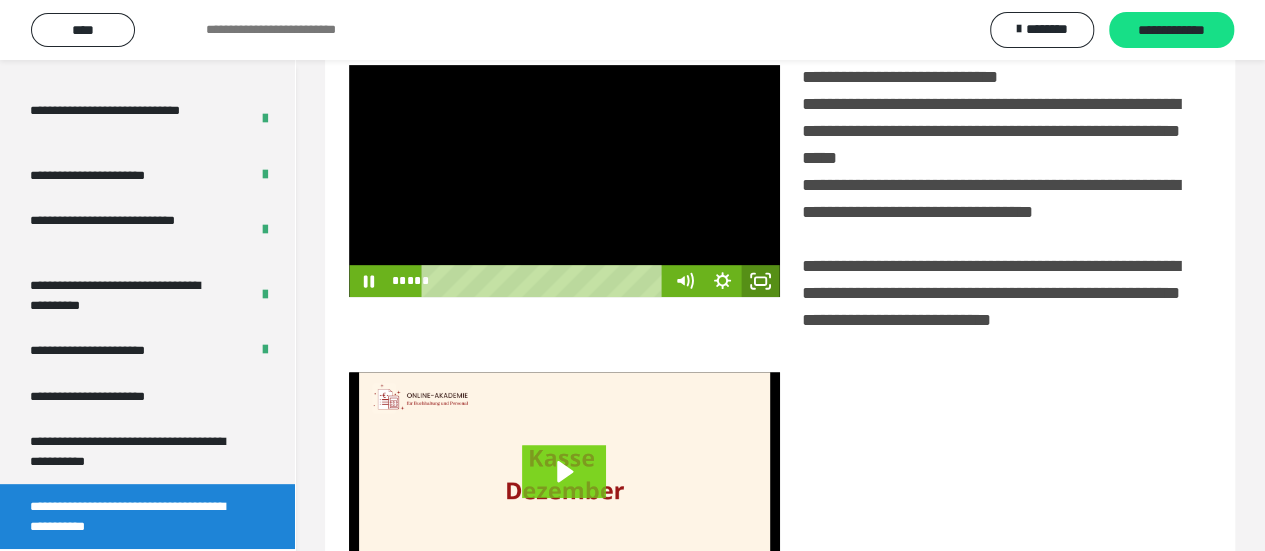click 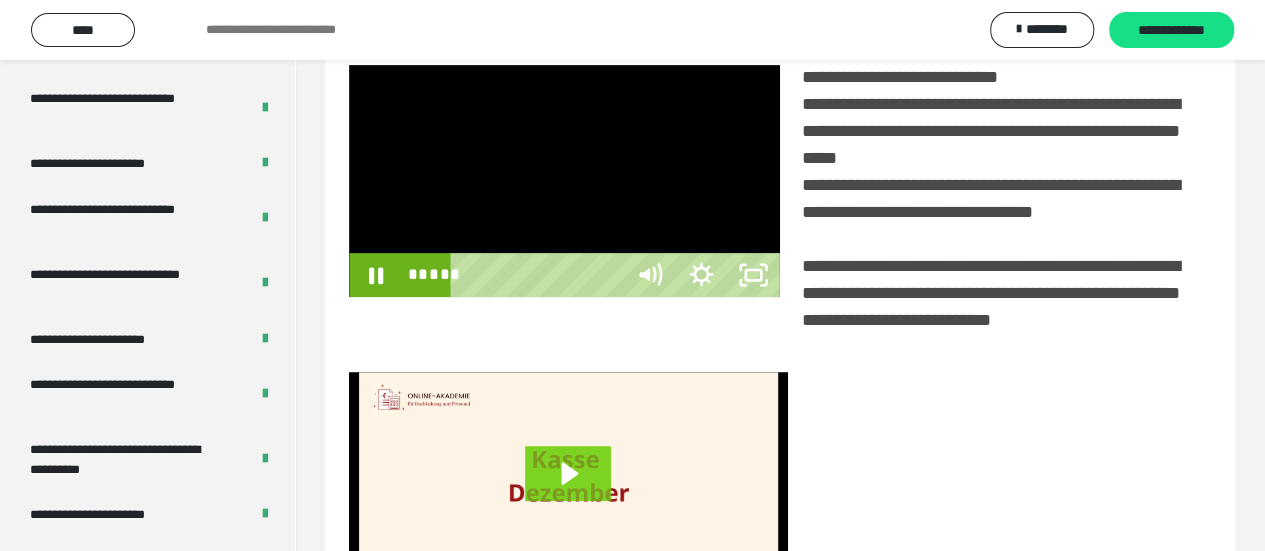scroll, scrollTop: 3836, scrollLeft: 0, axis: vertical 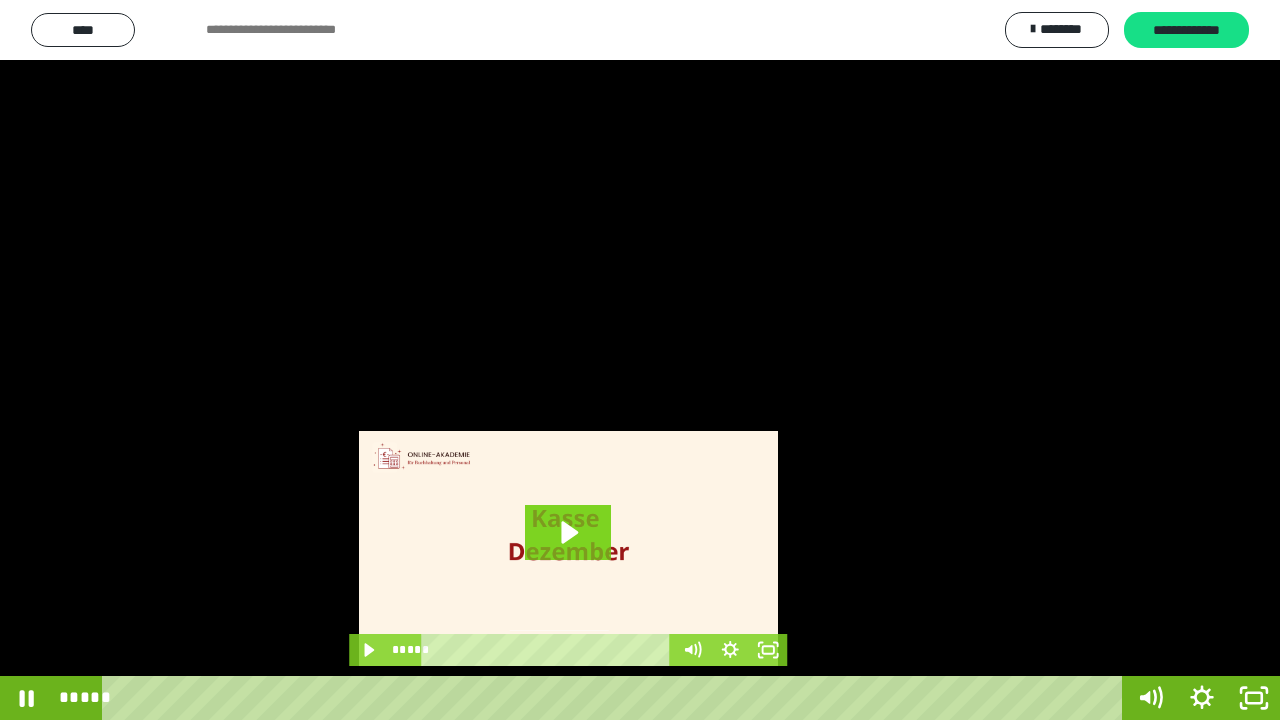 click at bounding box center (640, 360) 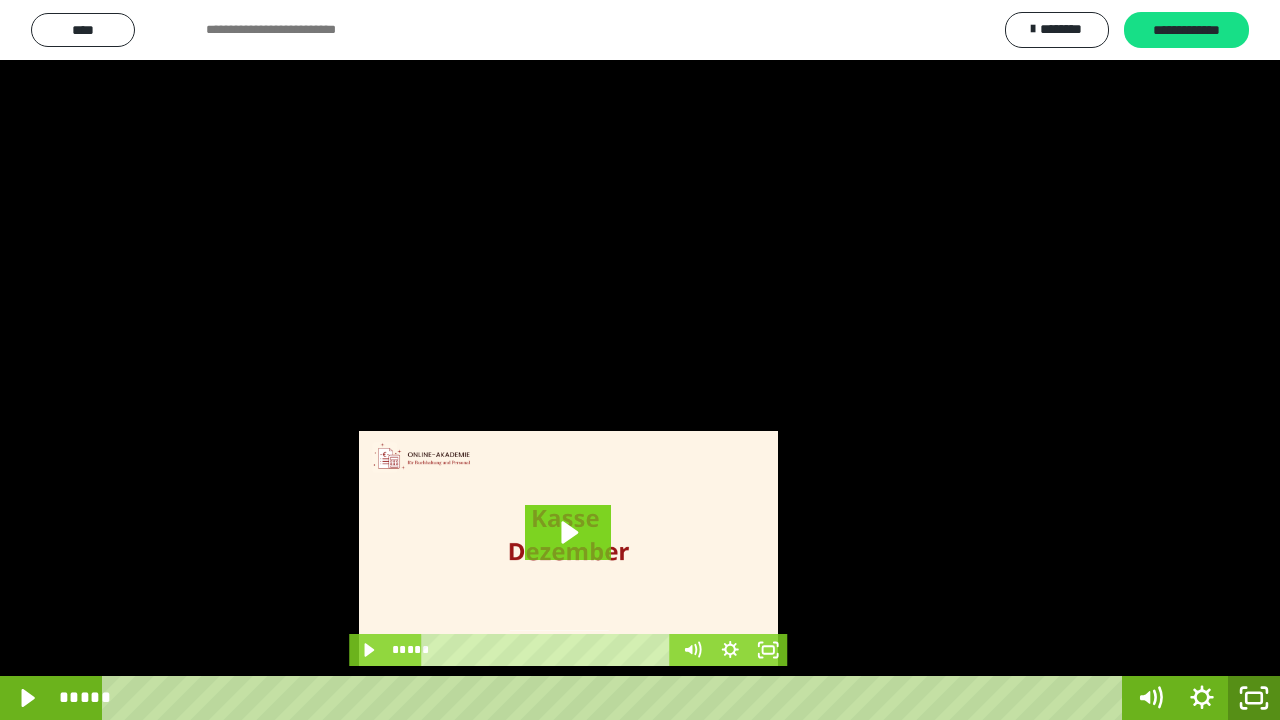 click 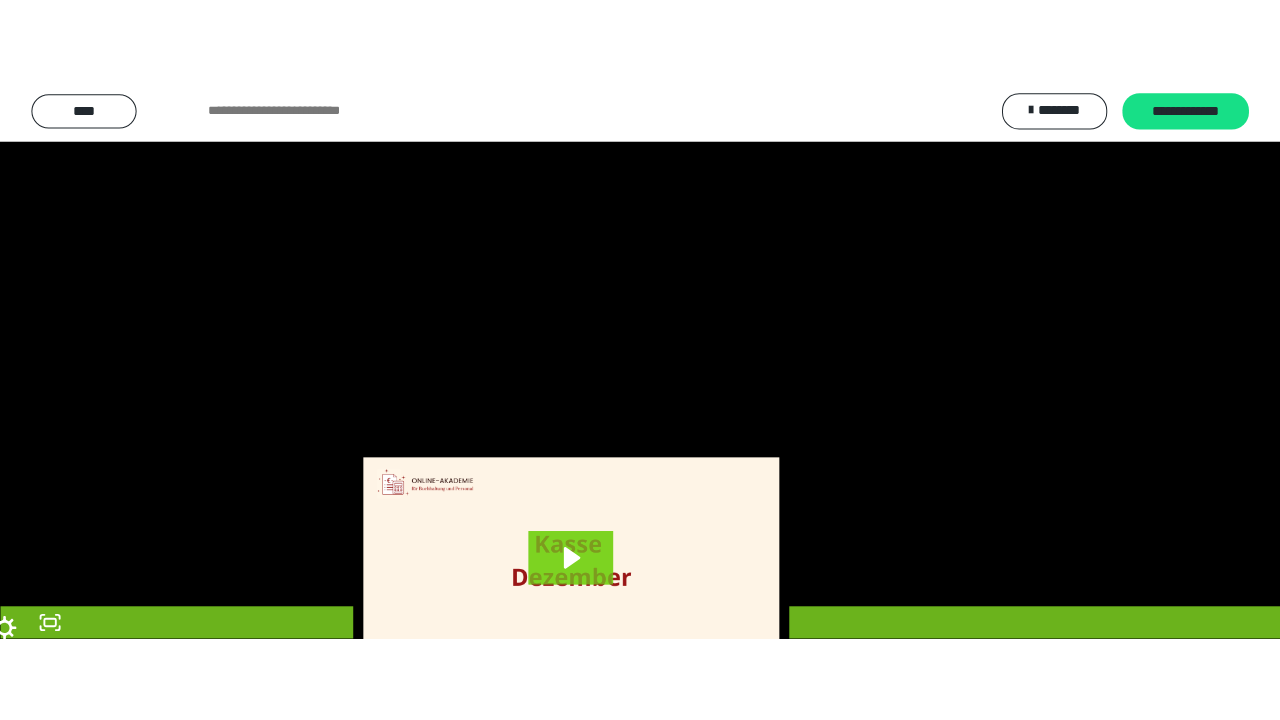 scroll, scrollTop: 4005, scrollLeft: 0, axis: vertical 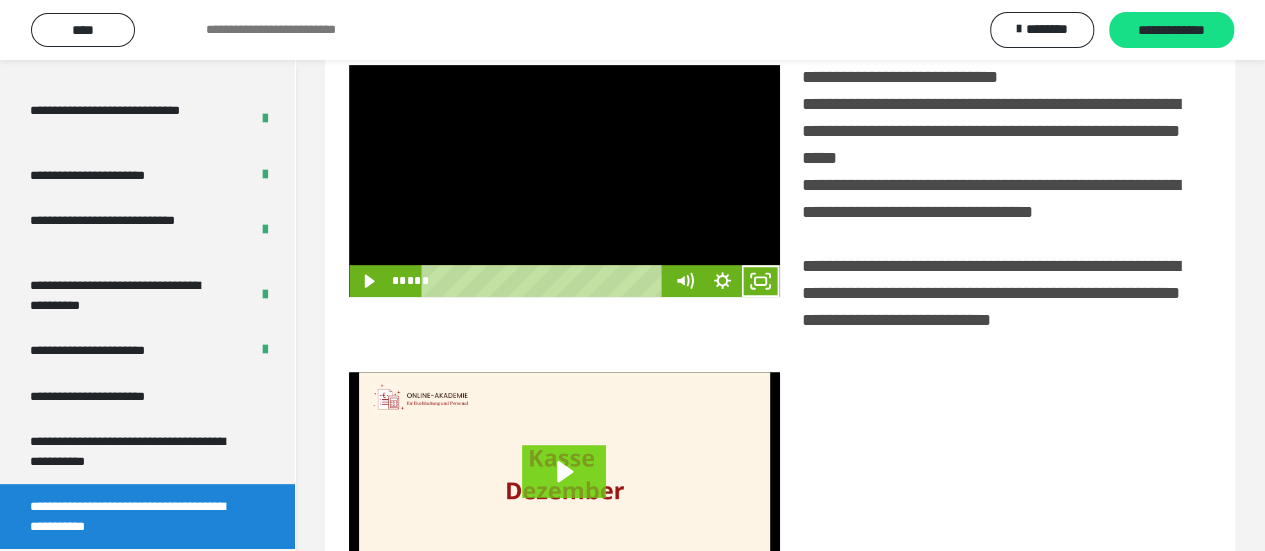 click at bounding box center [564, 181] 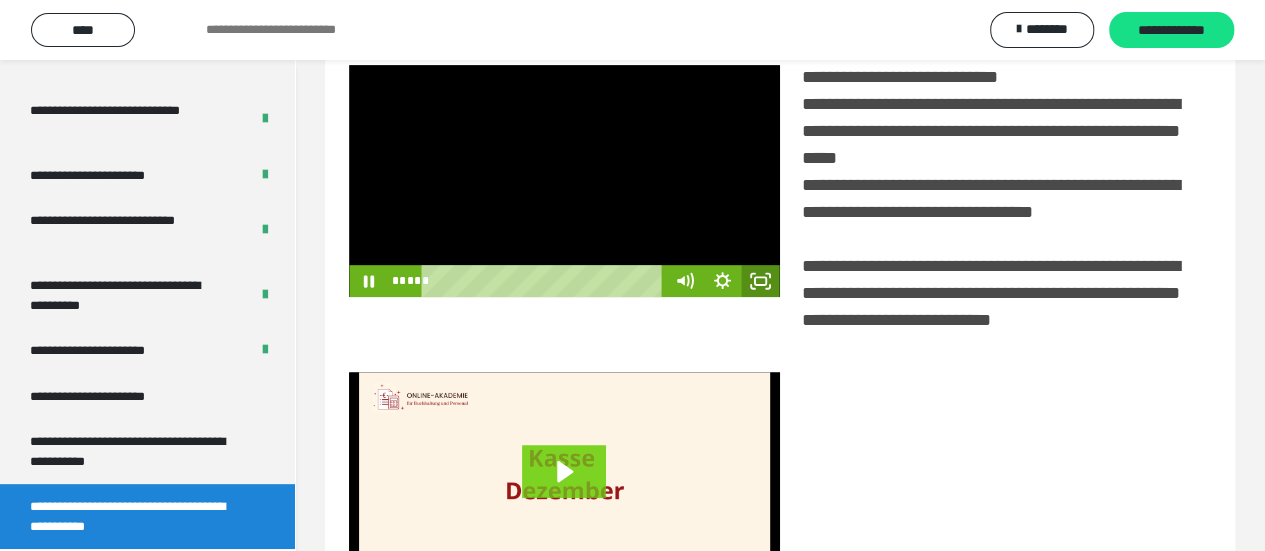 click 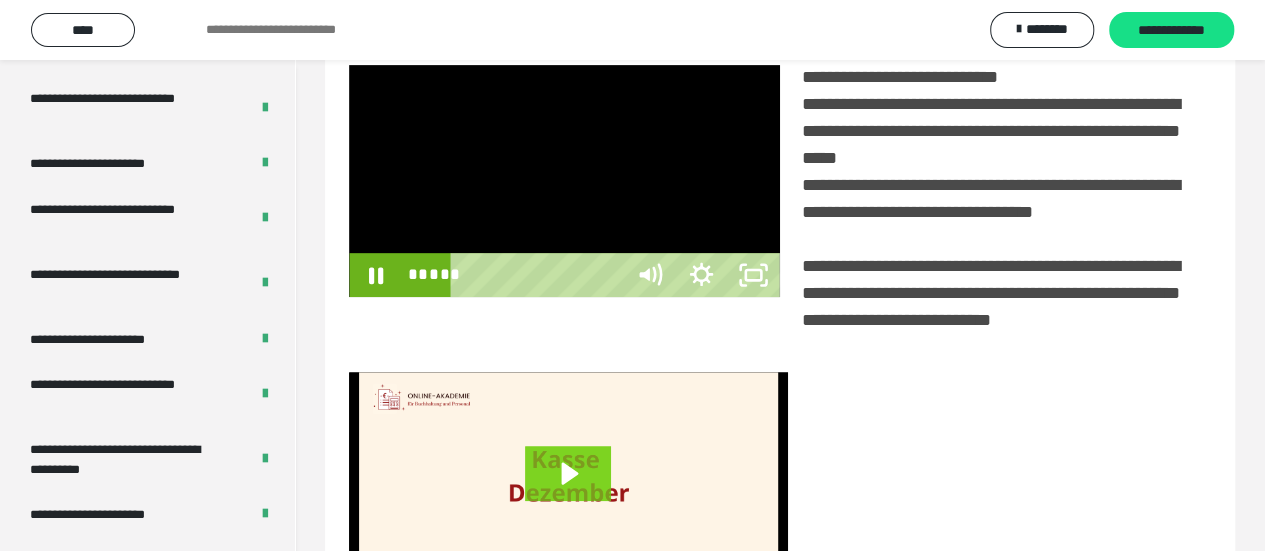 scroll, scrollTop: 3836, scrollLeft: 0, axis: vertical 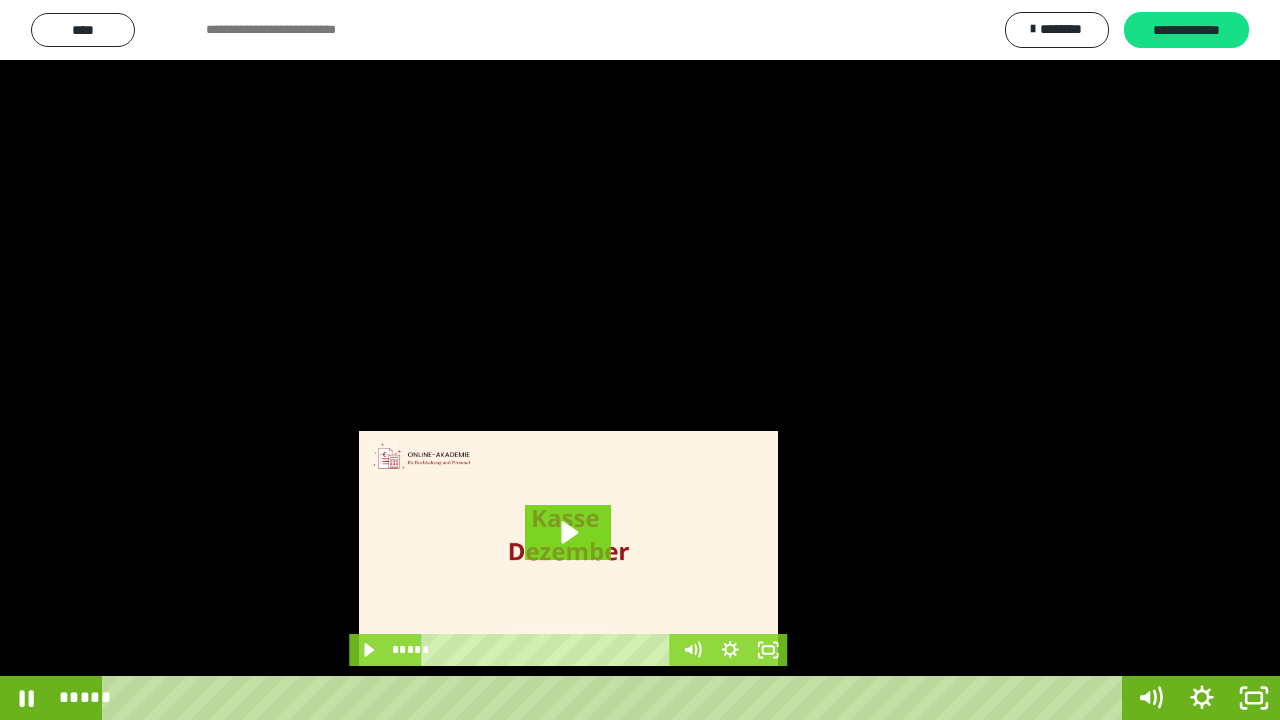 click at bounding box center (640, 360) 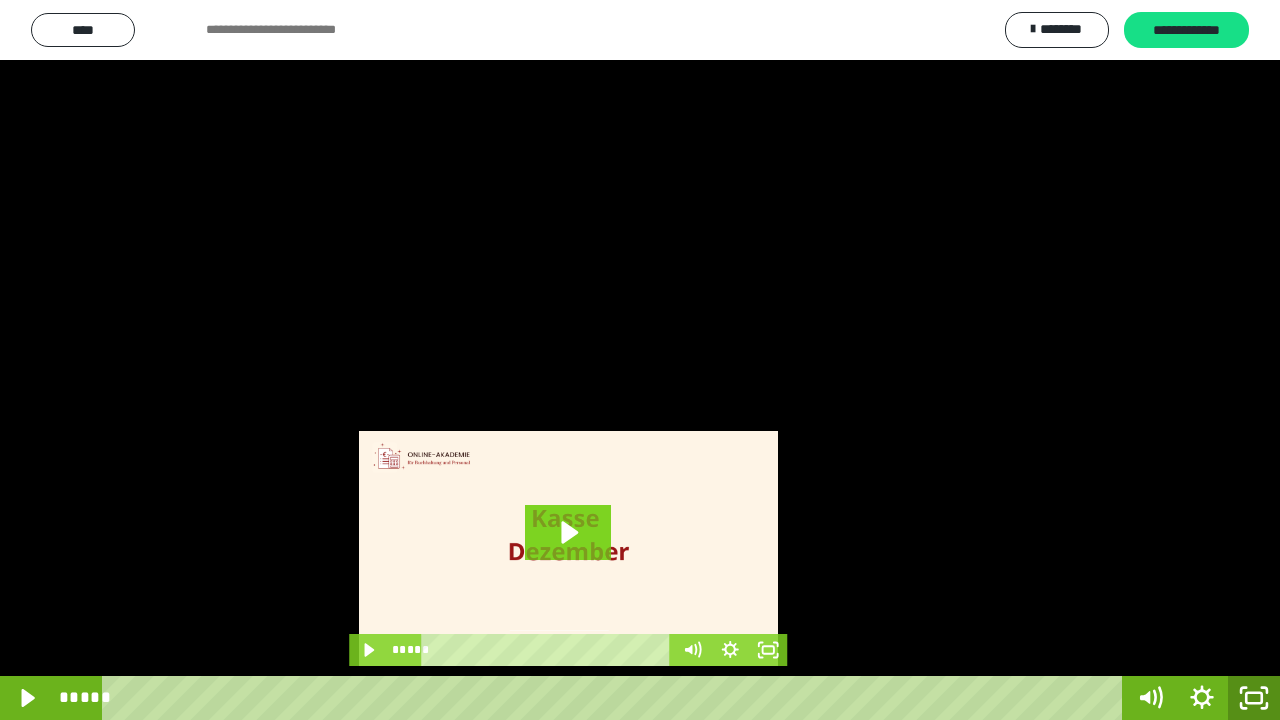 click 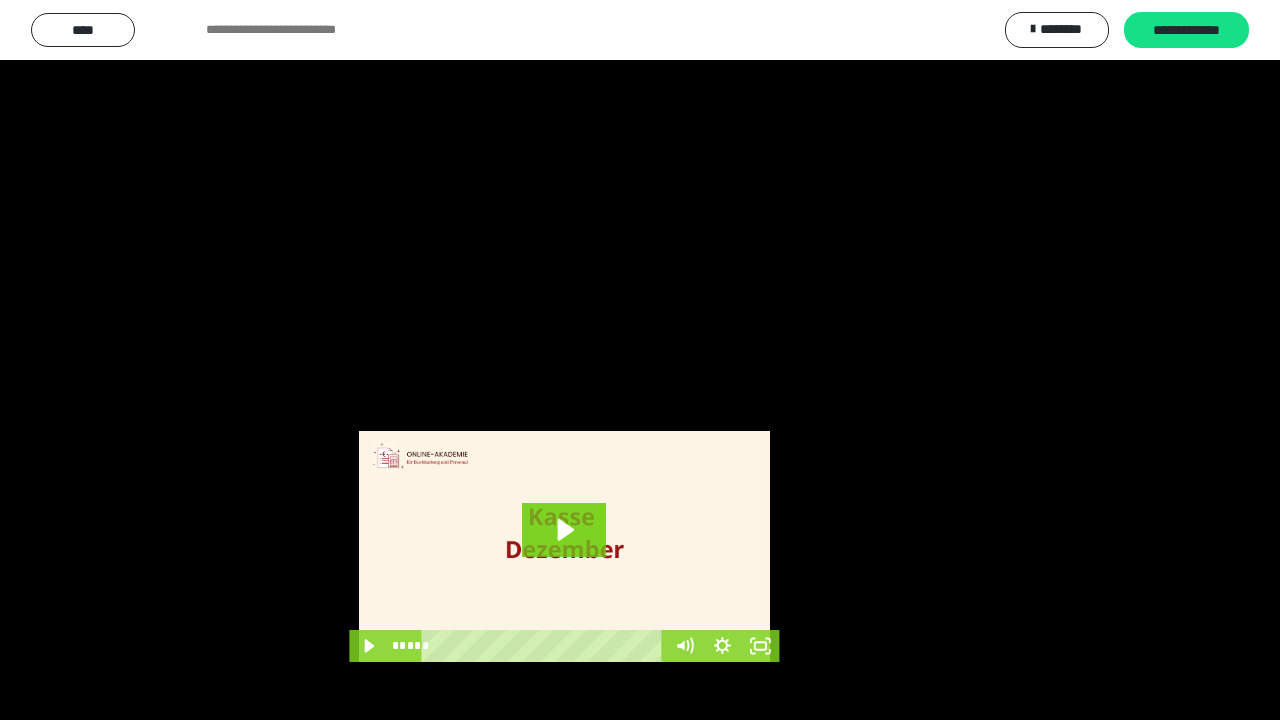 scroll, scrollTop: 4005, scrollLeft: 0, axis: vertical 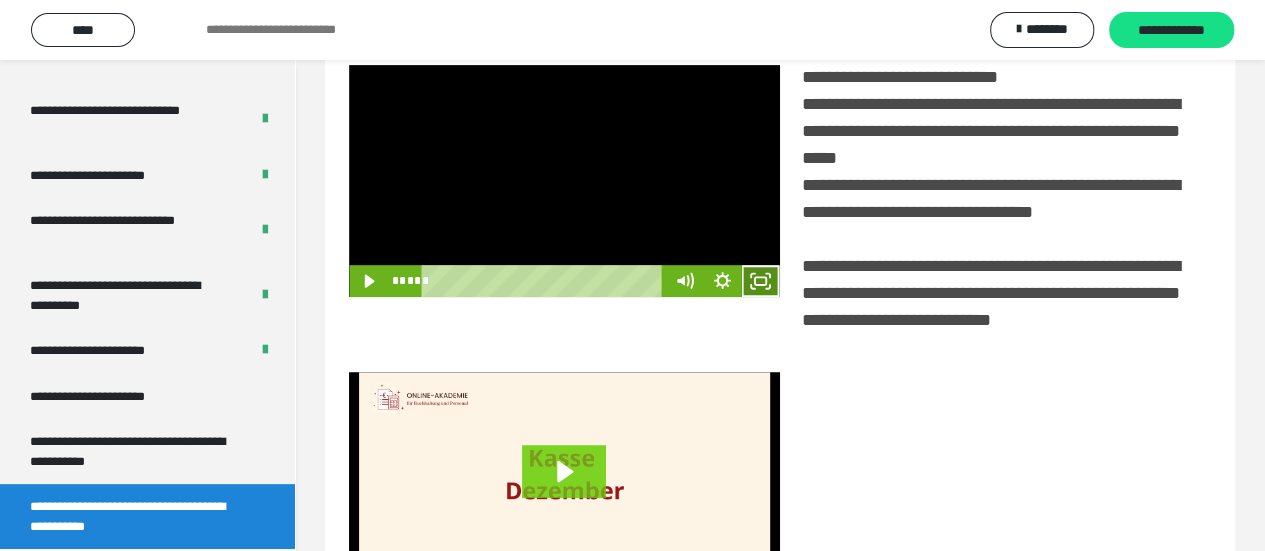 drag, startPoint x: 759, startPoint y: 299, endPoint x: 760, endPoint y: 420, distance: 121.004135 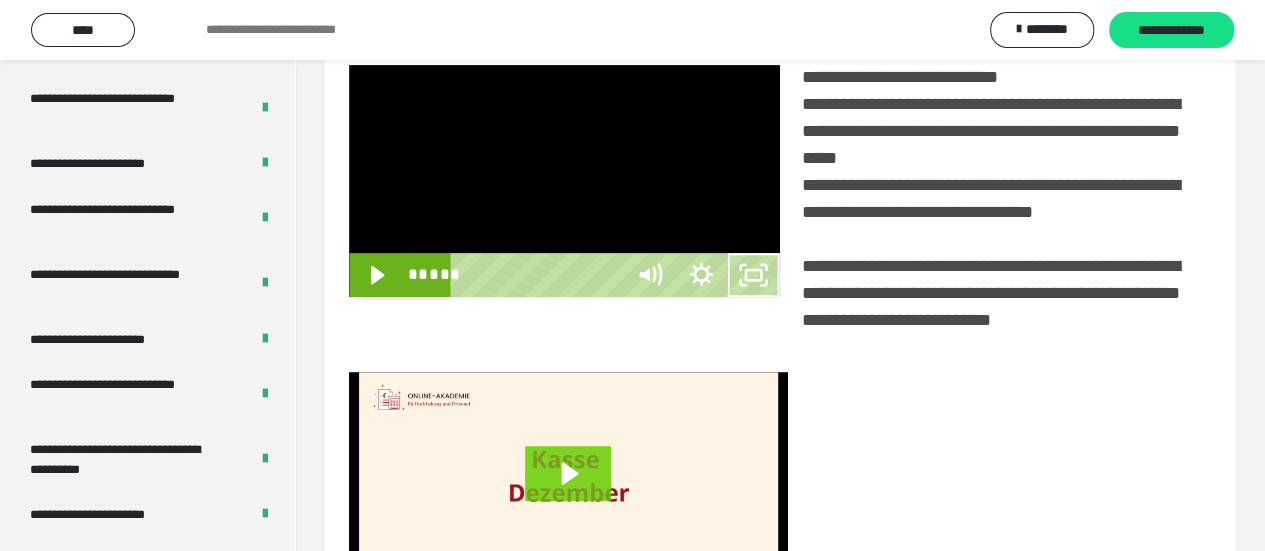 scroll, scrollTop: 3836, scrollLeft: 0, axis: vertical 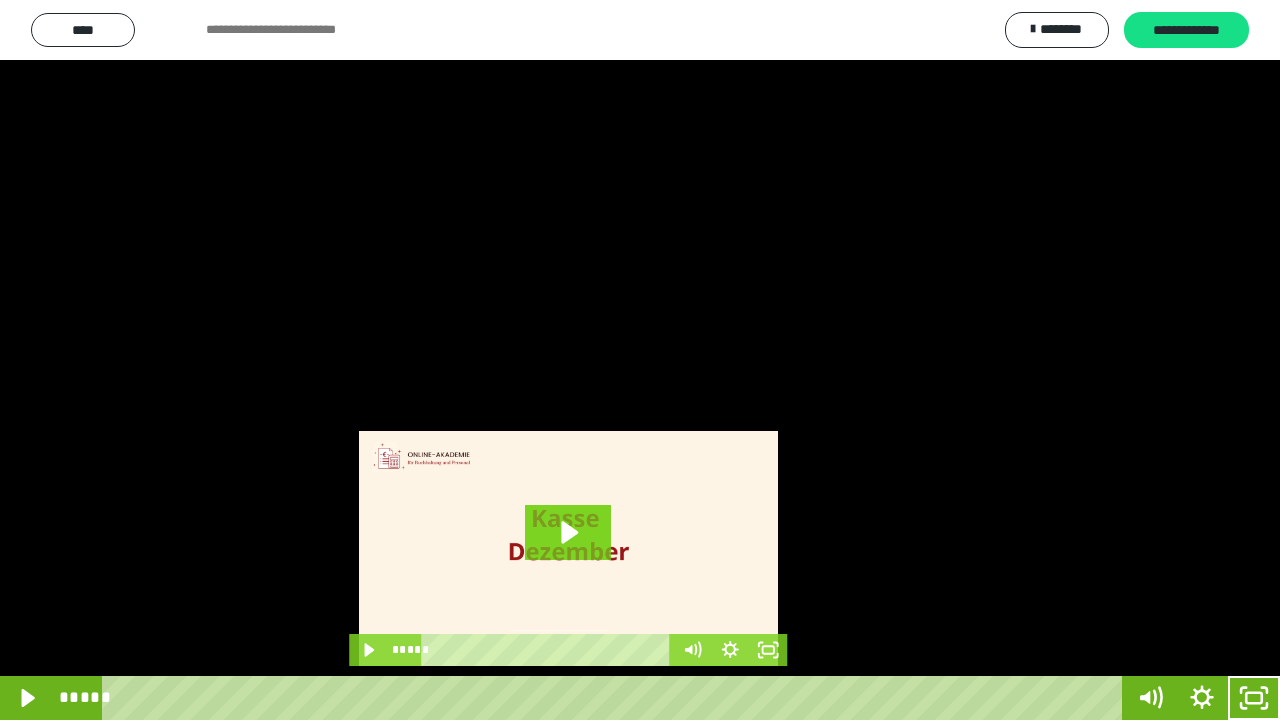 click at bounding box center [640, 360] 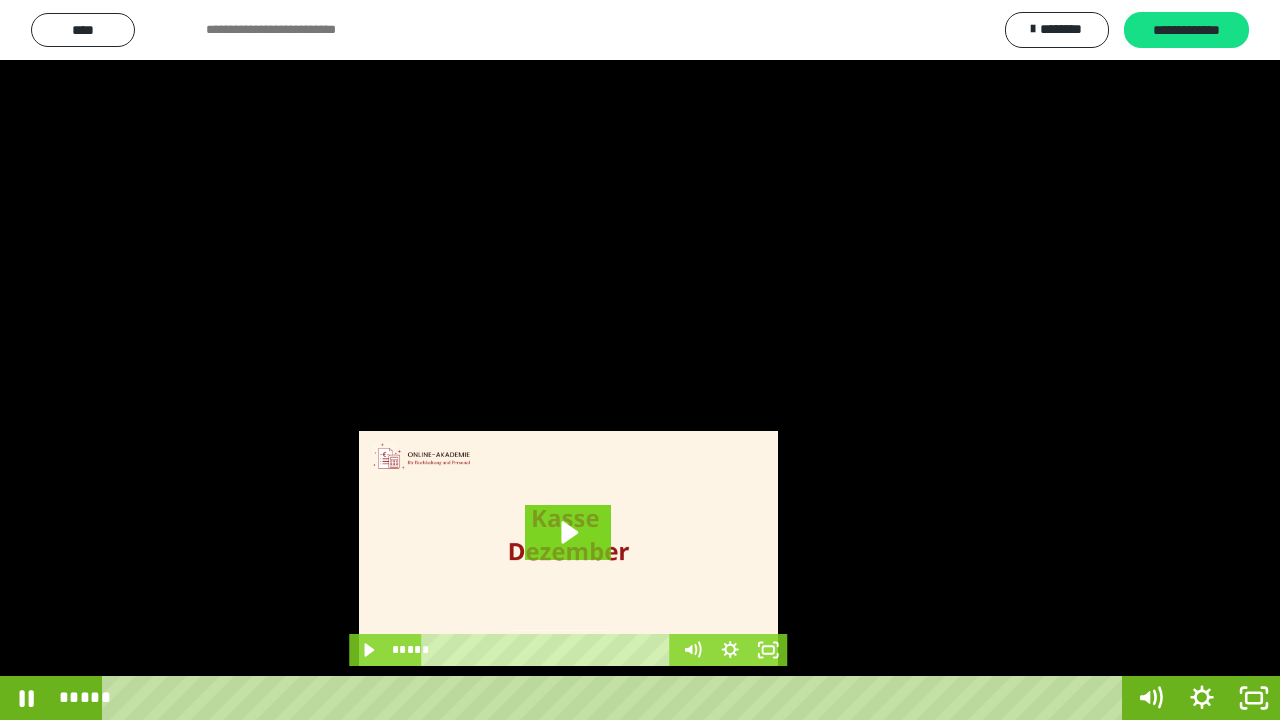 click at bounding box center [640, 360] 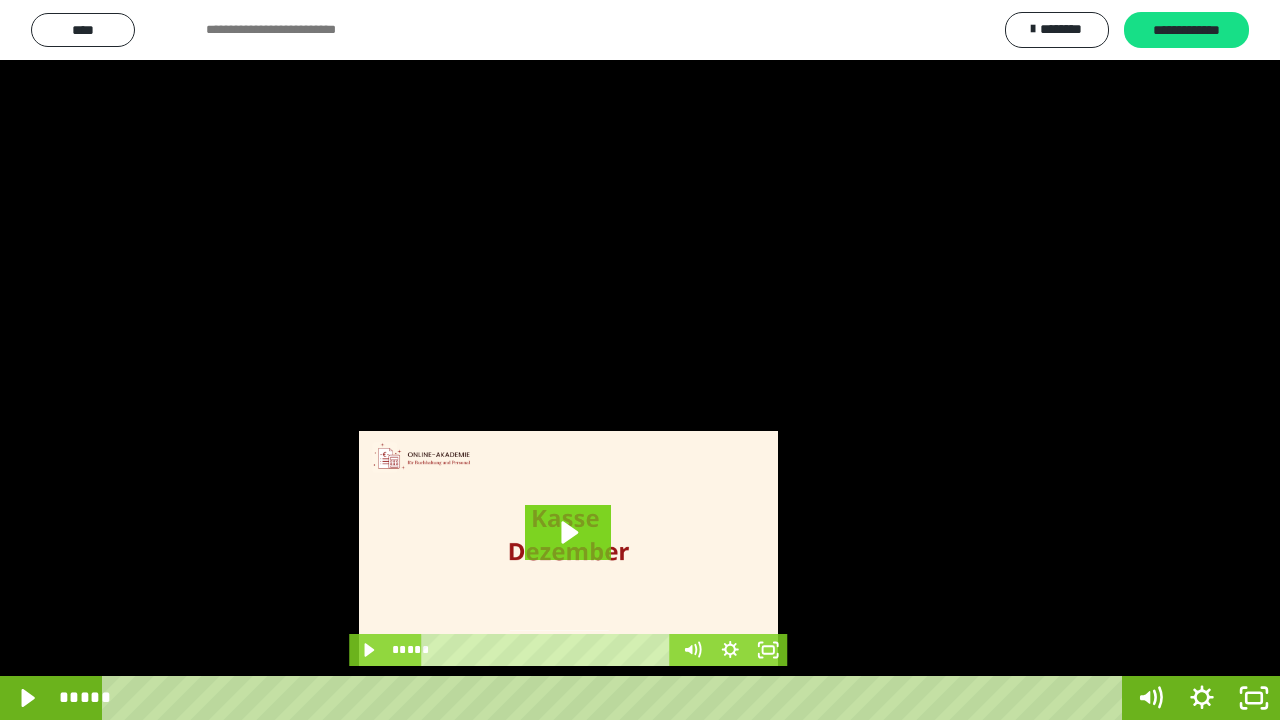 drag, startPoint x: 1118, startPoint y: 386, endPoint x: 1094, endPoint y: 252, distance: 136.1323 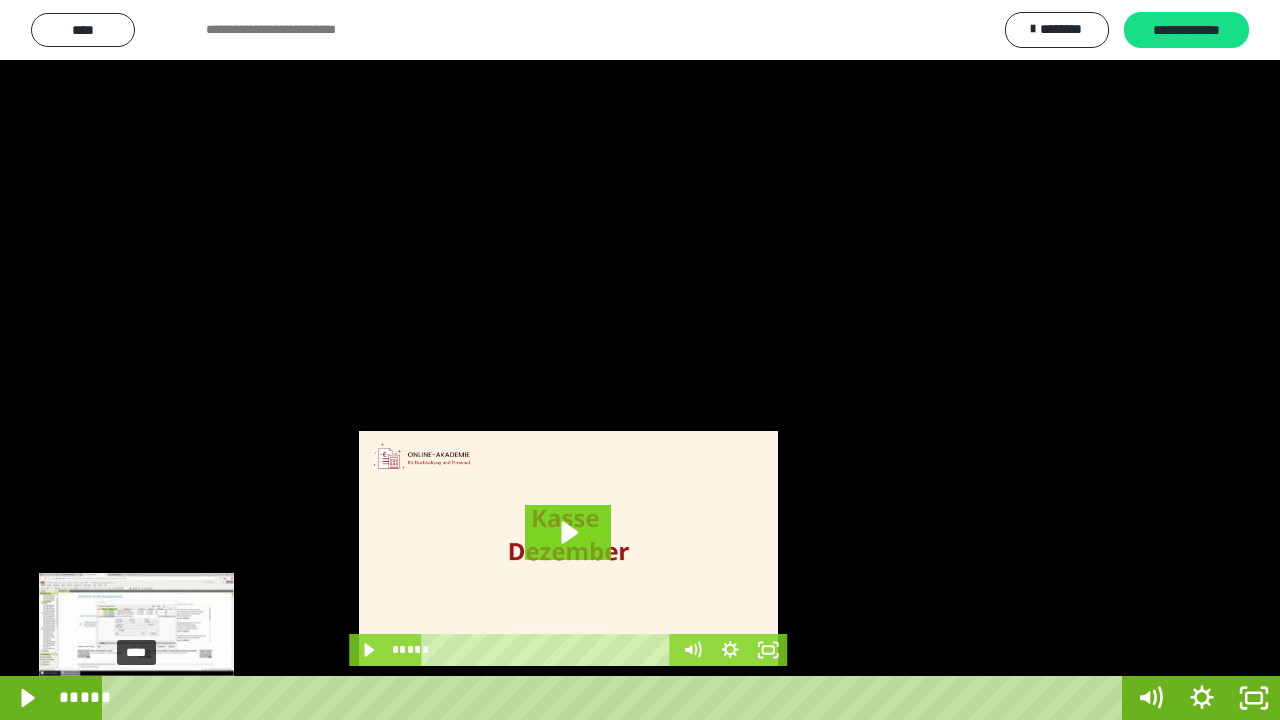 click on "****" at bounding box center (616, 698) 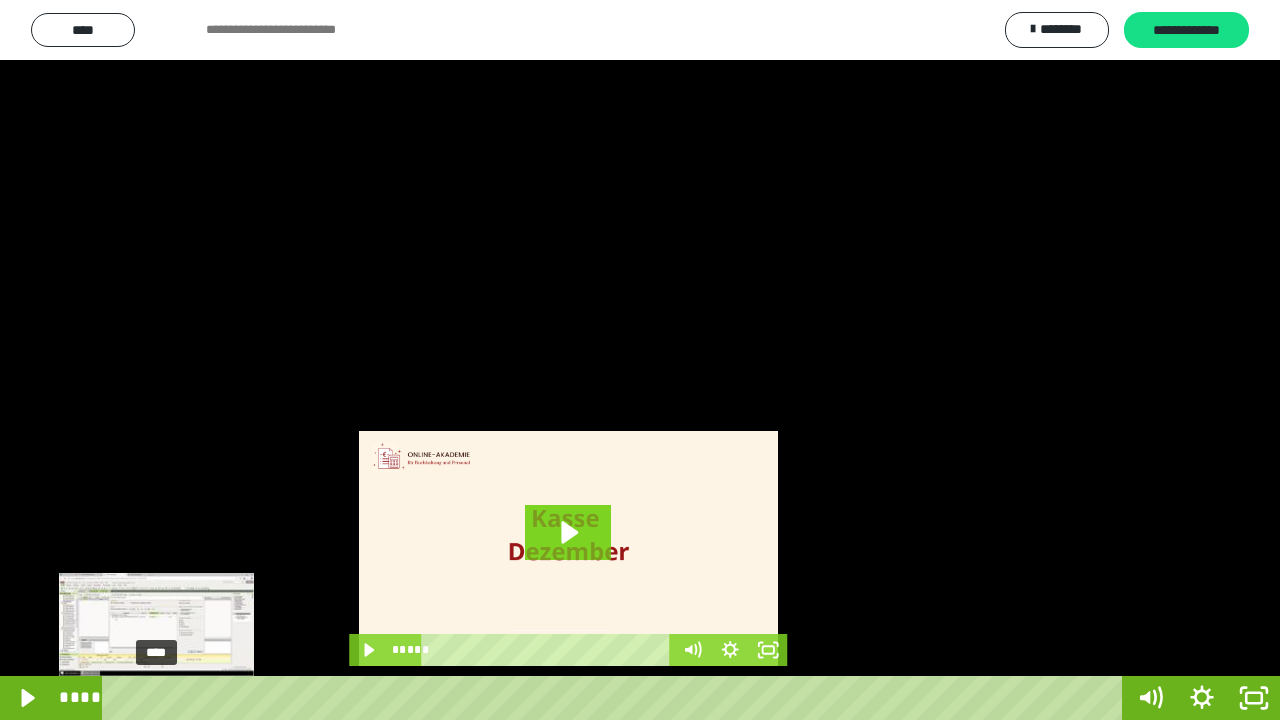 click on "****" at bounding box center (616, 698) 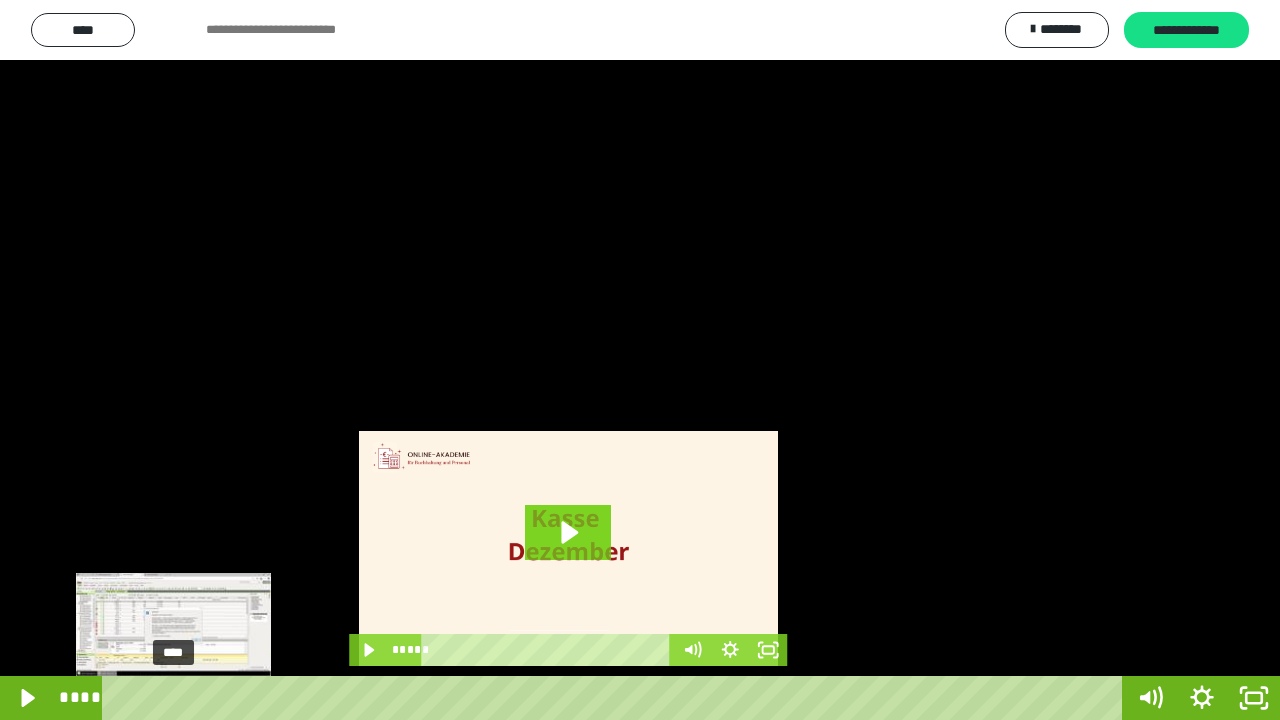 click on "****" at bounding box center [616, 698] 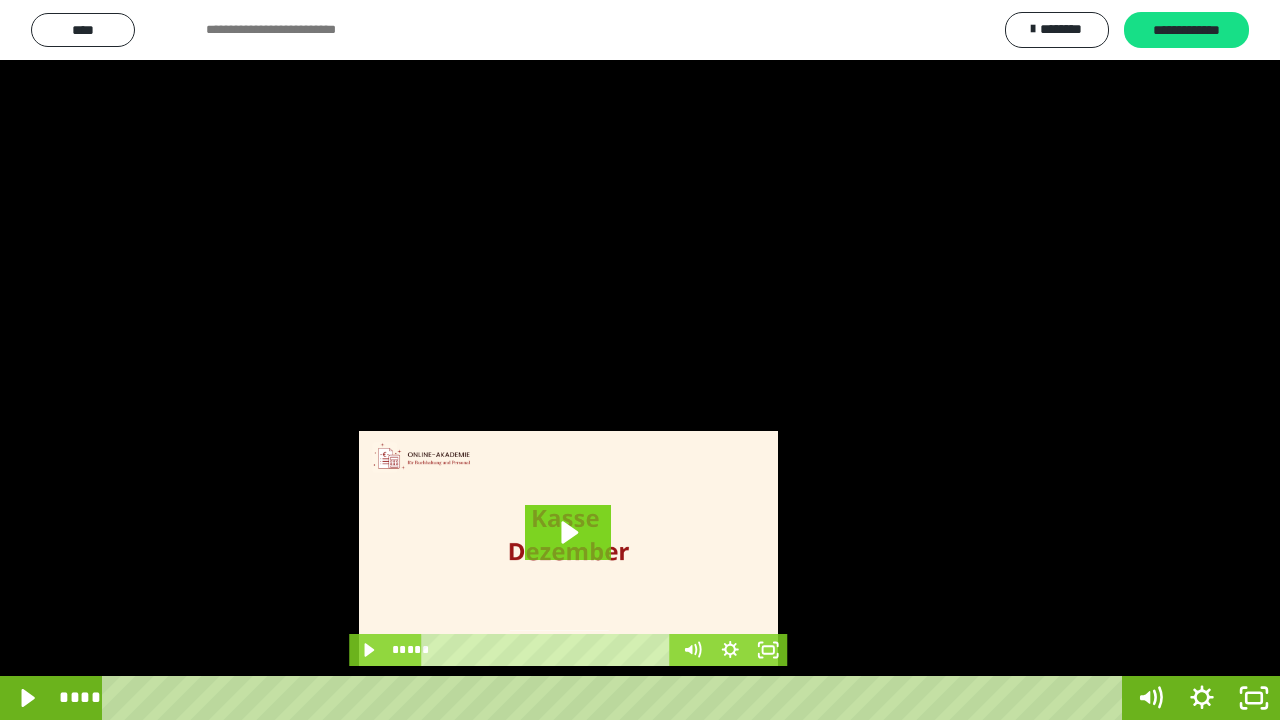 click at bounding box center [640, 360] 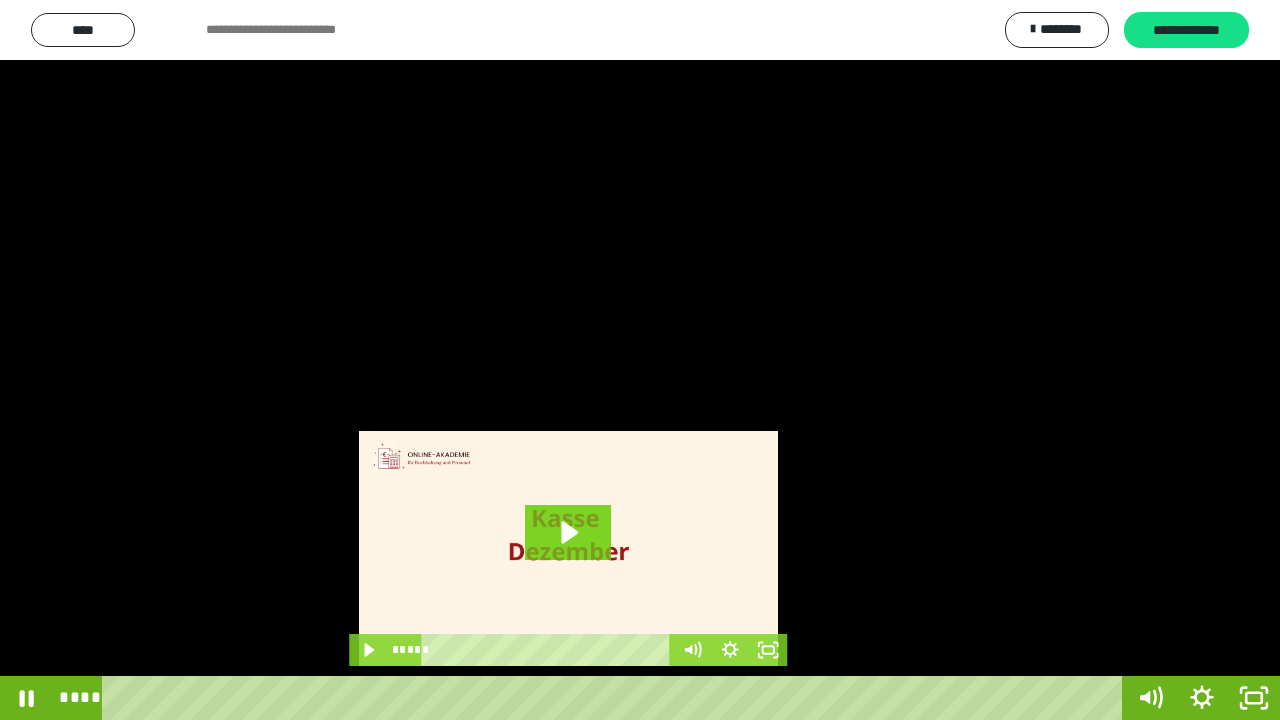 click at bounding box center [640, 360] 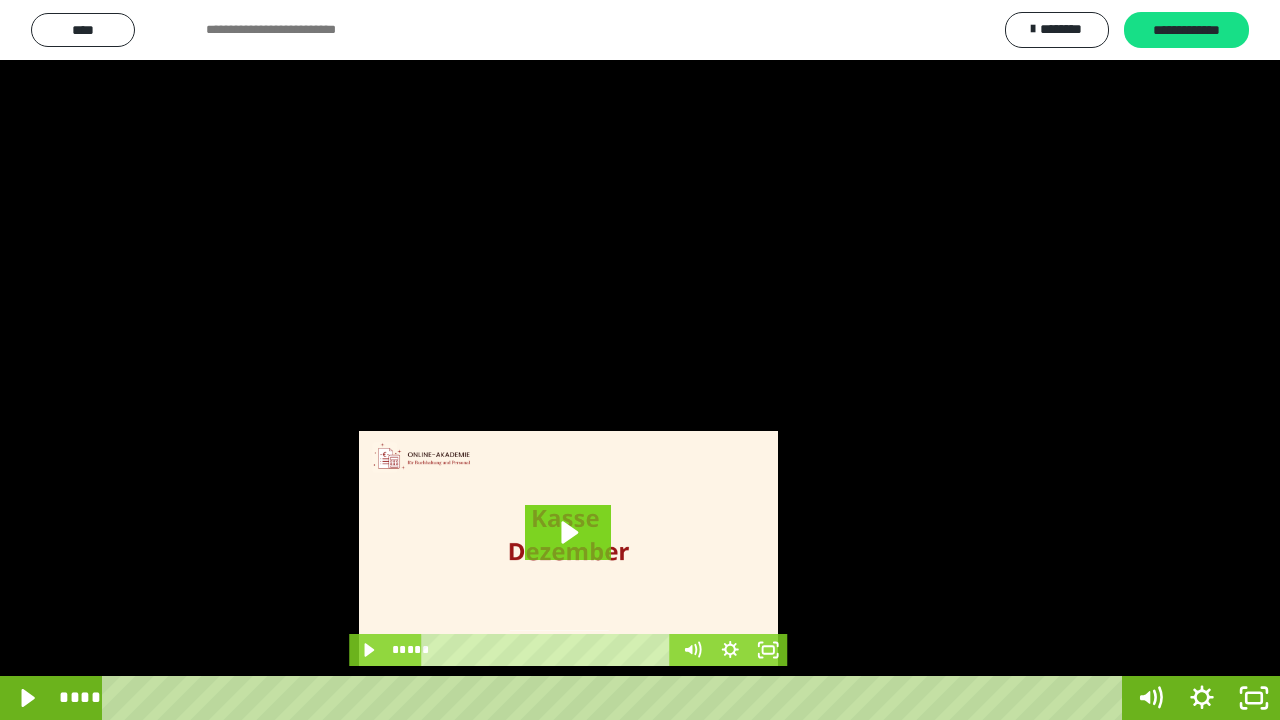 click at bounding box center (640, 360) 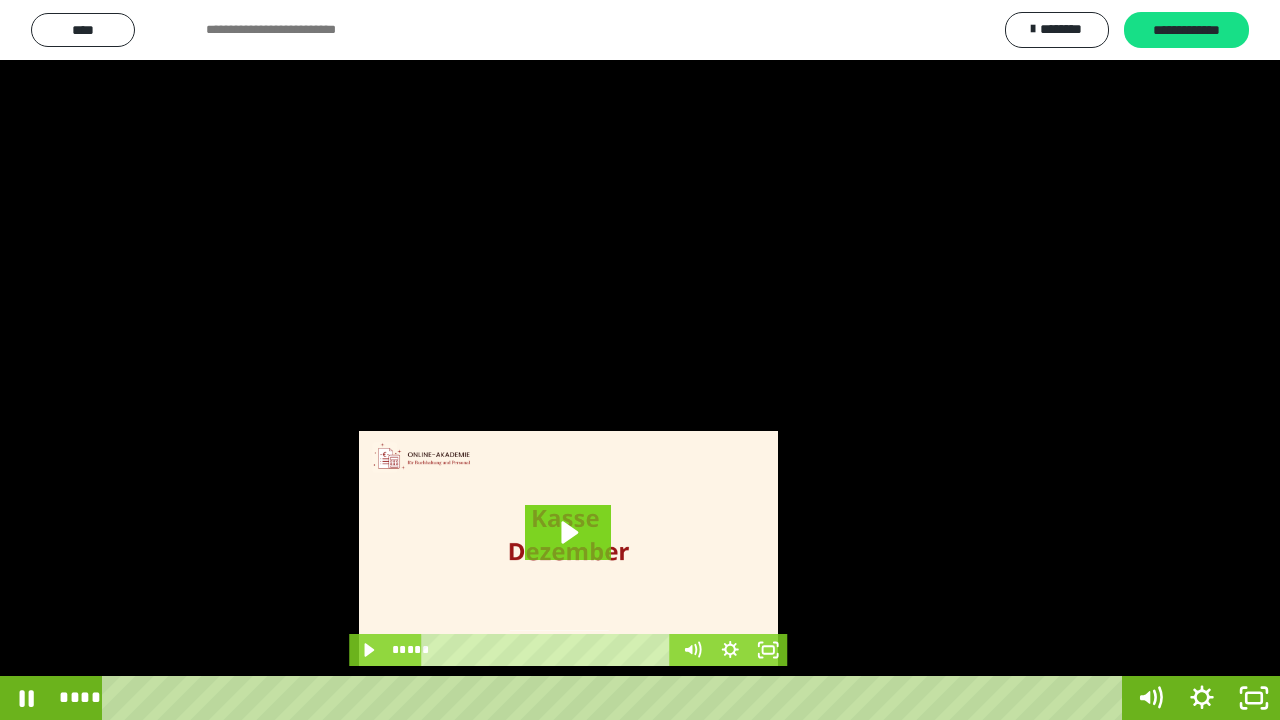 click at bounding box center (640, 360) 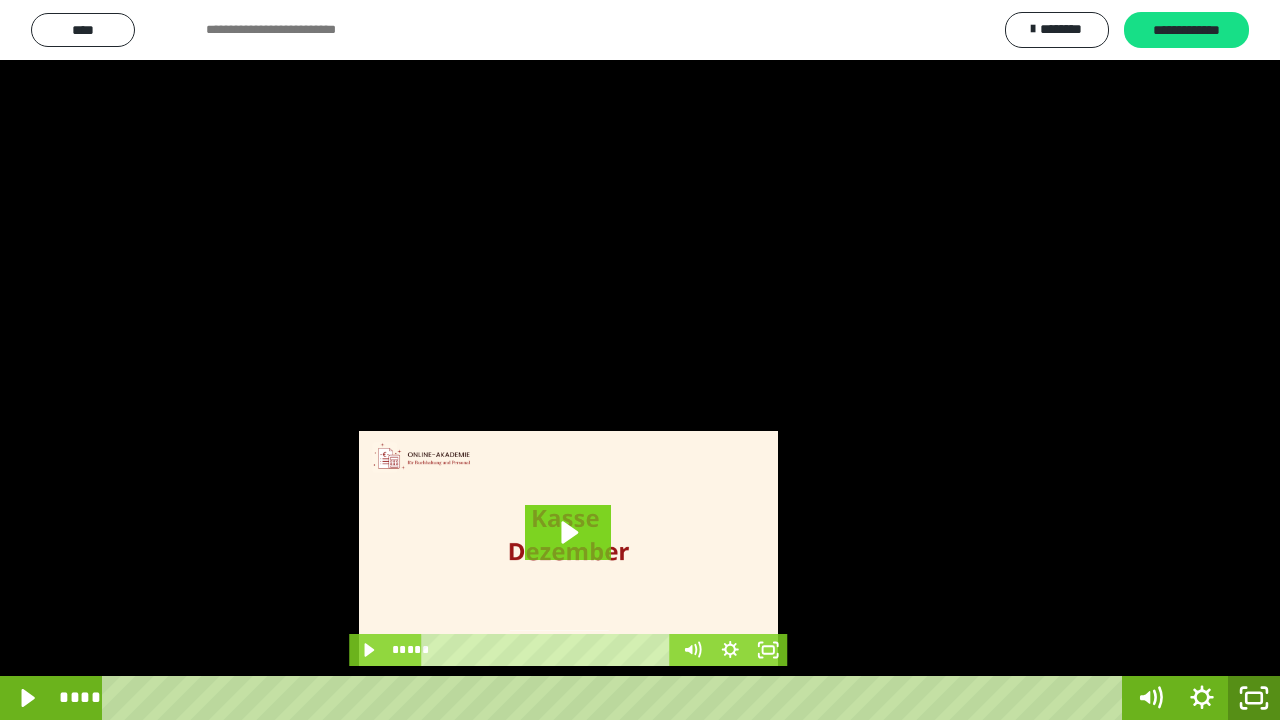click 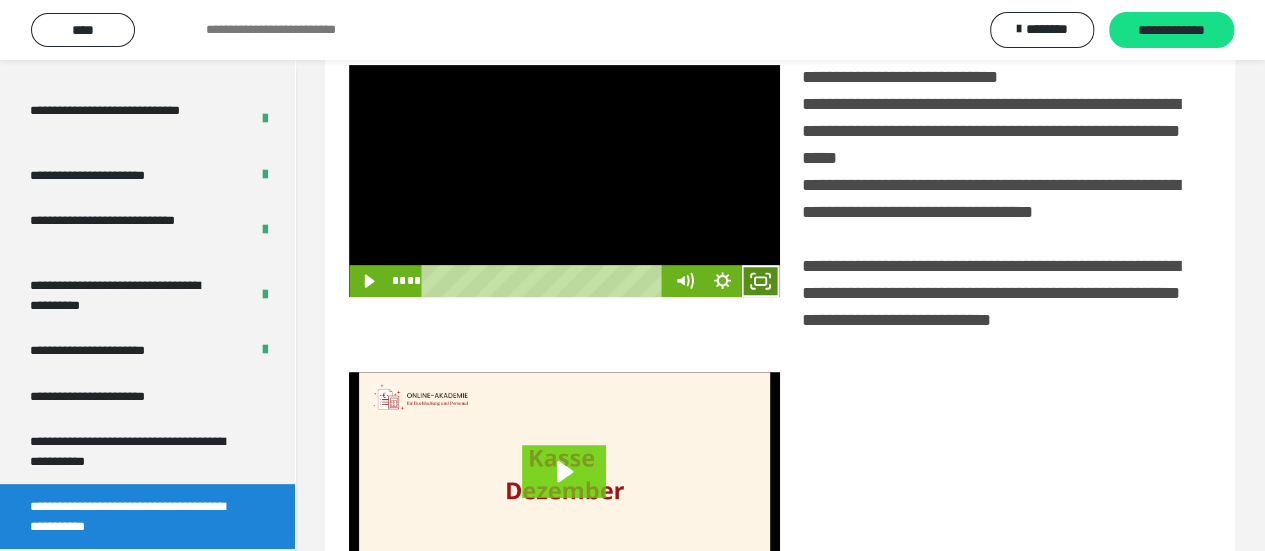 click 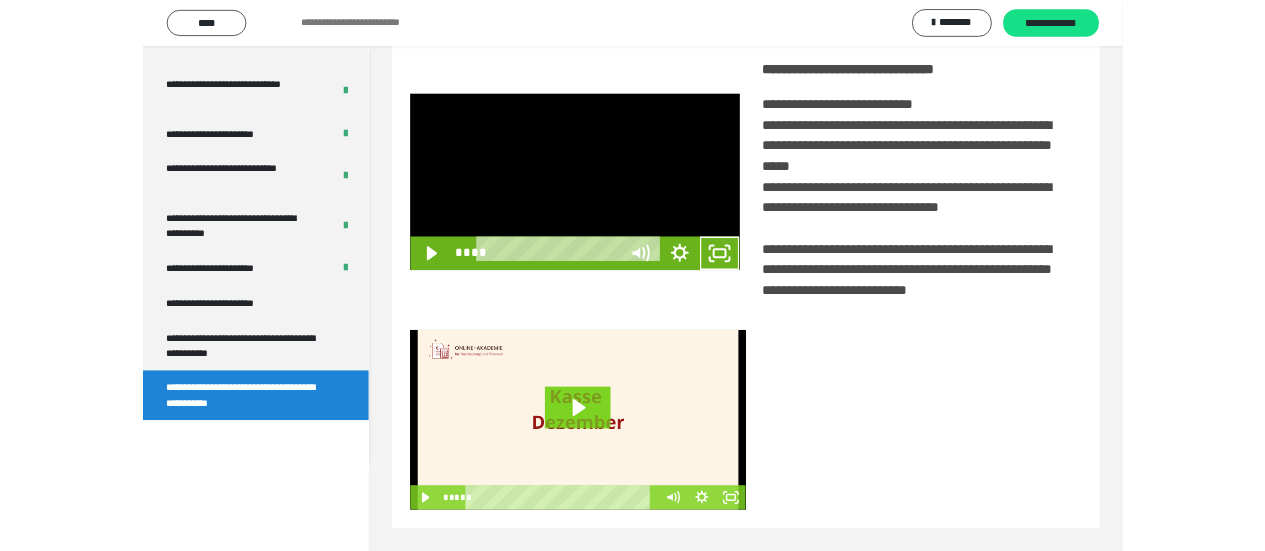 scroll, scrollTop: 3836, scrollLeft: 0, axis: vertical 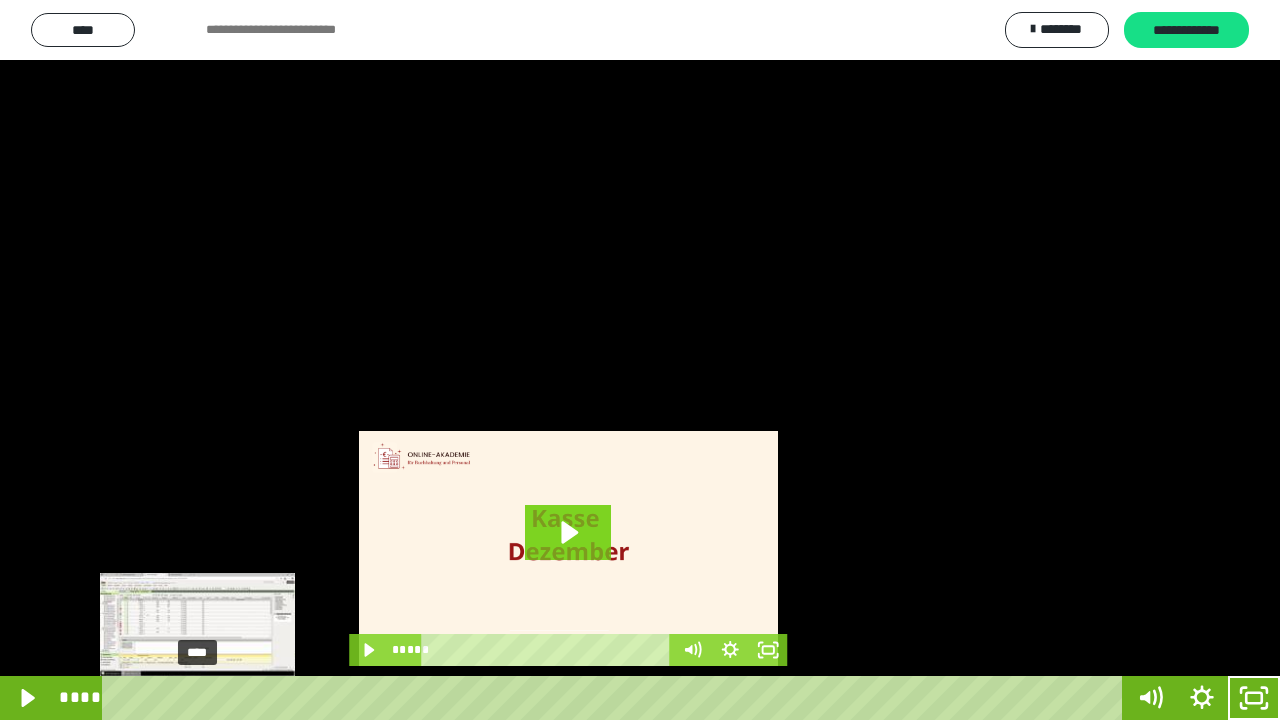 click on "****" at bounding box center [616, 698] 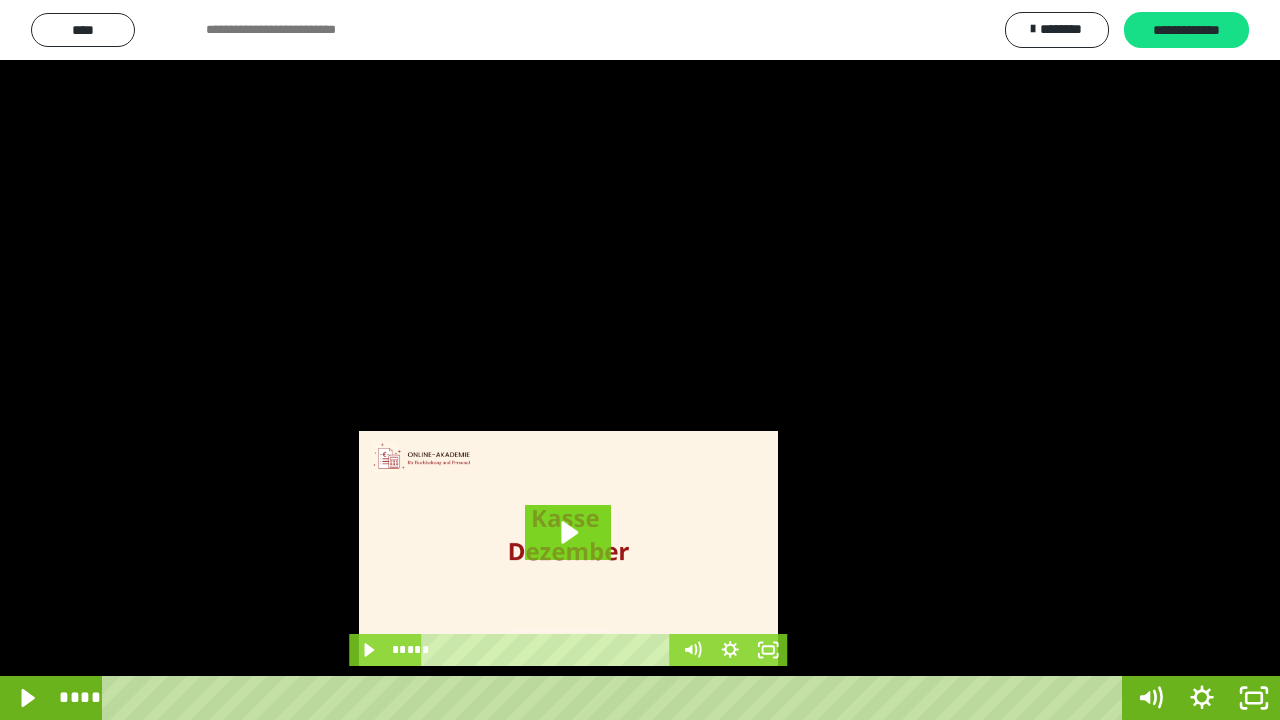 drag, startPoint x: 572, startPoint y: 210, endPoint x: 574, endPoint y: 230, distance: 20.09975 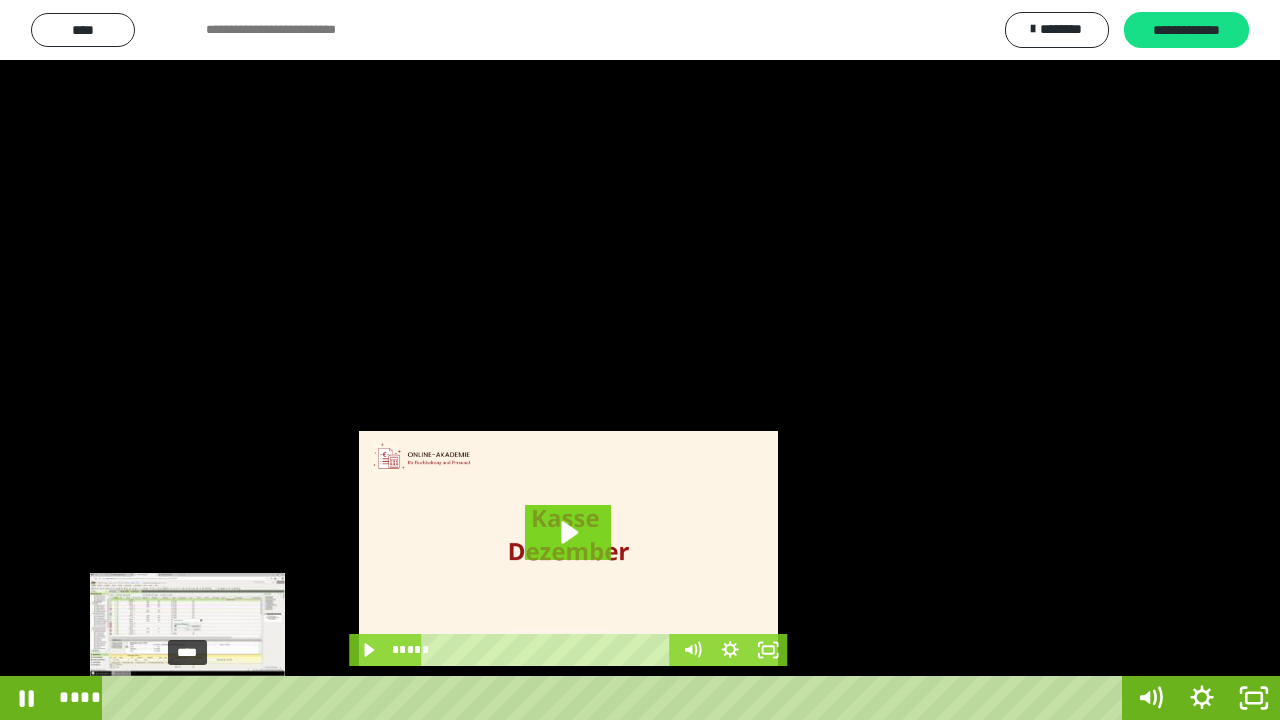 click on "****" at bounding box center (616, 698) 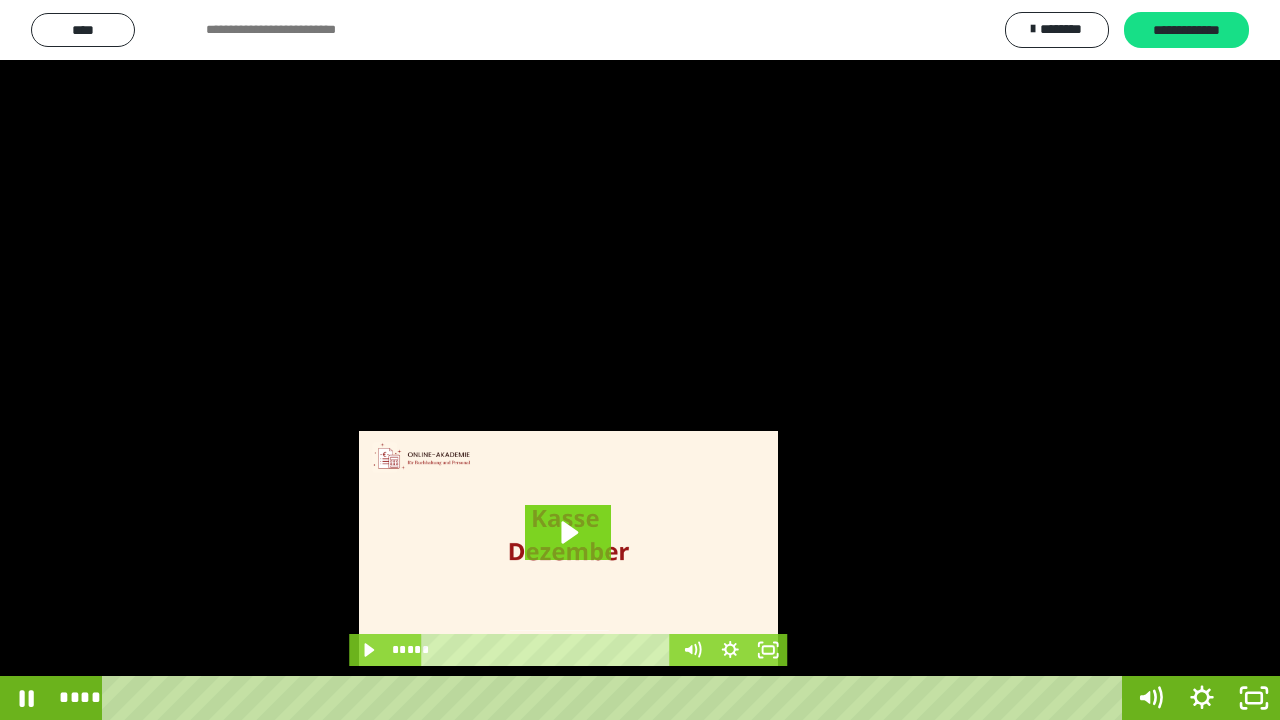 click at bounding box center [640, 360] 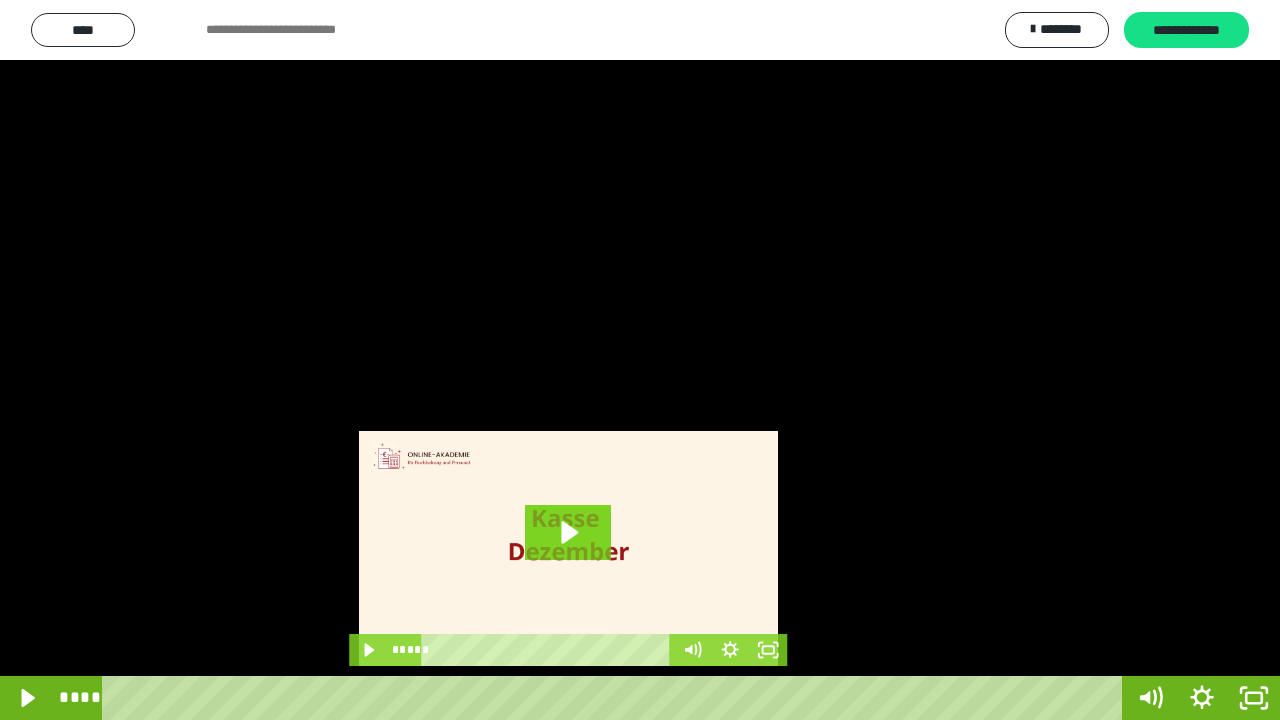 click at bounding box center [640, 360] 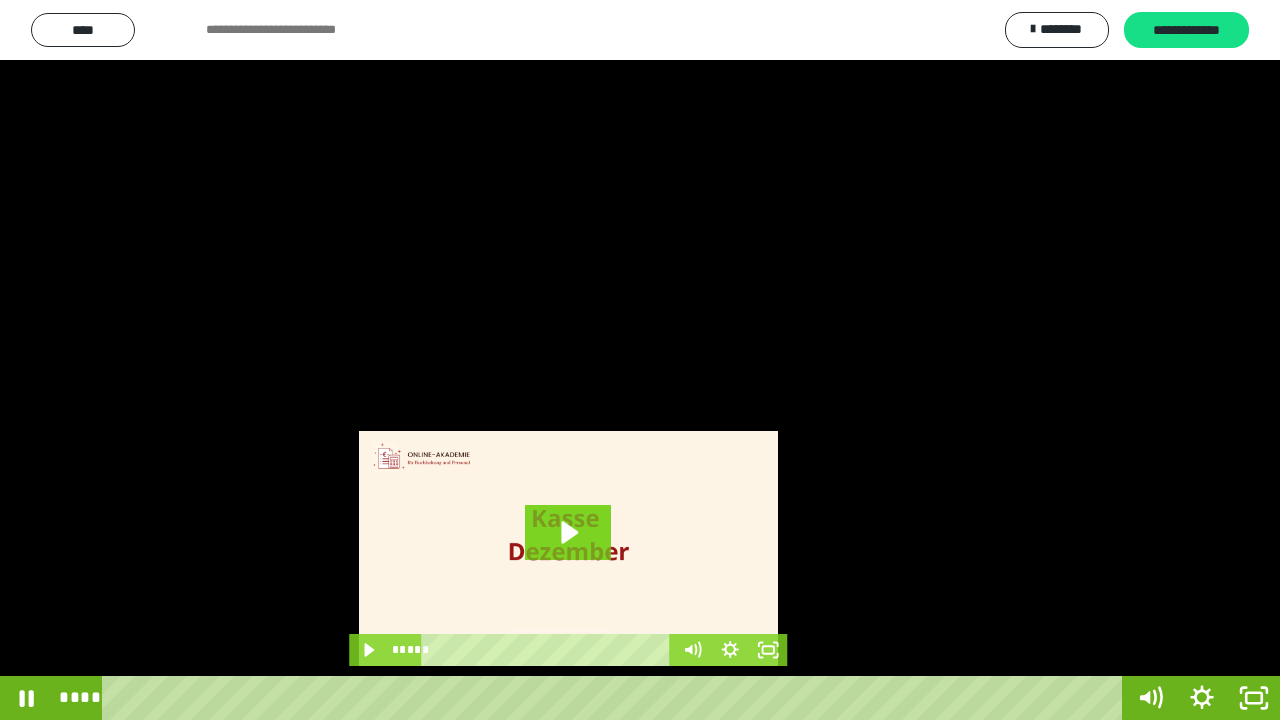 click at bounding box center [640, 360] 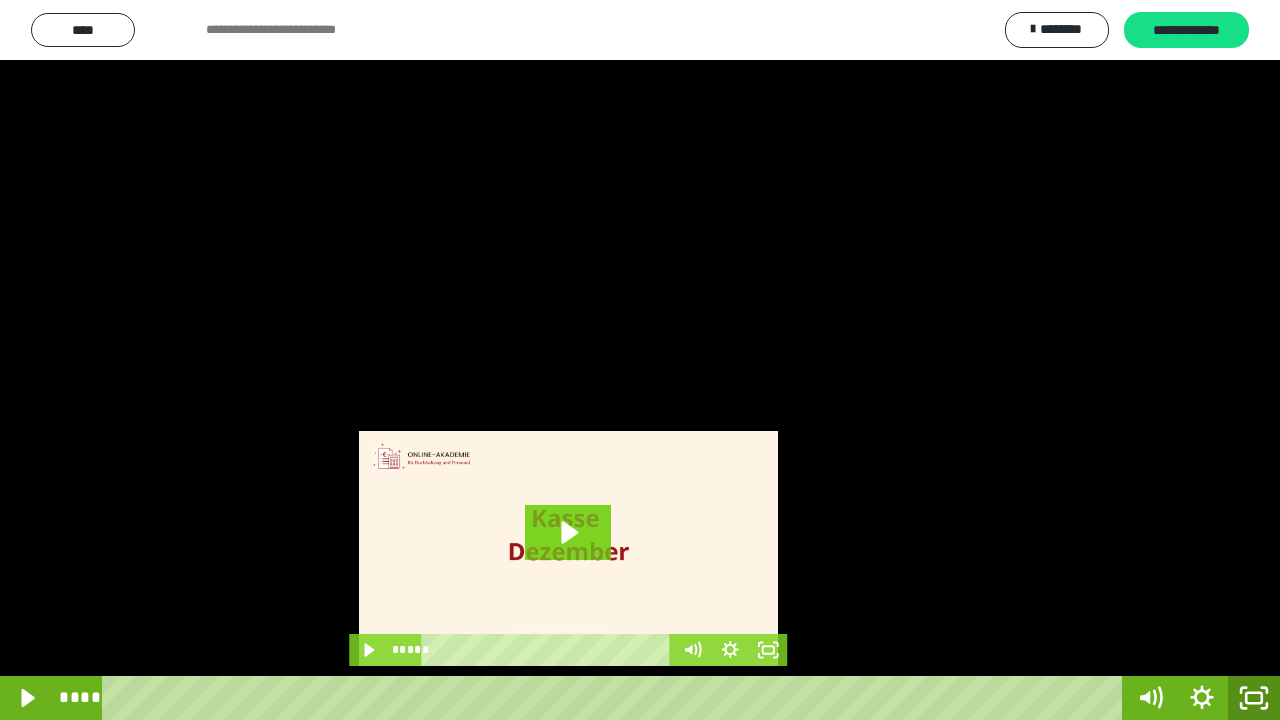 click 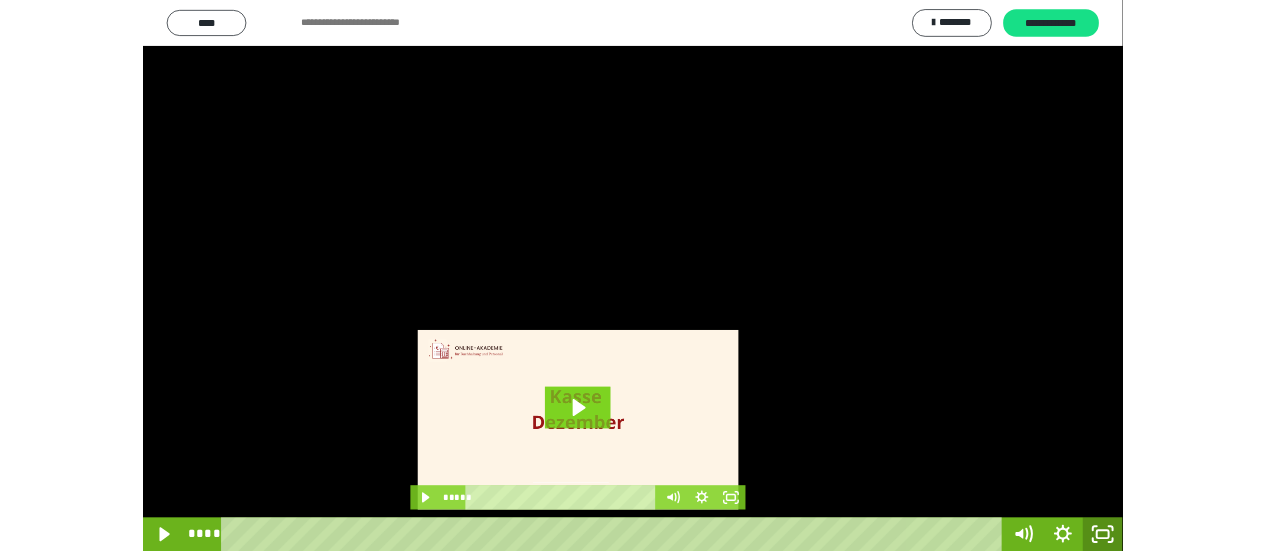 scroll, scrollTop: 4005, scrollLeft: 0, axis: vertical 